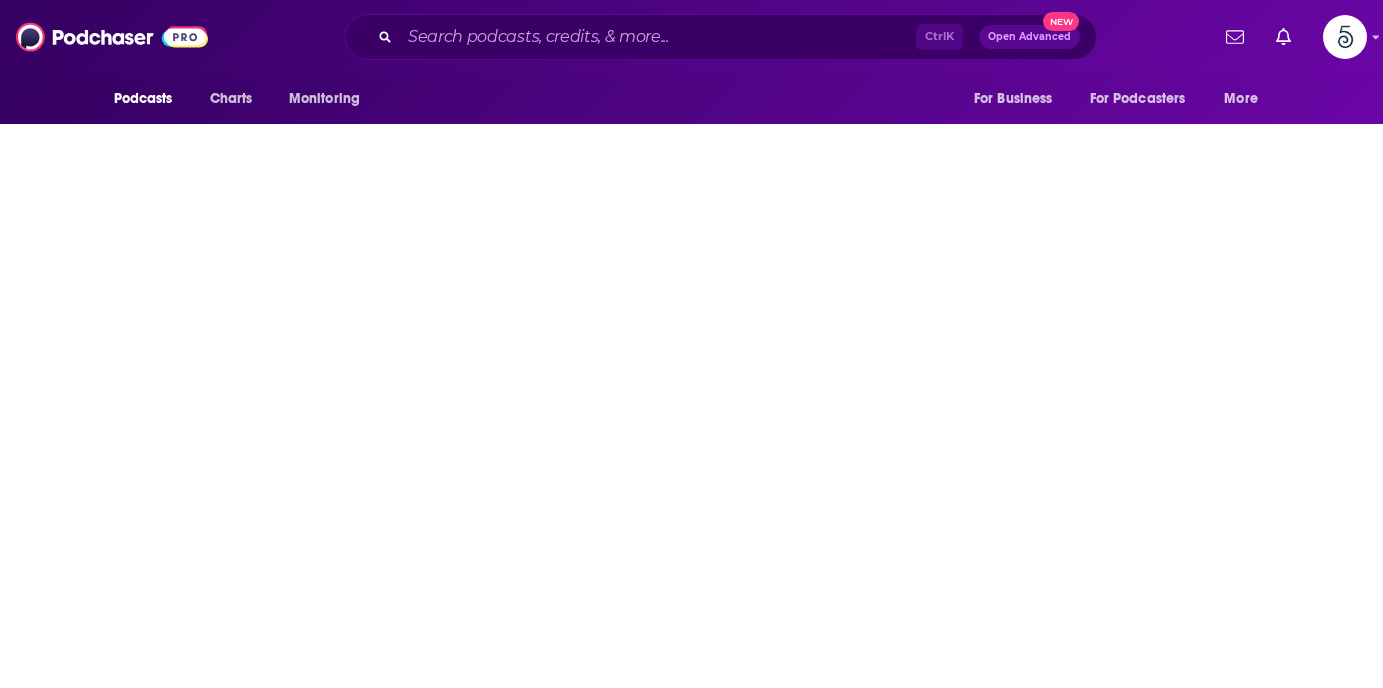scroll, scrollTop: 0, scrollLeft: 0, axis: both 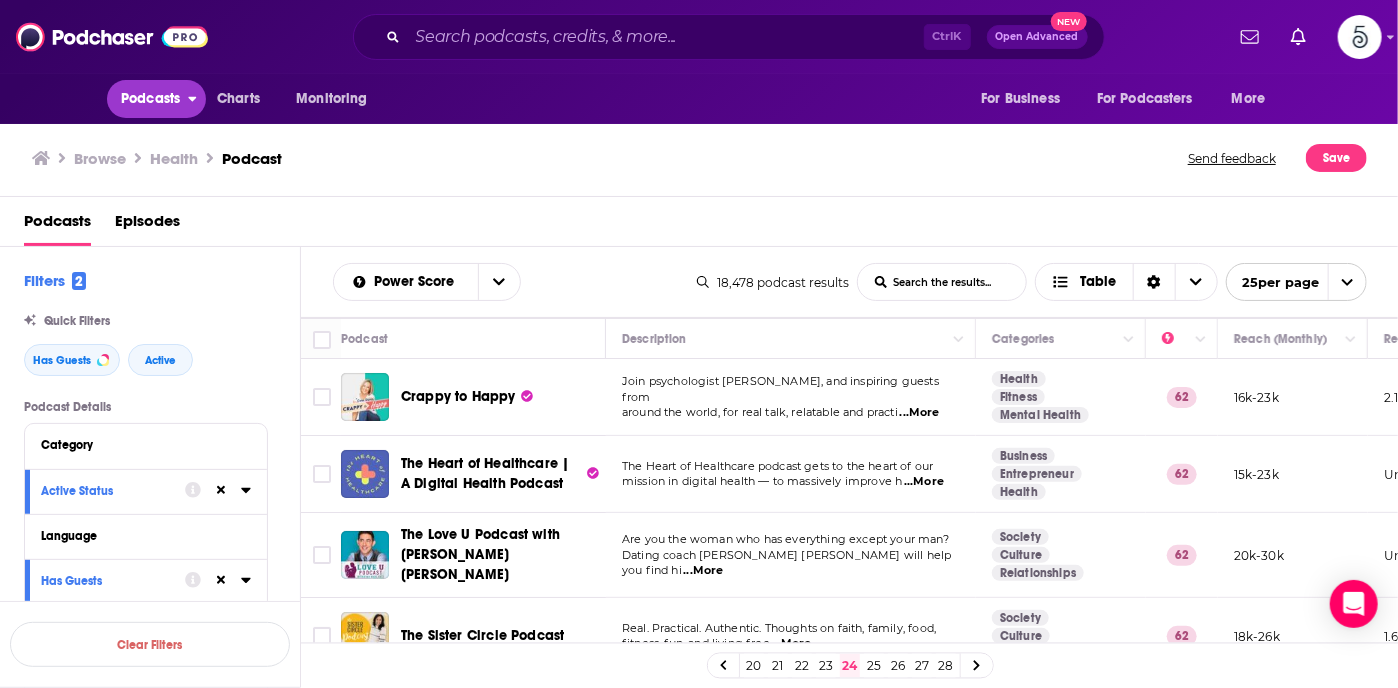 click on "Podcasts" at bounding box center [150, 99] 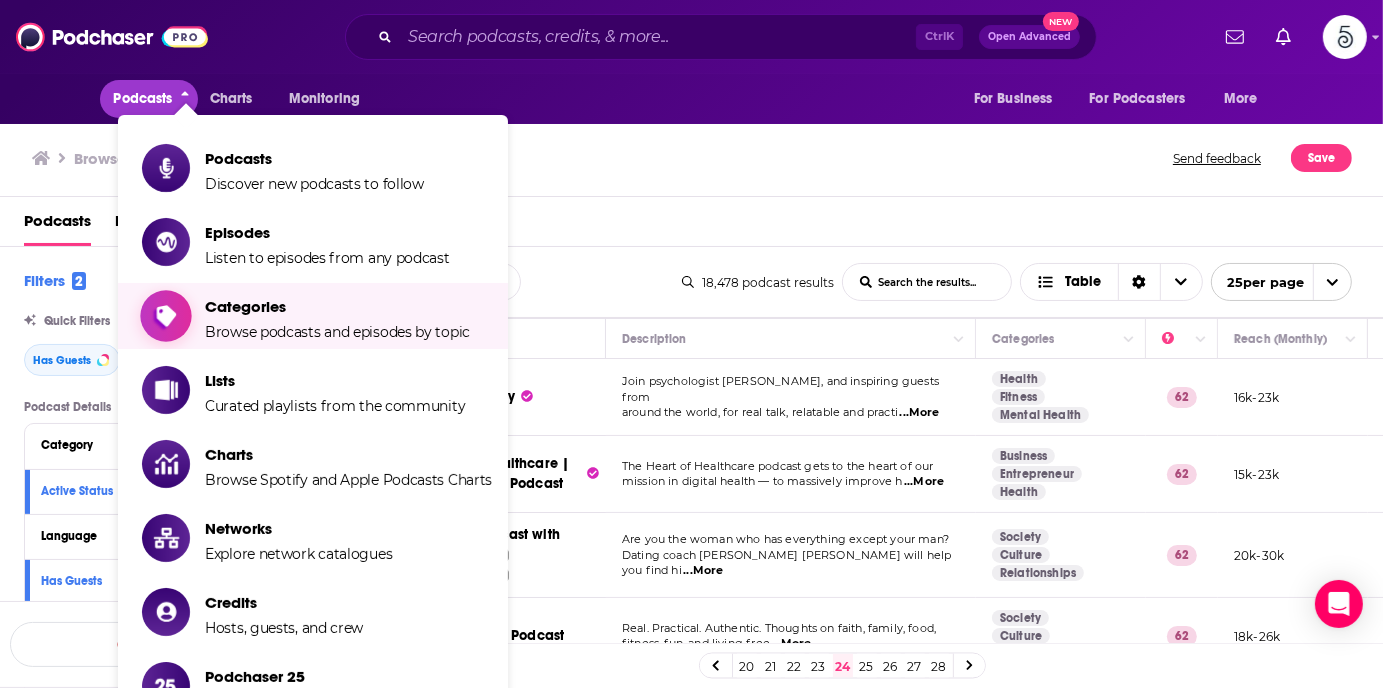 click on "Categories" at bounding box center (337, 306) 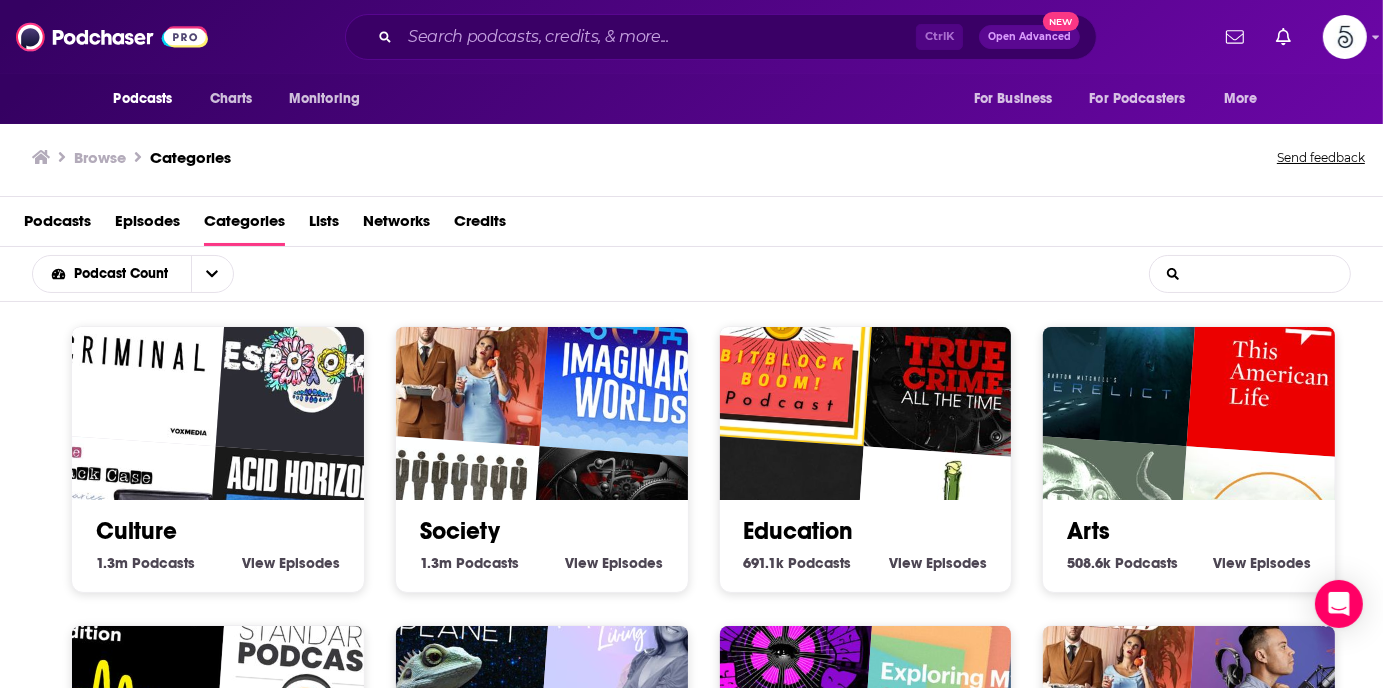 click on "List Search Input" at bounding box center [1250, 274] 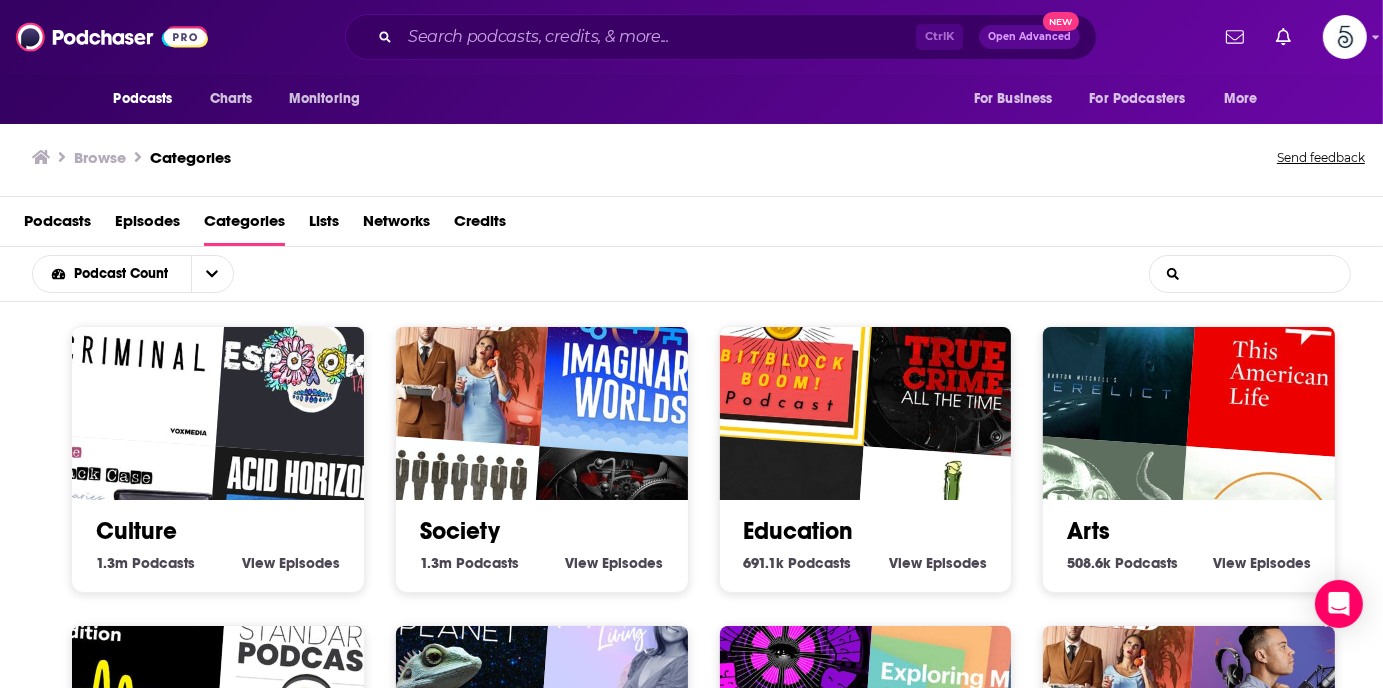 type on "business" 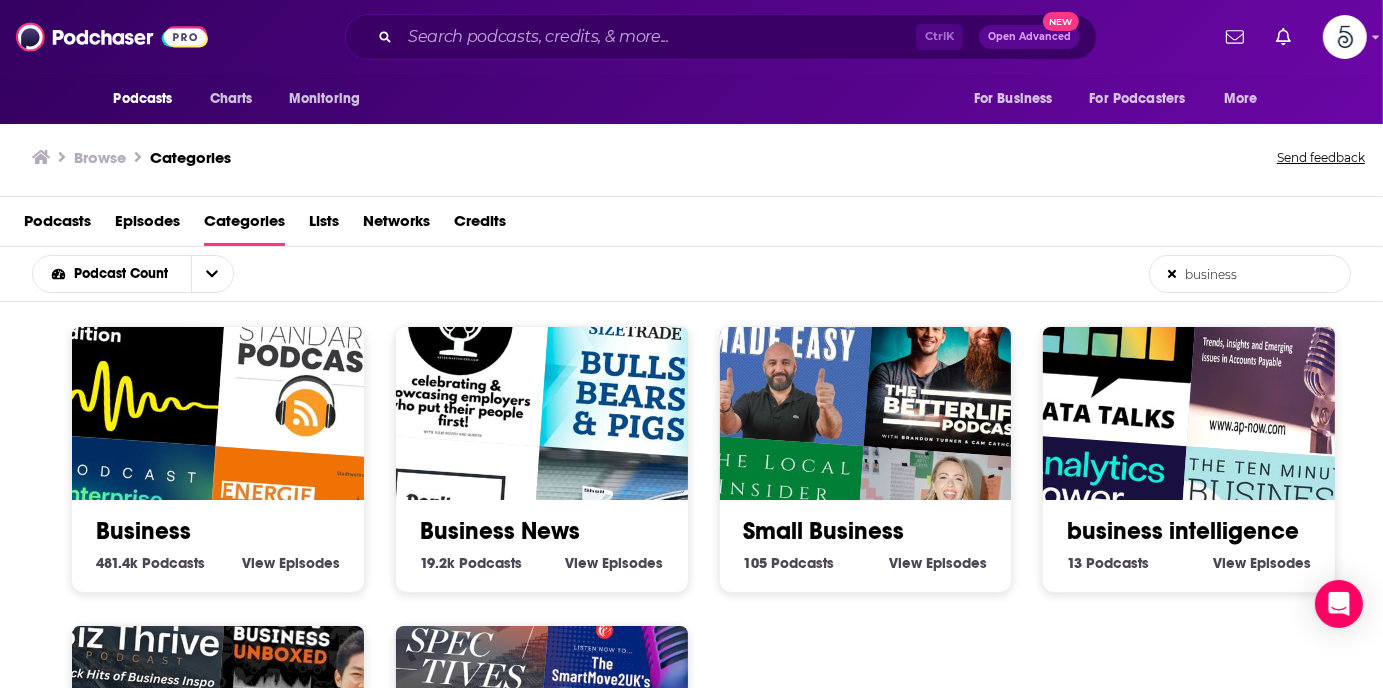 click at bounding box center (296, 539) 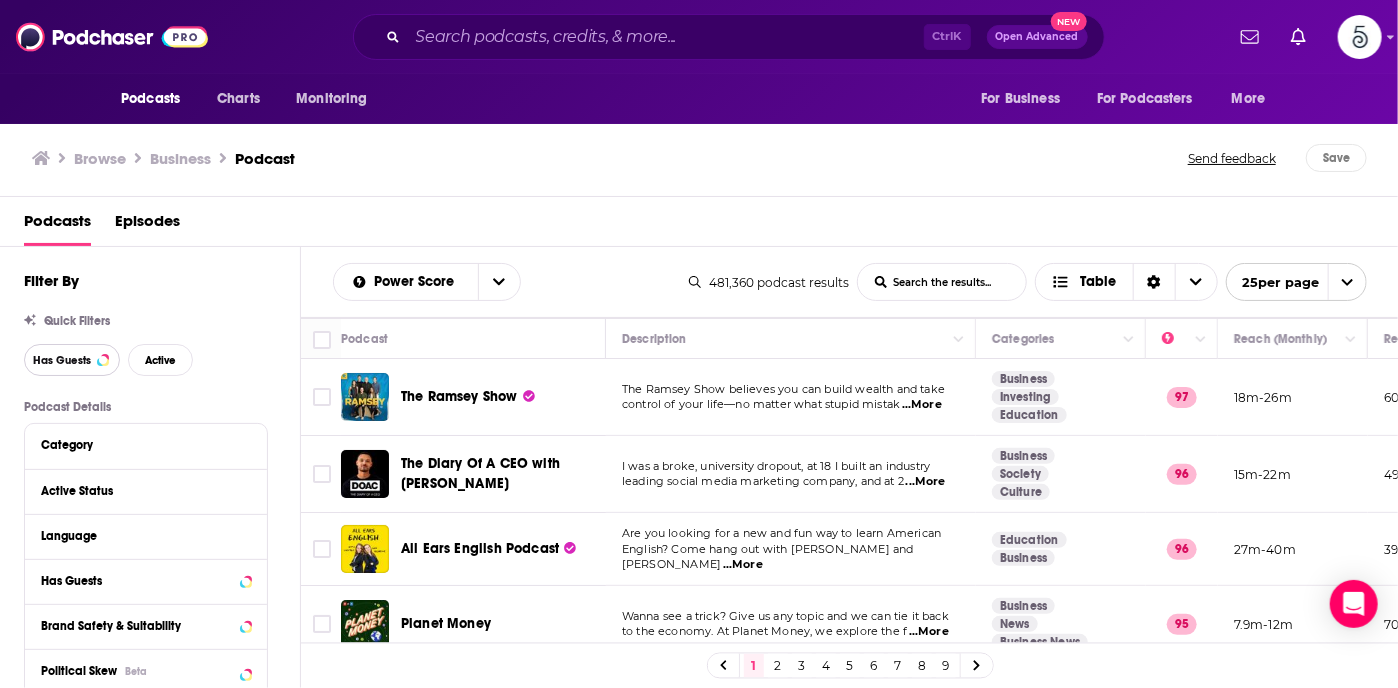 click on "Has Guests" at bounding box center (62, 360) 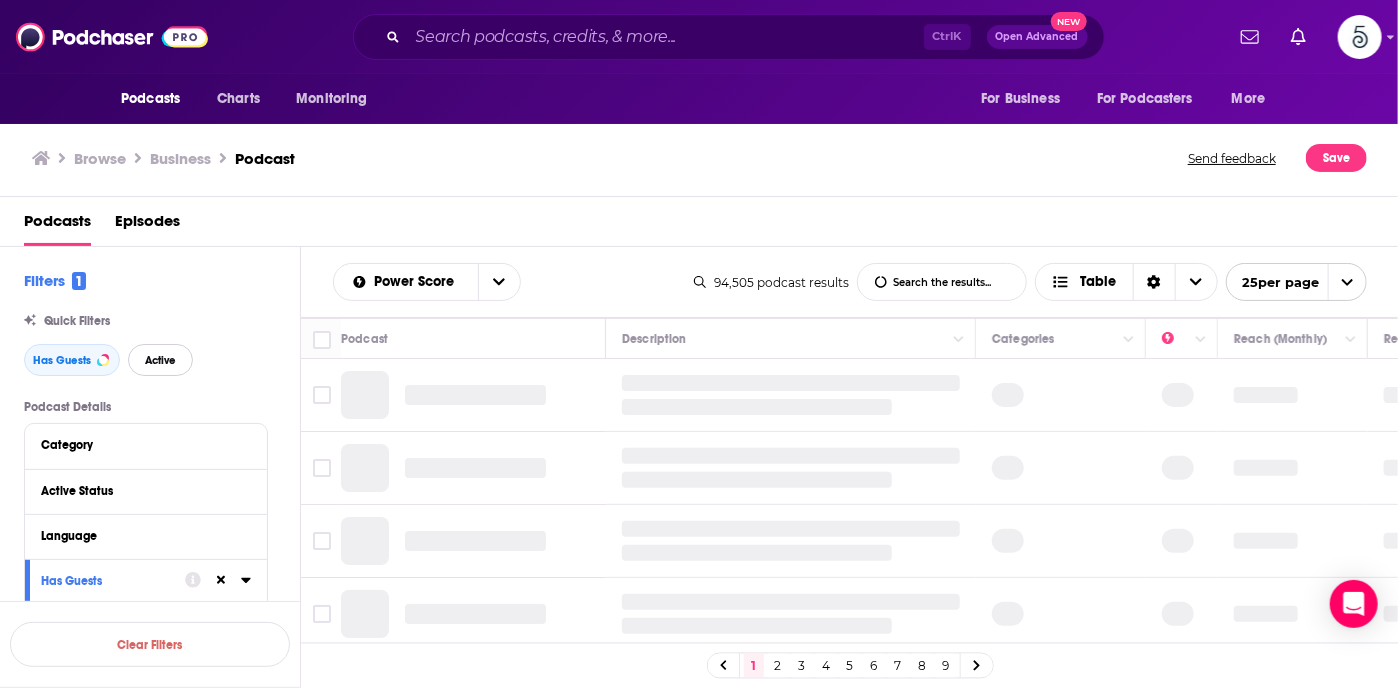 click on "Active" at bounding box center (160, 360) 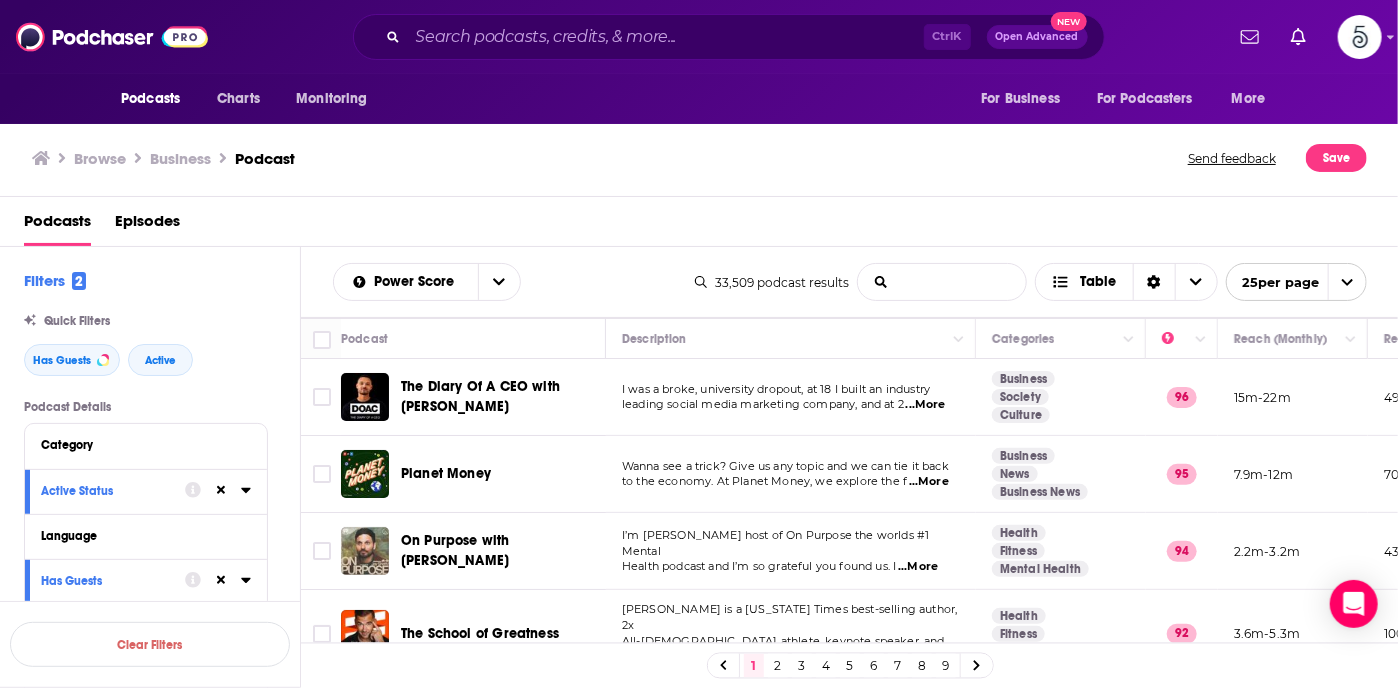 click on "List Search Input" at bounding box center [942, 282] 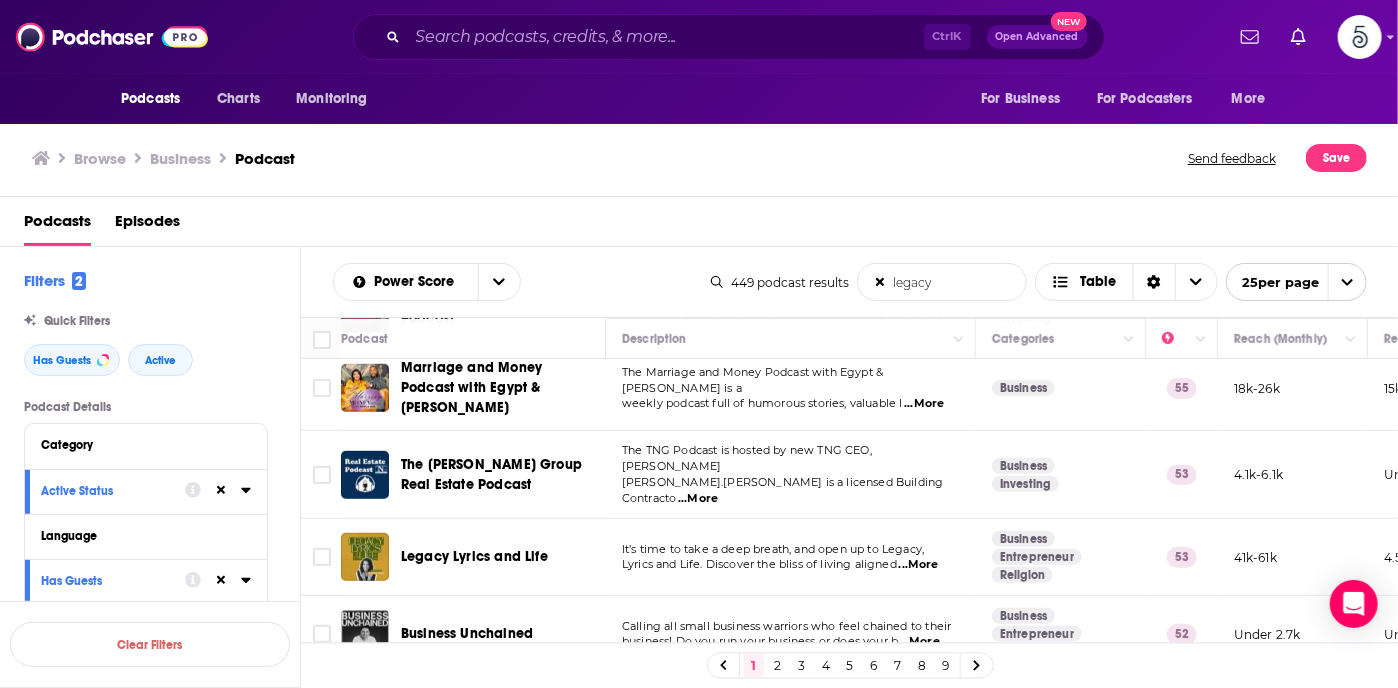 scroll, scrollTop: 642, scrollLeft: 0, axis: vertical 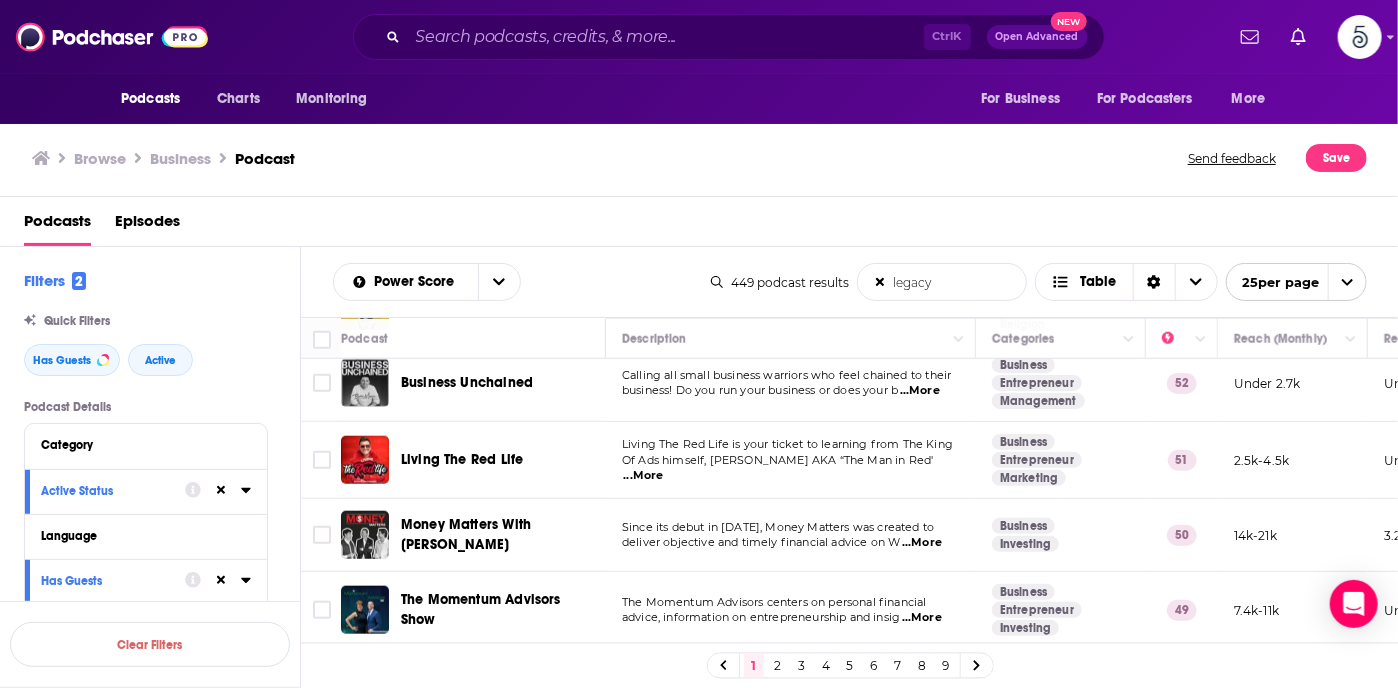 type on "legacy" 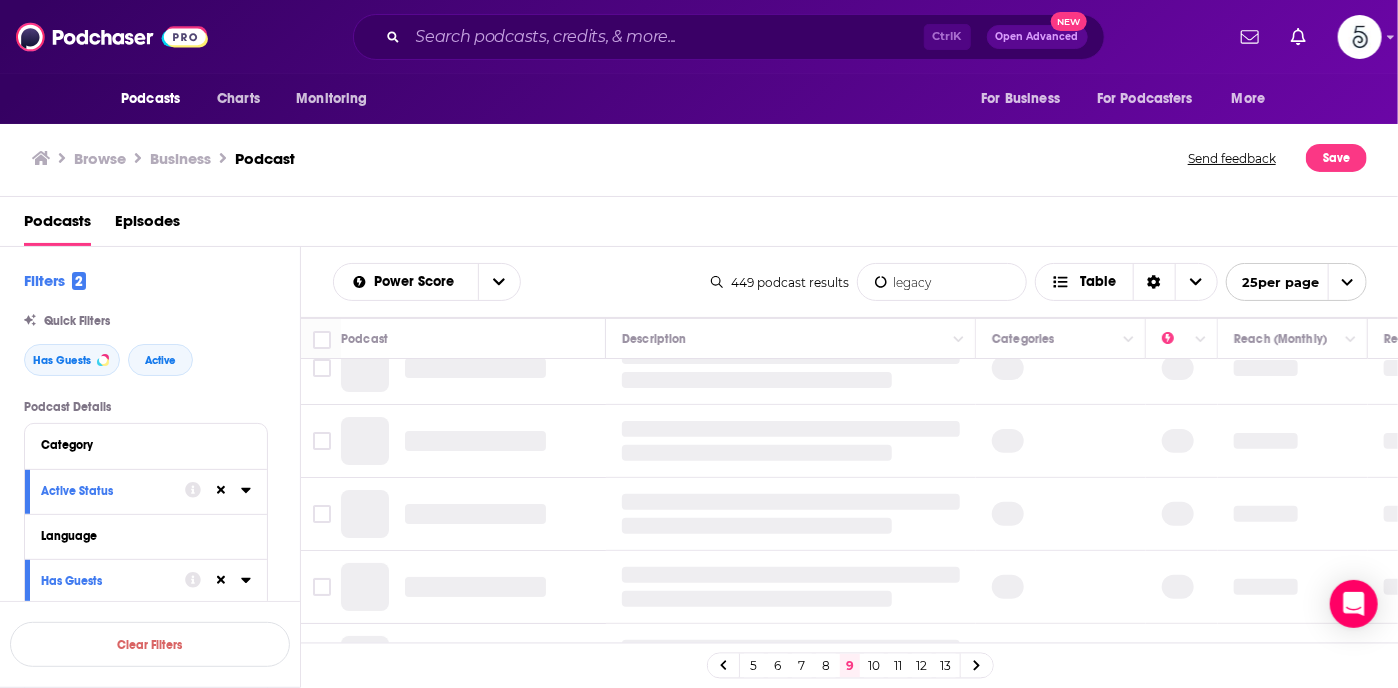 scroll, scrollTop: 0, scrollLeft: 0, axis: both 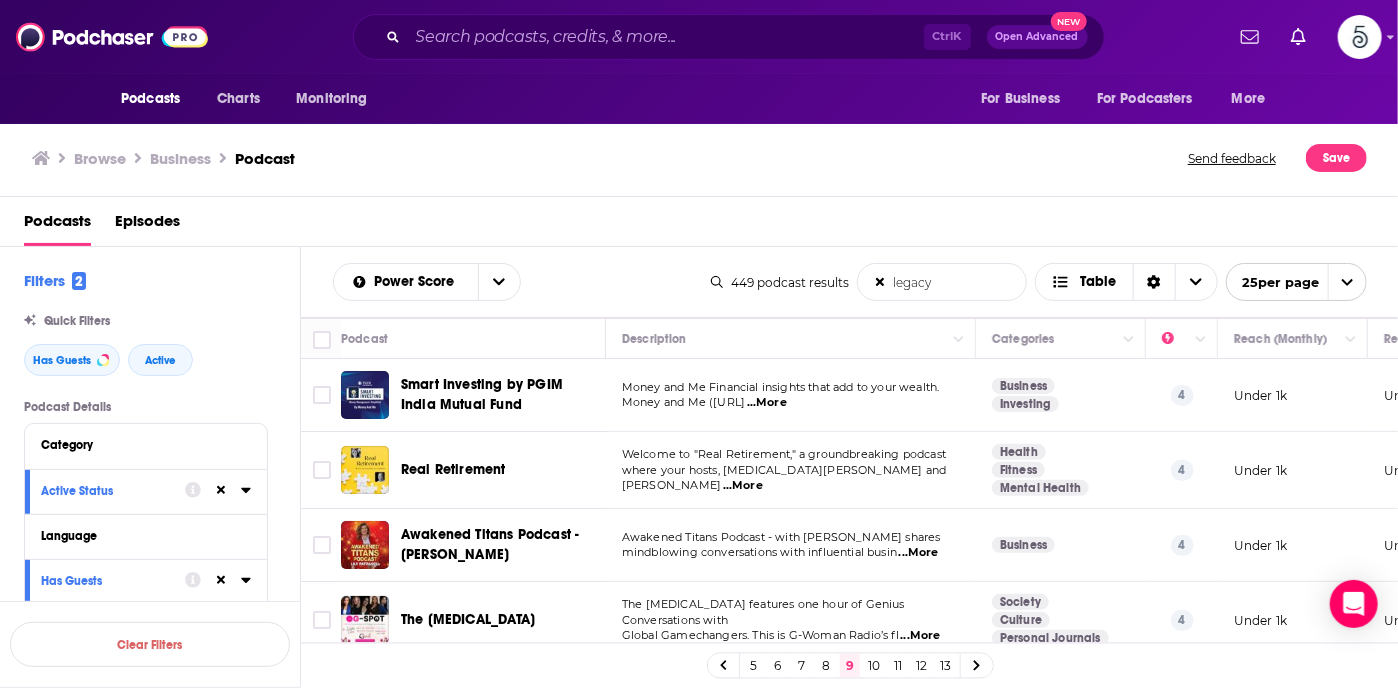 click on "8" at bounding box center [826, 666] 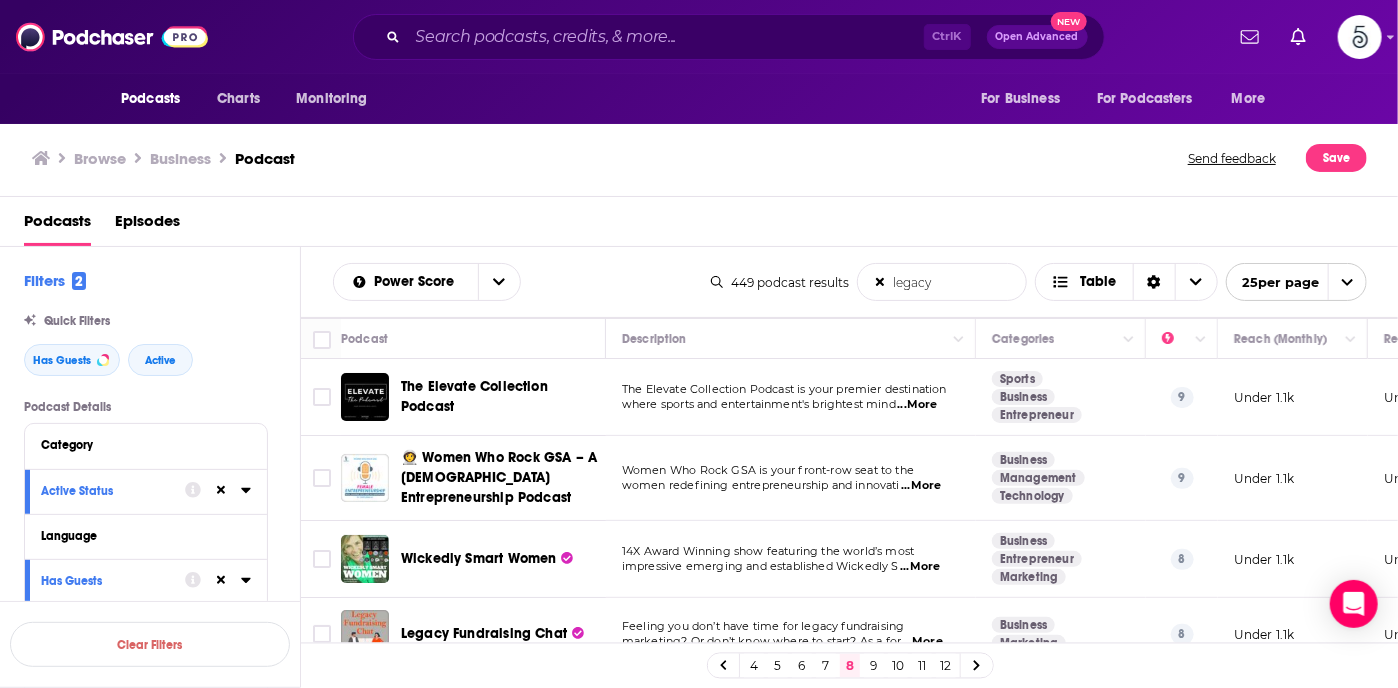 click on "6" at bounding box center (802, 666) 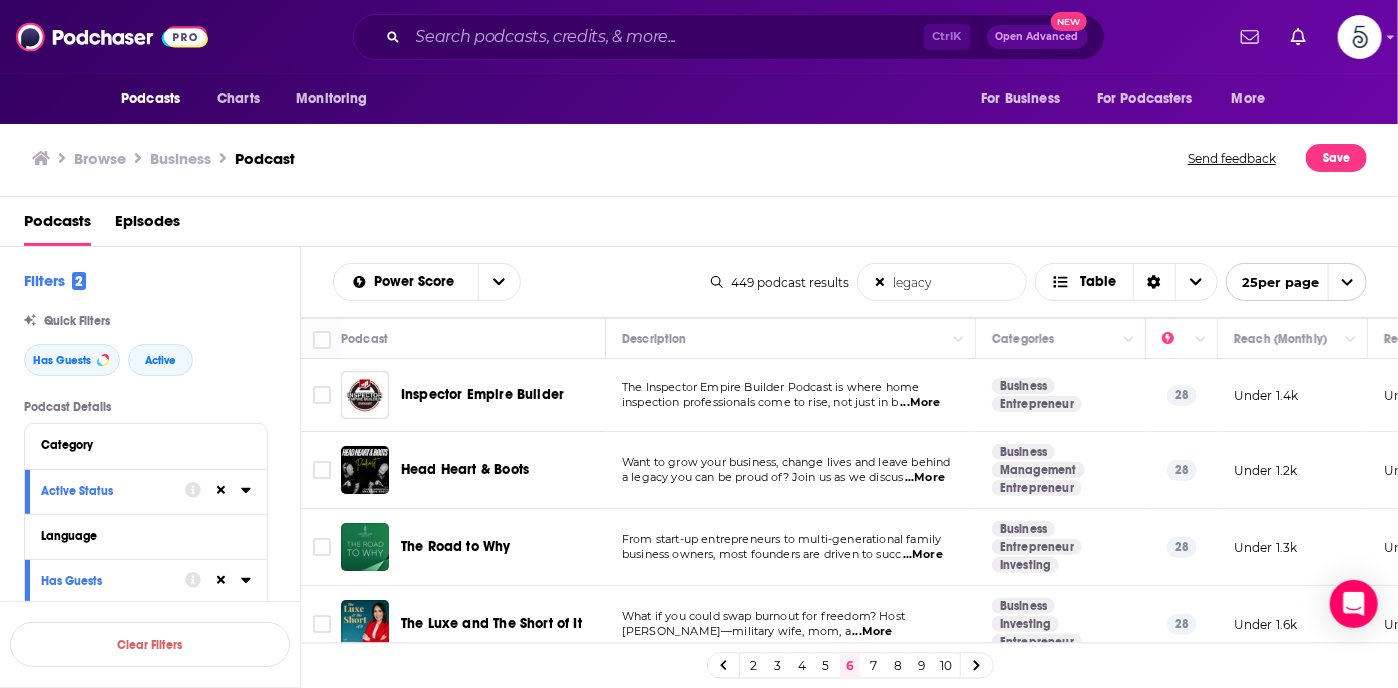click on "...More" at bounding box center [925, 478] 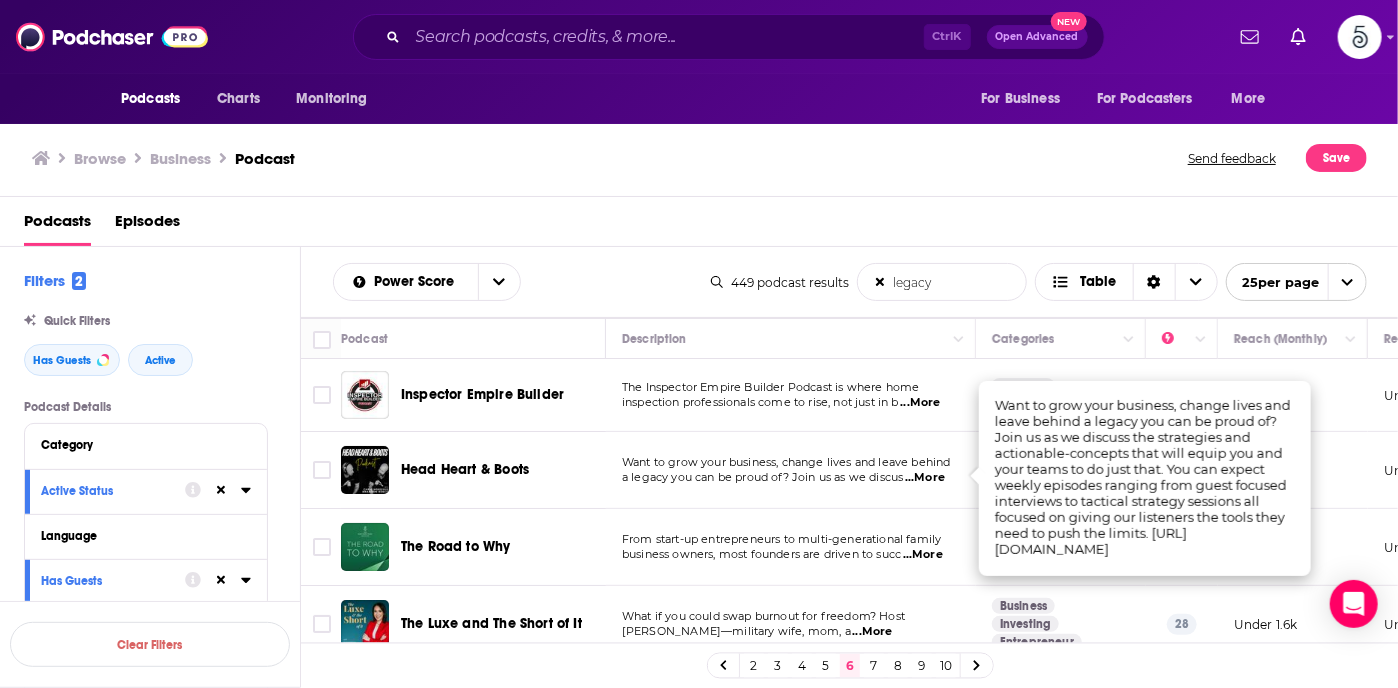 click on "...More" at bounding box center [925, 478] 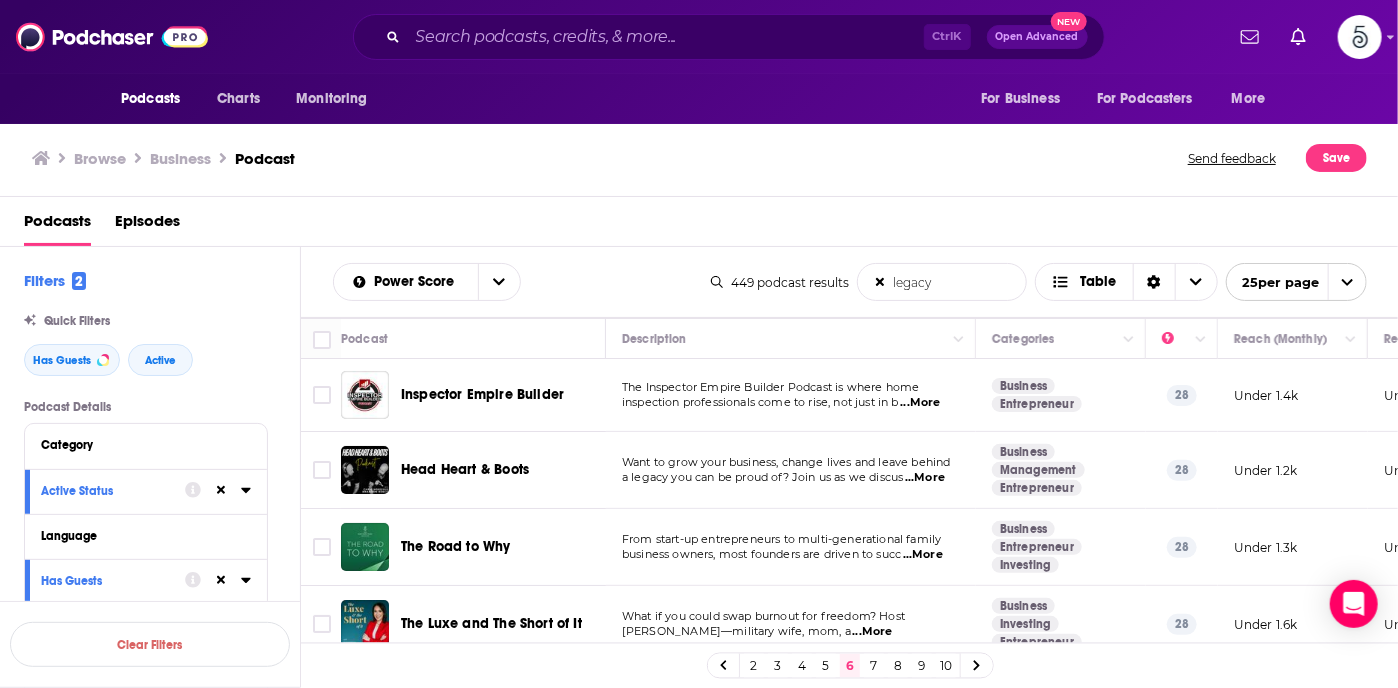 click on "...More" at bounding box center [923, 555] 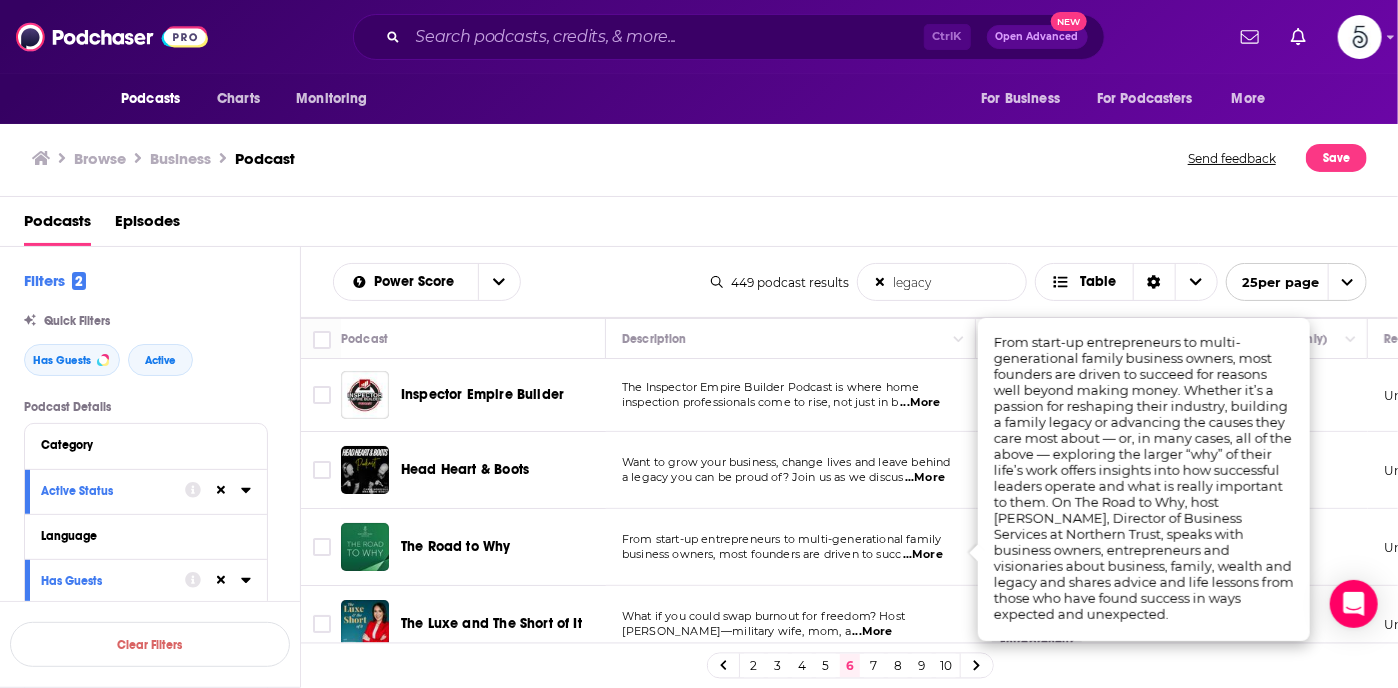 click on "...More" at bounding box center (923, 555) 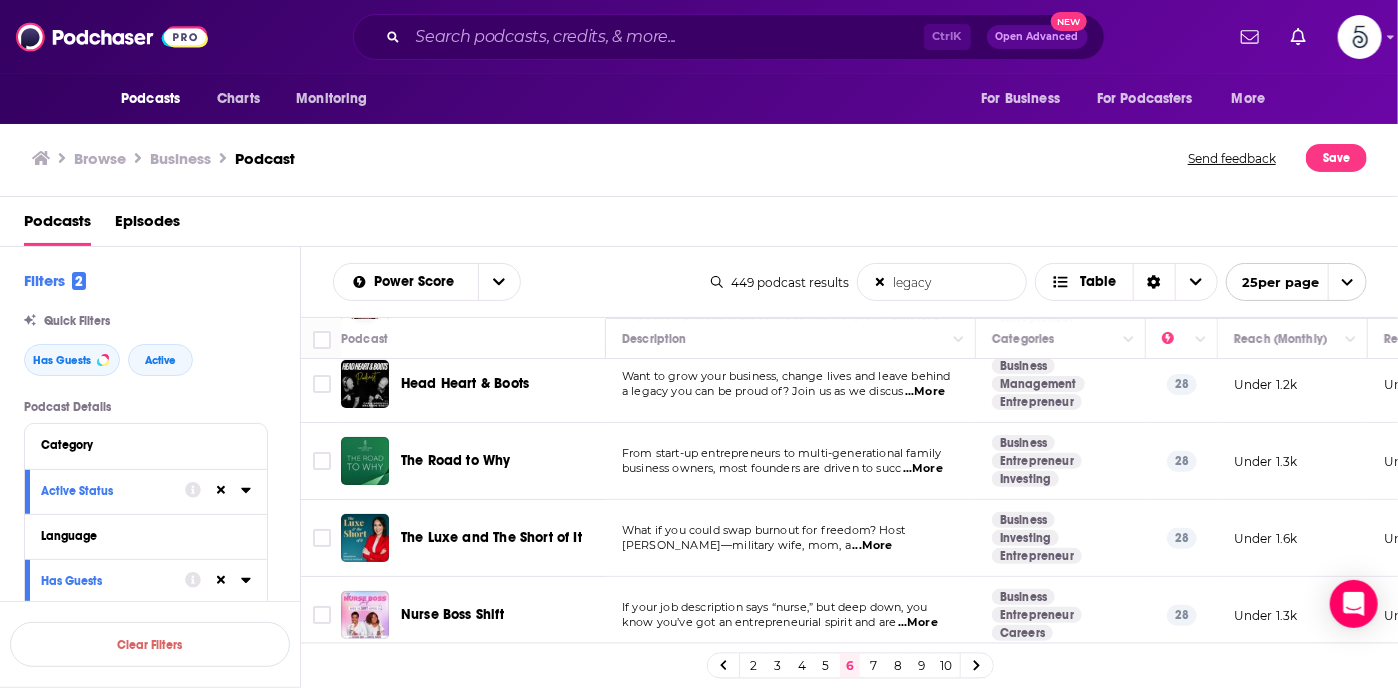 scroll, scrollTop: 126, scrollLeft: 0, axis: vertical 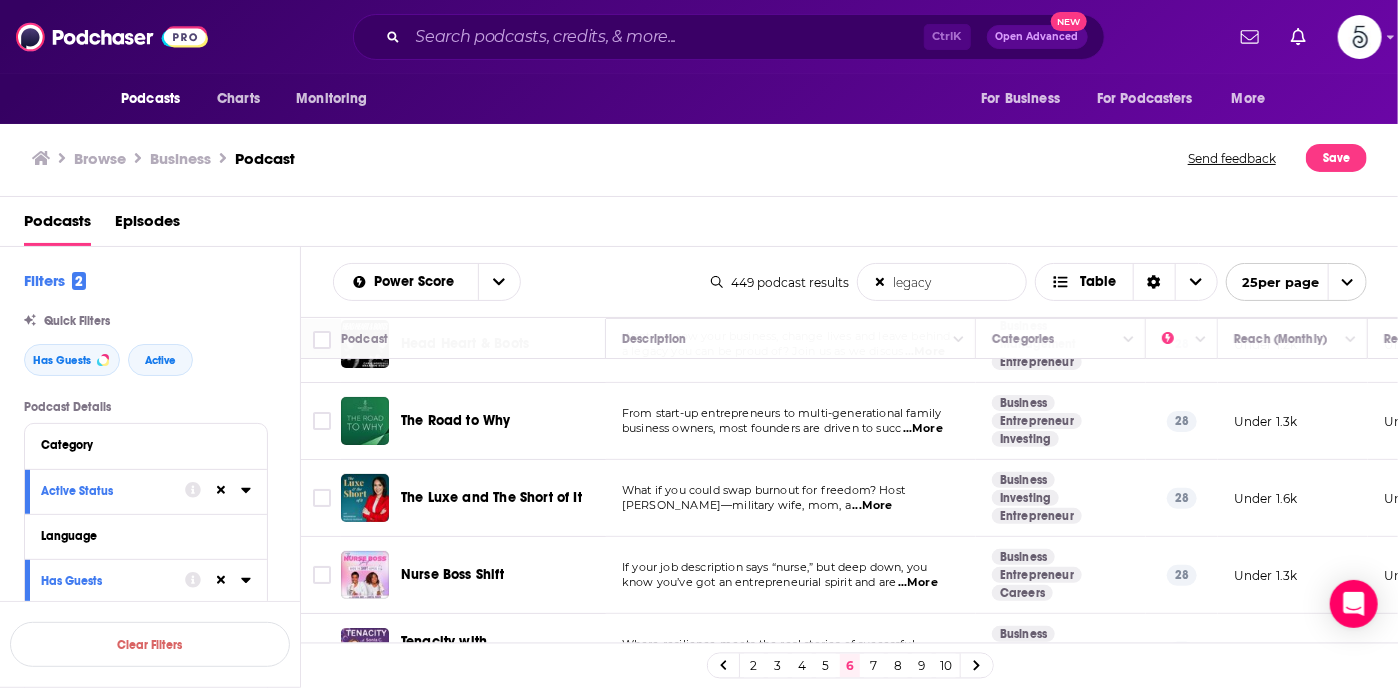click on "...More" at bounding box center [873, 506] 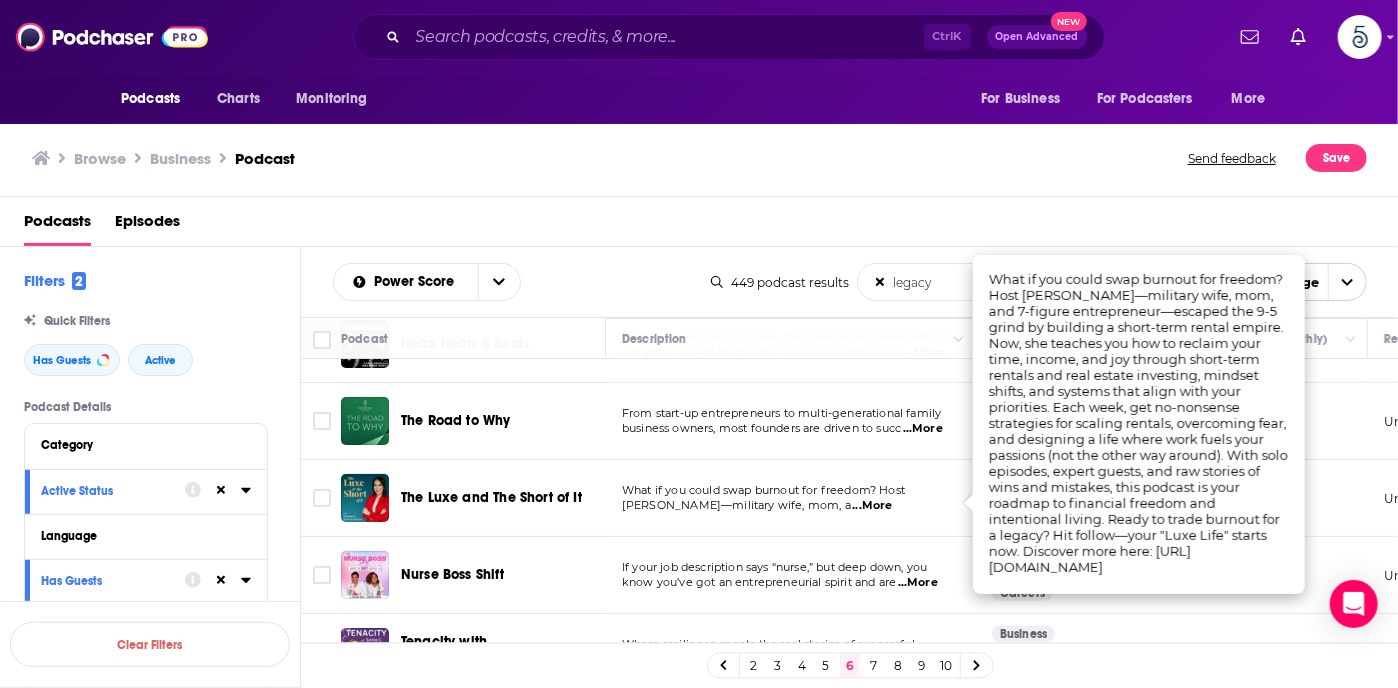 click on "...More" at bounding box center (873, 506) 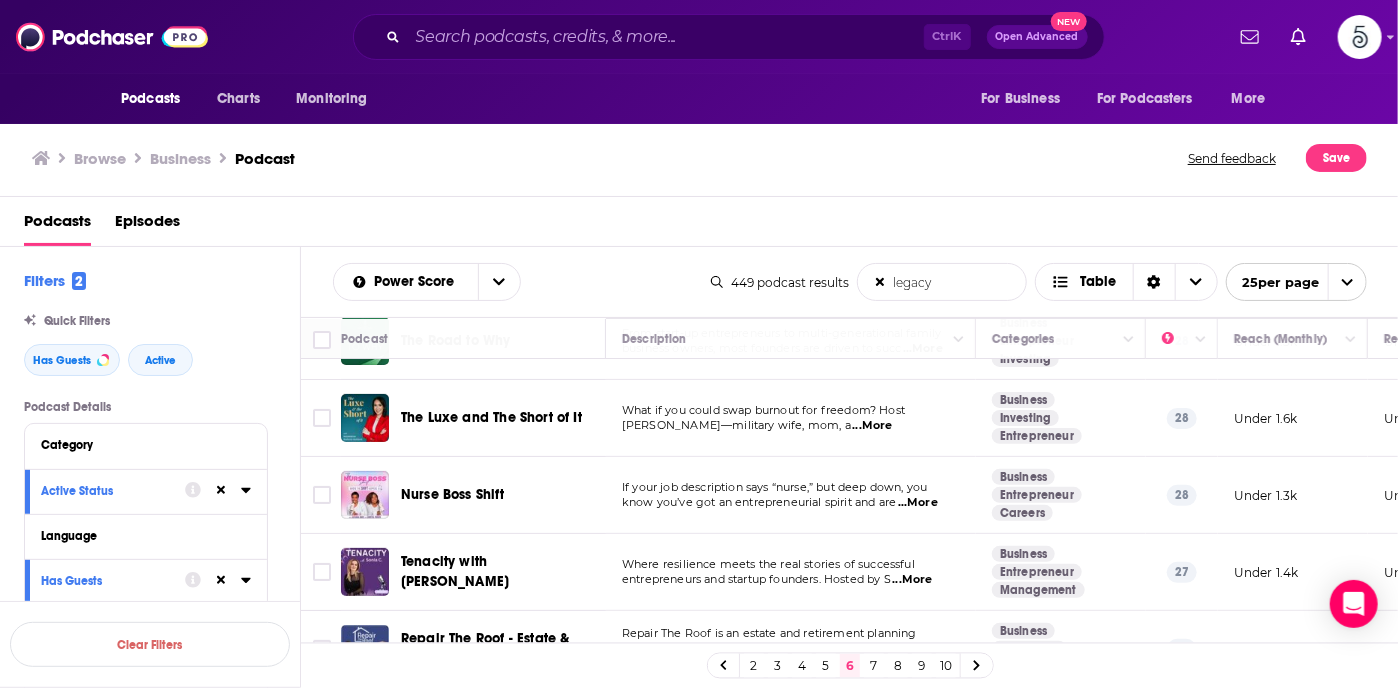 scroll, scrollTop: 246, scrollLeft: 0, axis: vertical 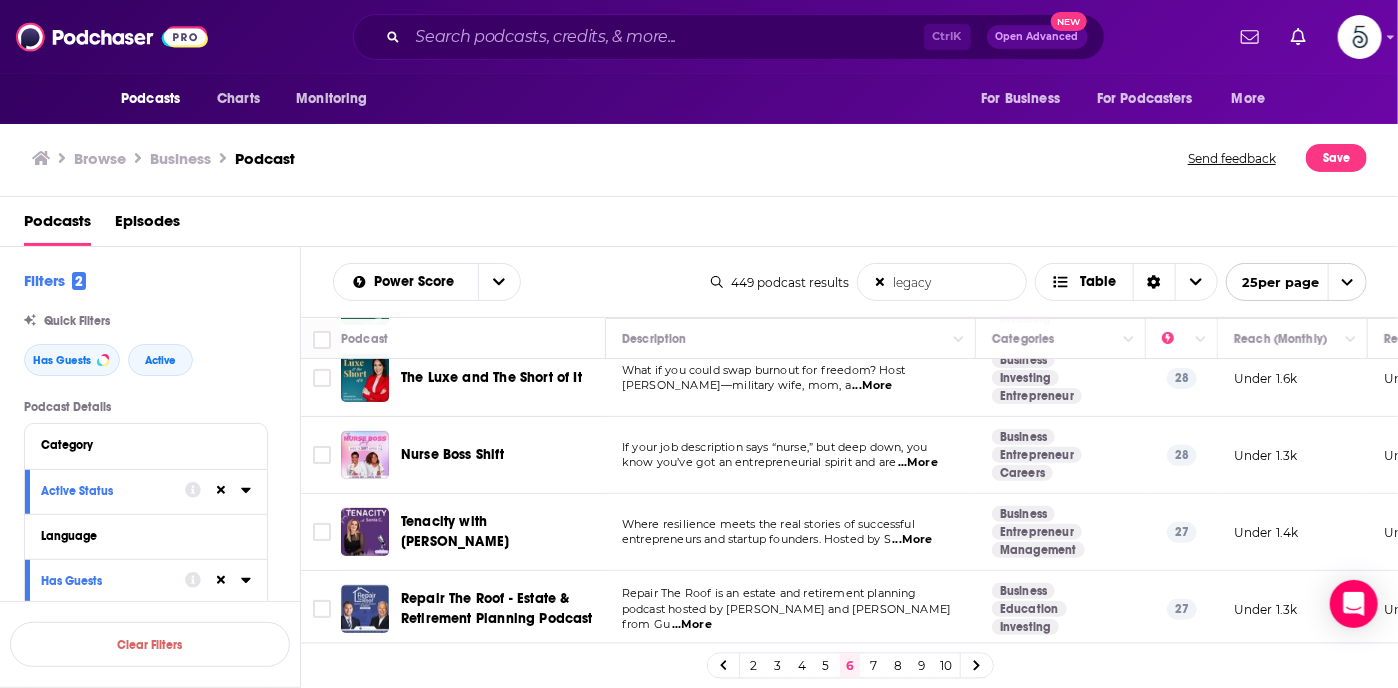 click on "...More" at bounding box center (913, 540) 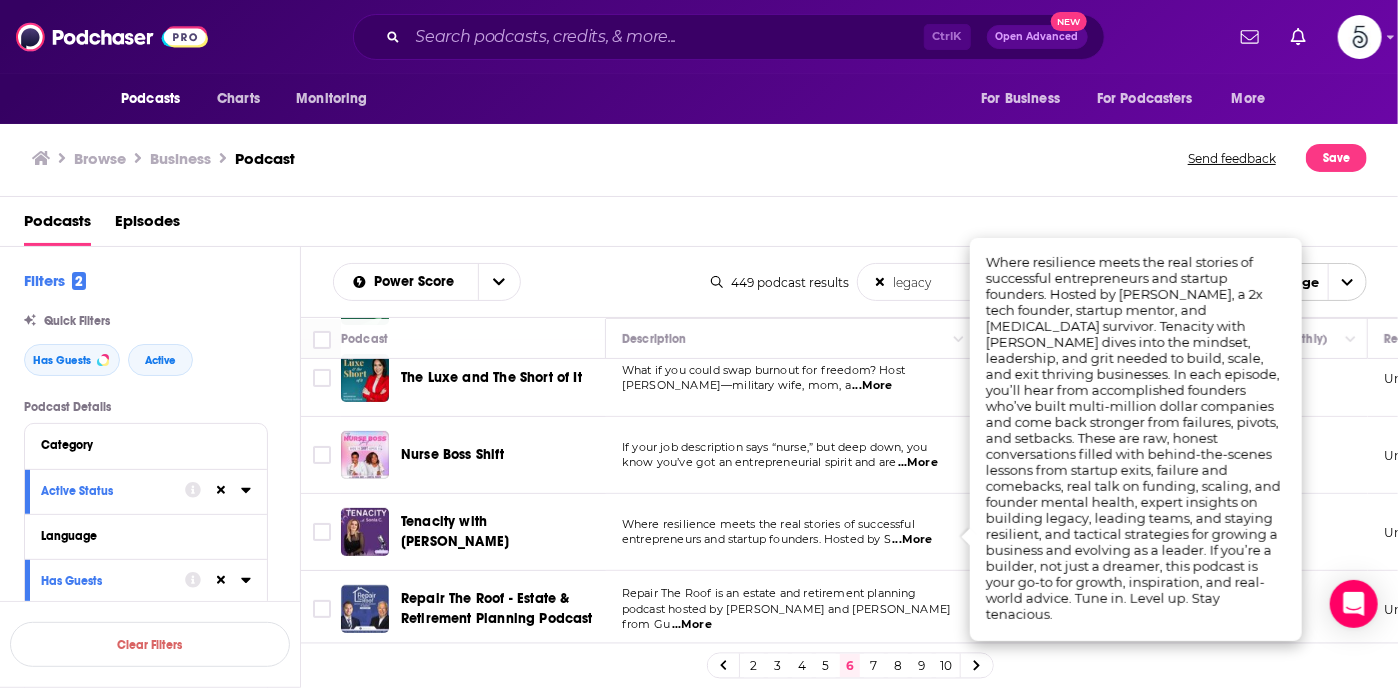 click on "...More" at bounding box center [913, 540] 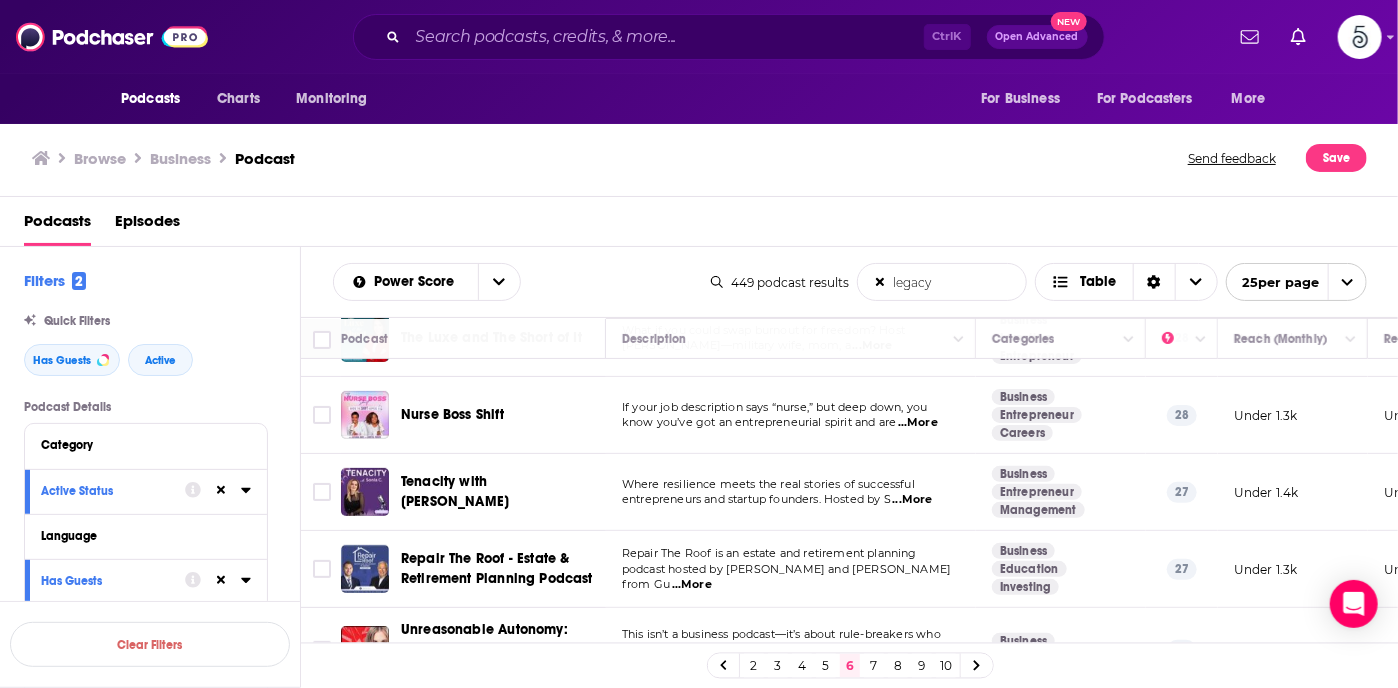scroll, scrollTop: 326, scrollLeft: 0, axis: vertical 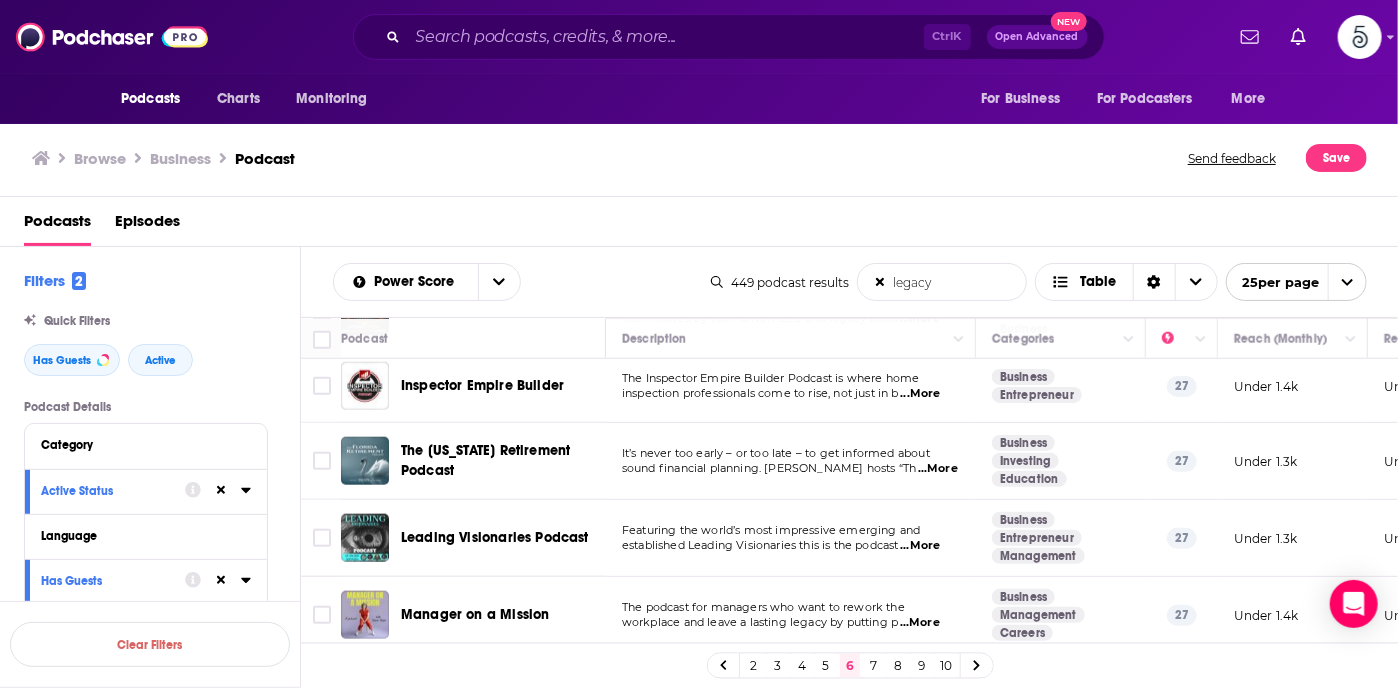 click on "...More" at bounding box center (920, 546) 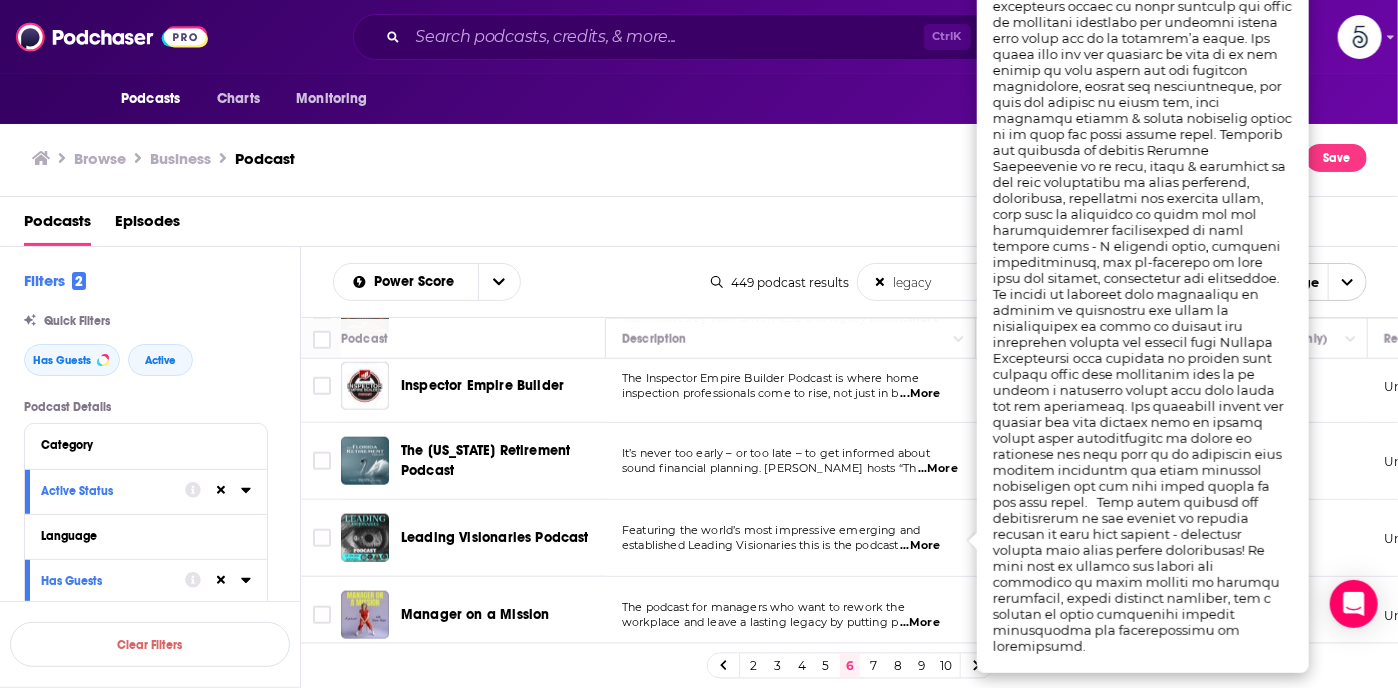 click on "...More" at bounding box center (920, 546) 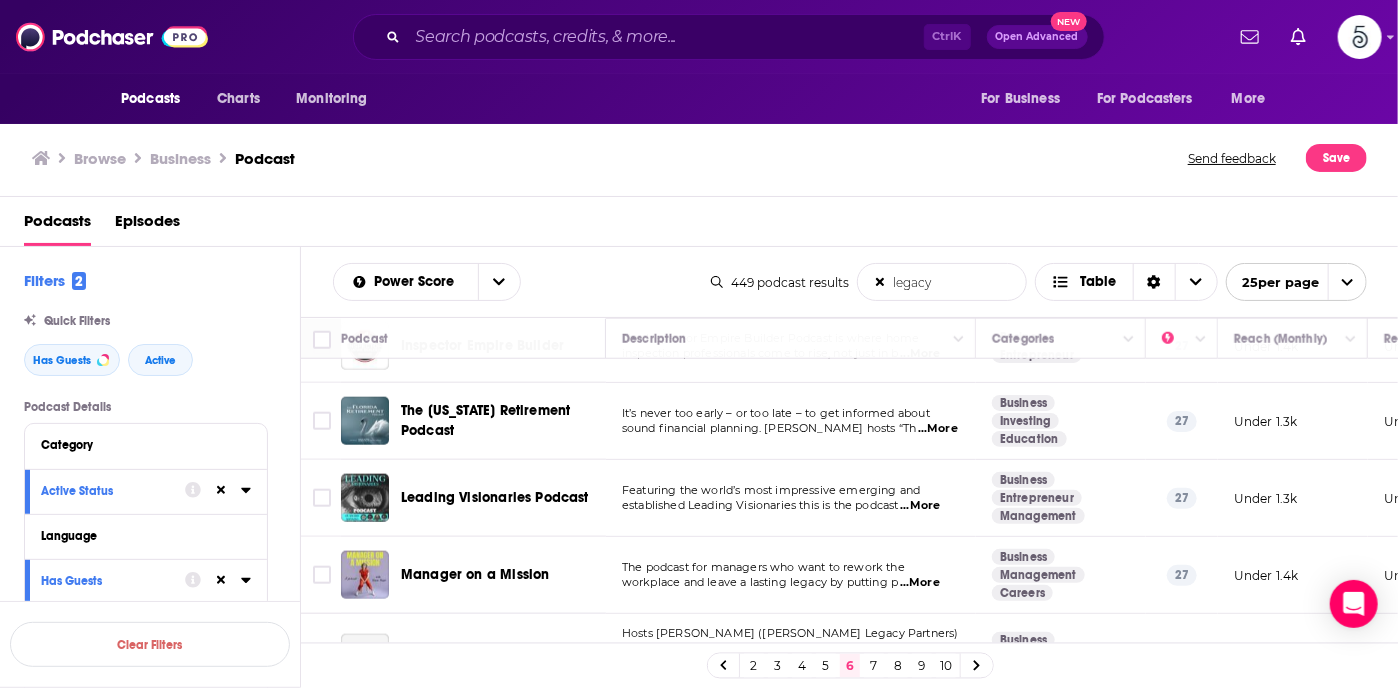 scroll, scrollTop: 1086, scrollLeft: 0, axis: vertical 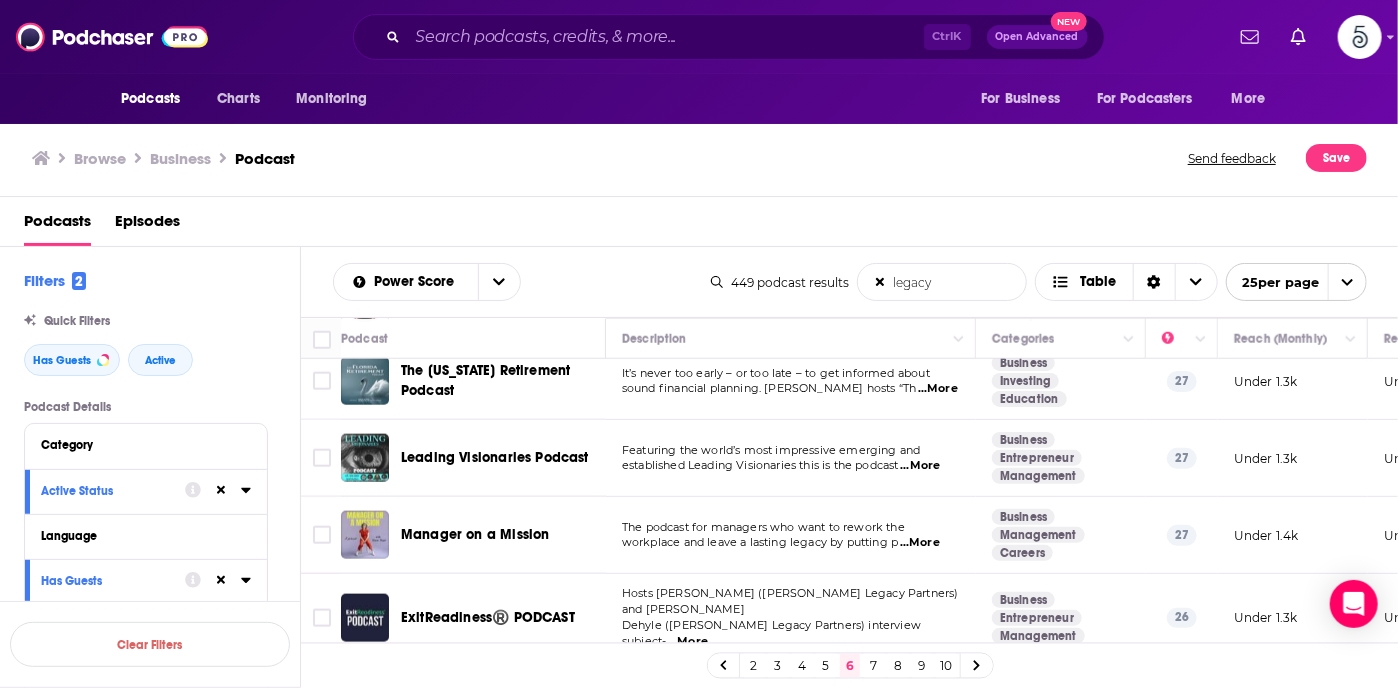 click on "...More" at bounding box center [920, 543] 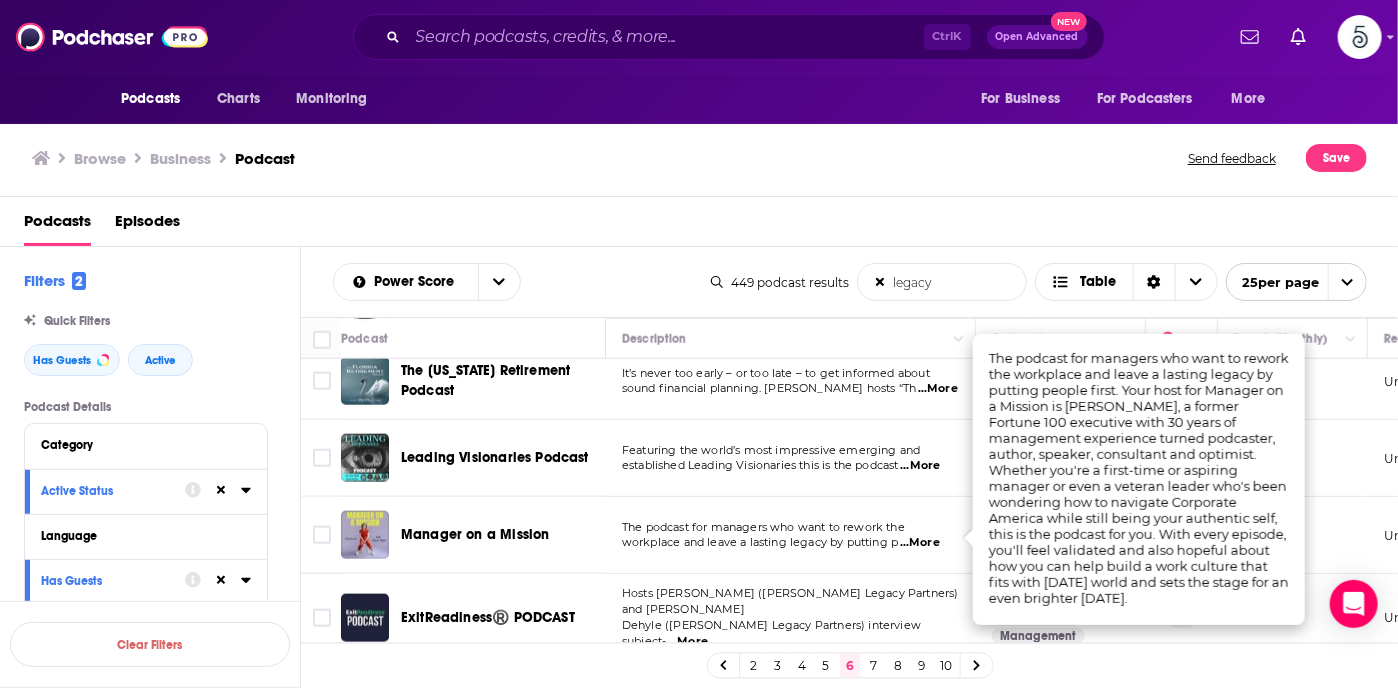 click on "...More" at bounding box center [920, 543] 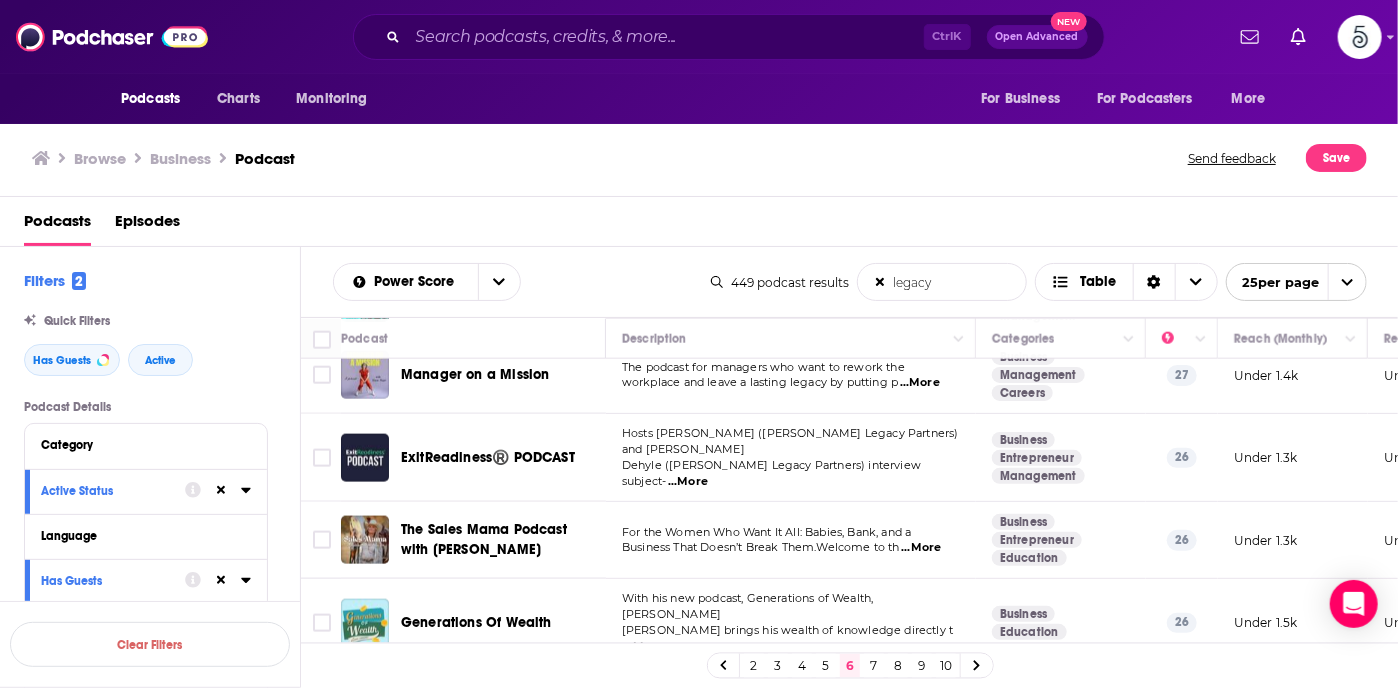 scroll, scrollTop: 1286, scrollLeft: 0, axis: vertical 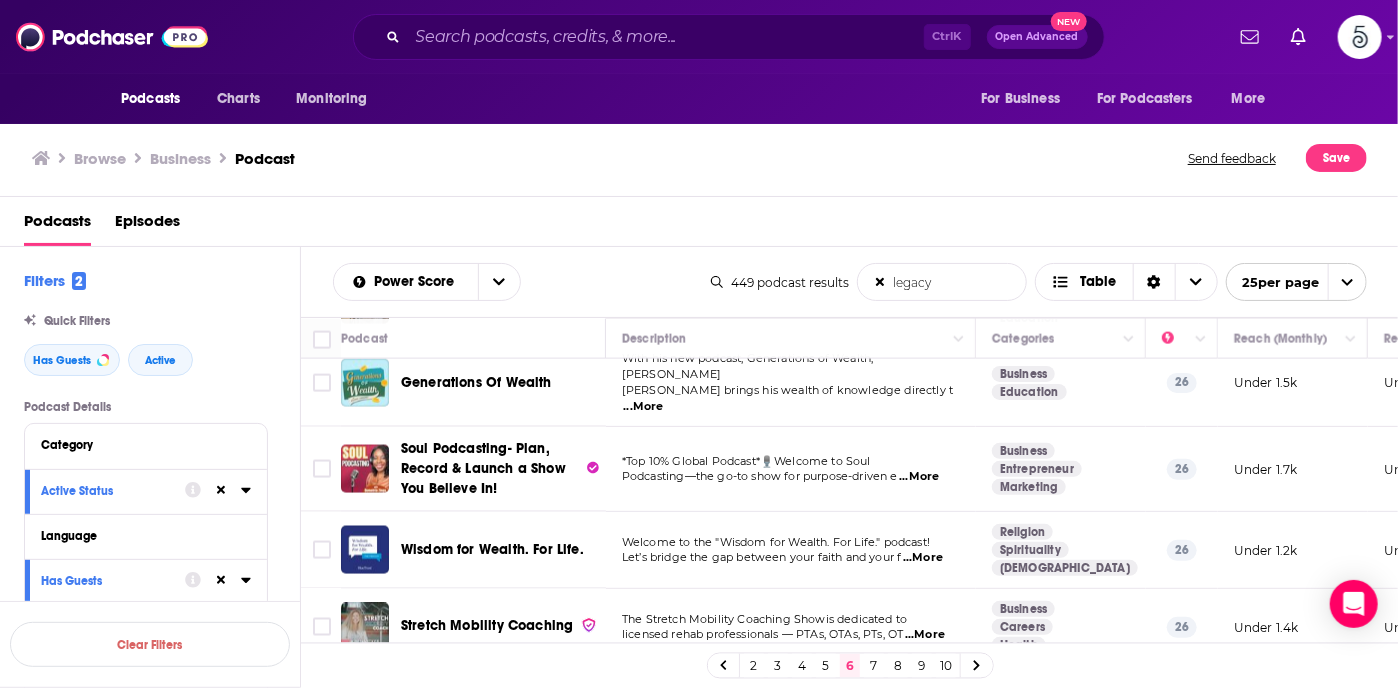 click on "...More" at bounding box center [923, 558] 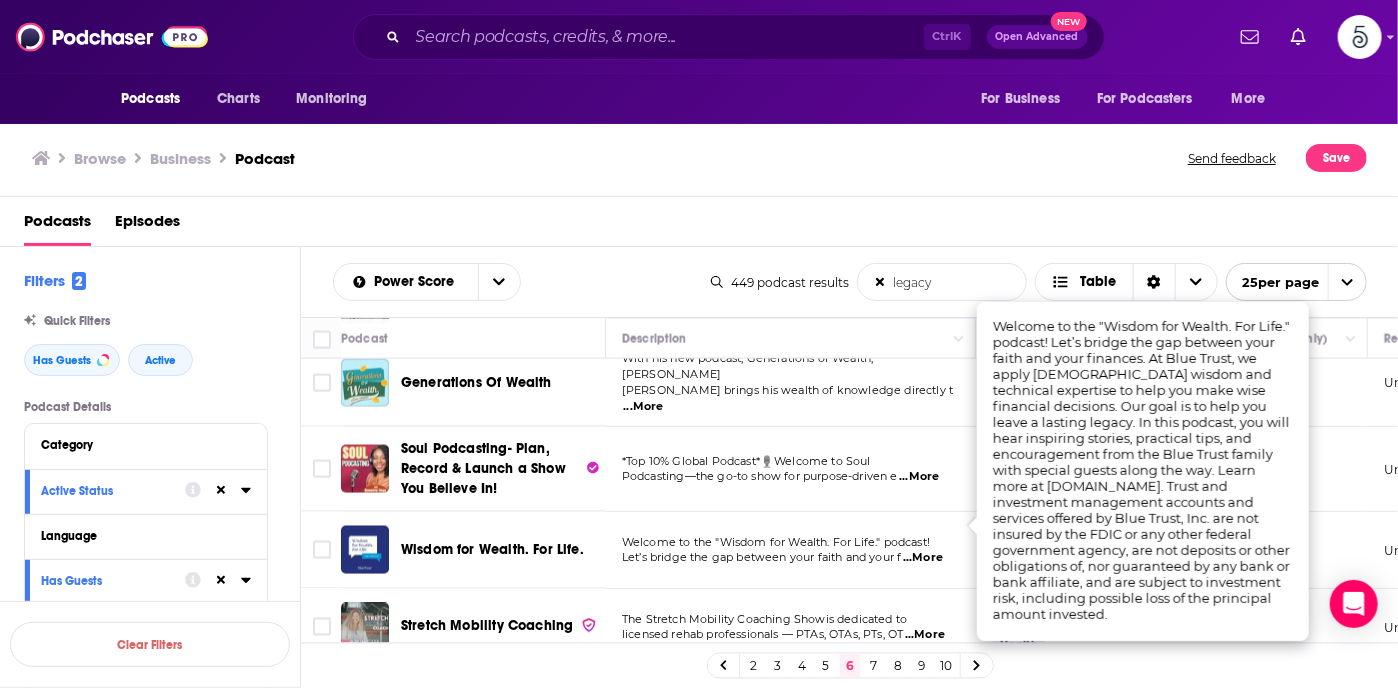 click on "...More" at bounding box center (923, 558) 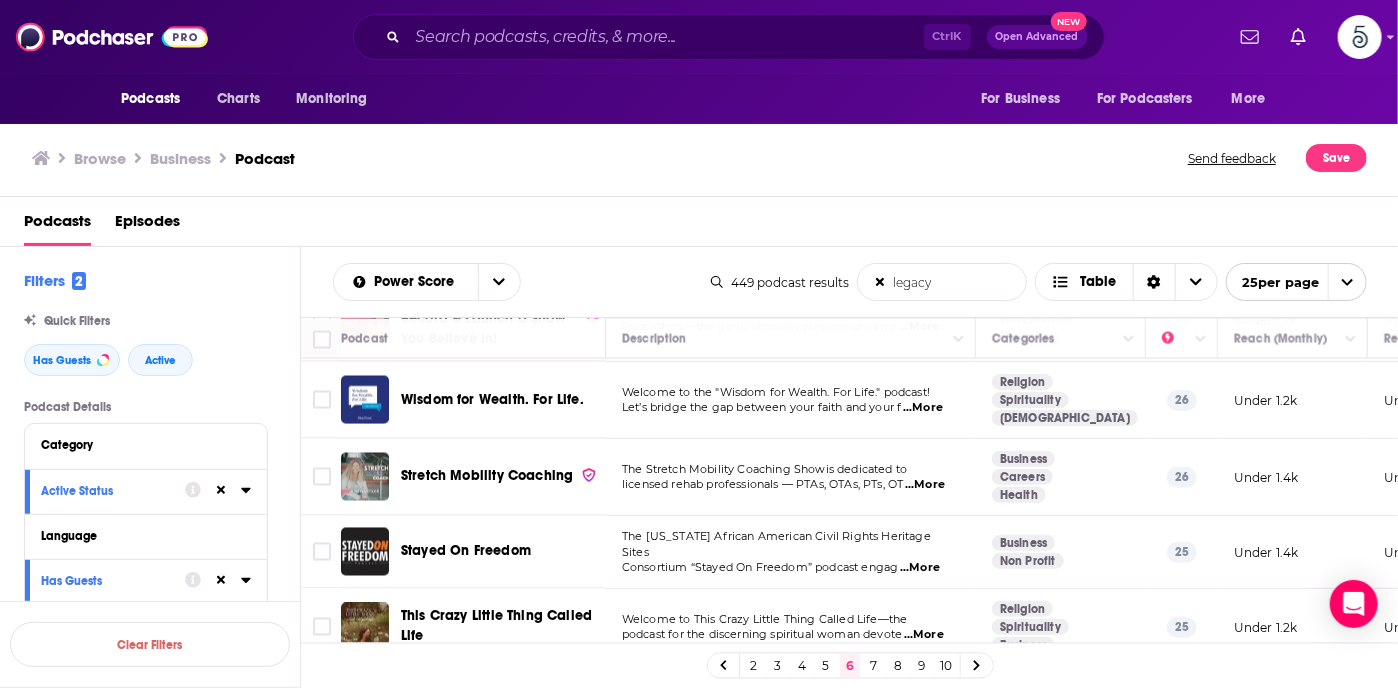scroll, scrollTop: 1639, scrollLeft: 0, axis: vertical 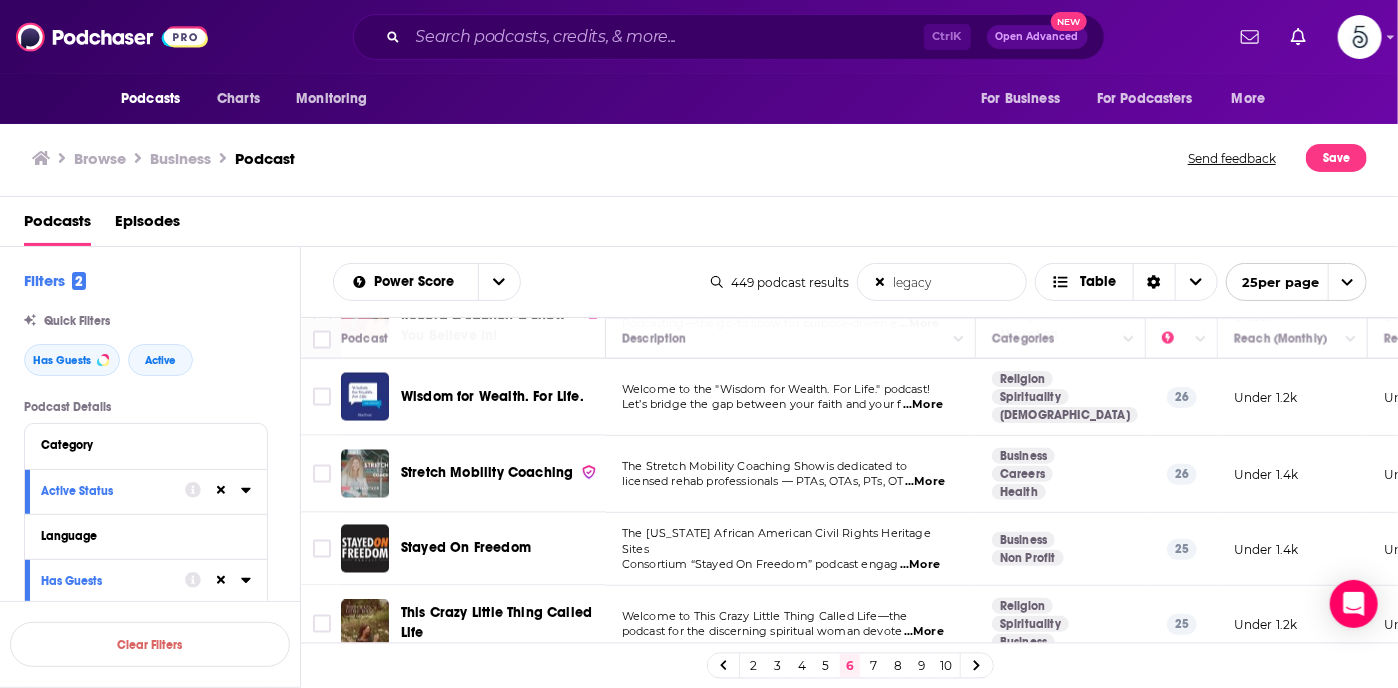 click on "...More" at bounding box center [924, 632] 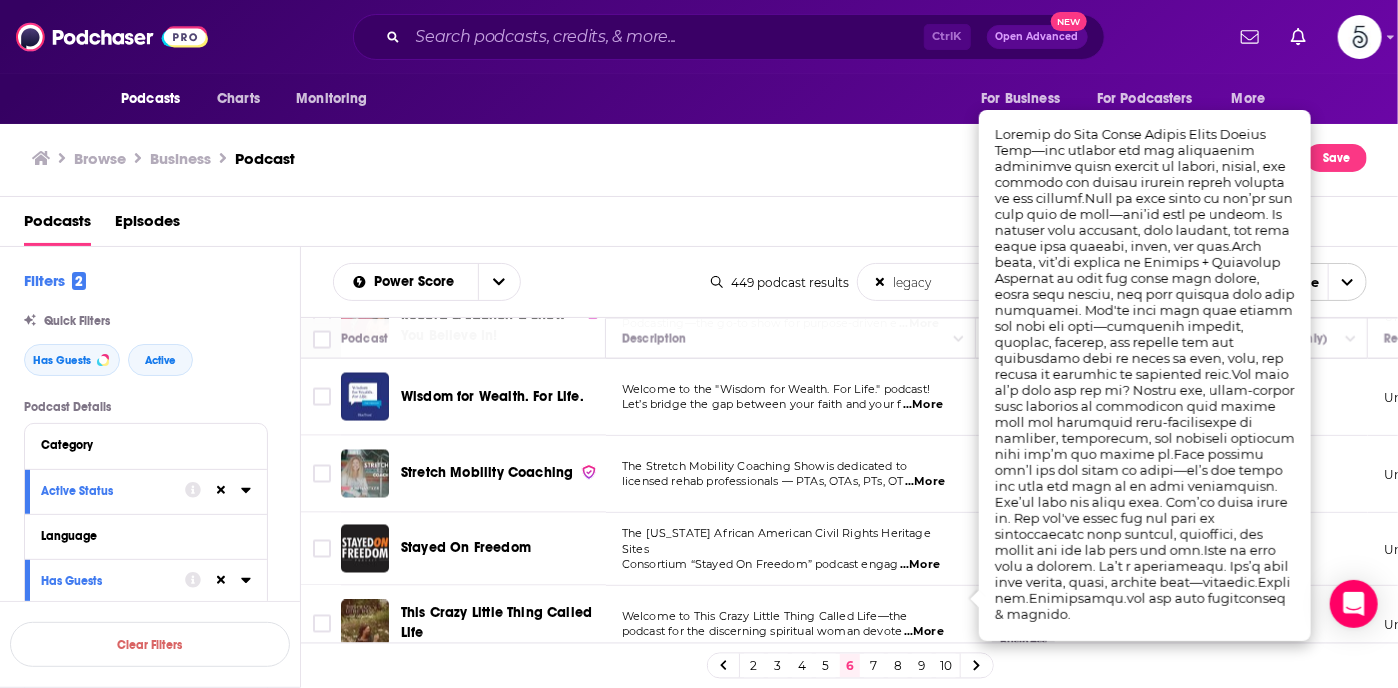 click on "...More" at bounding box center [924, 632] 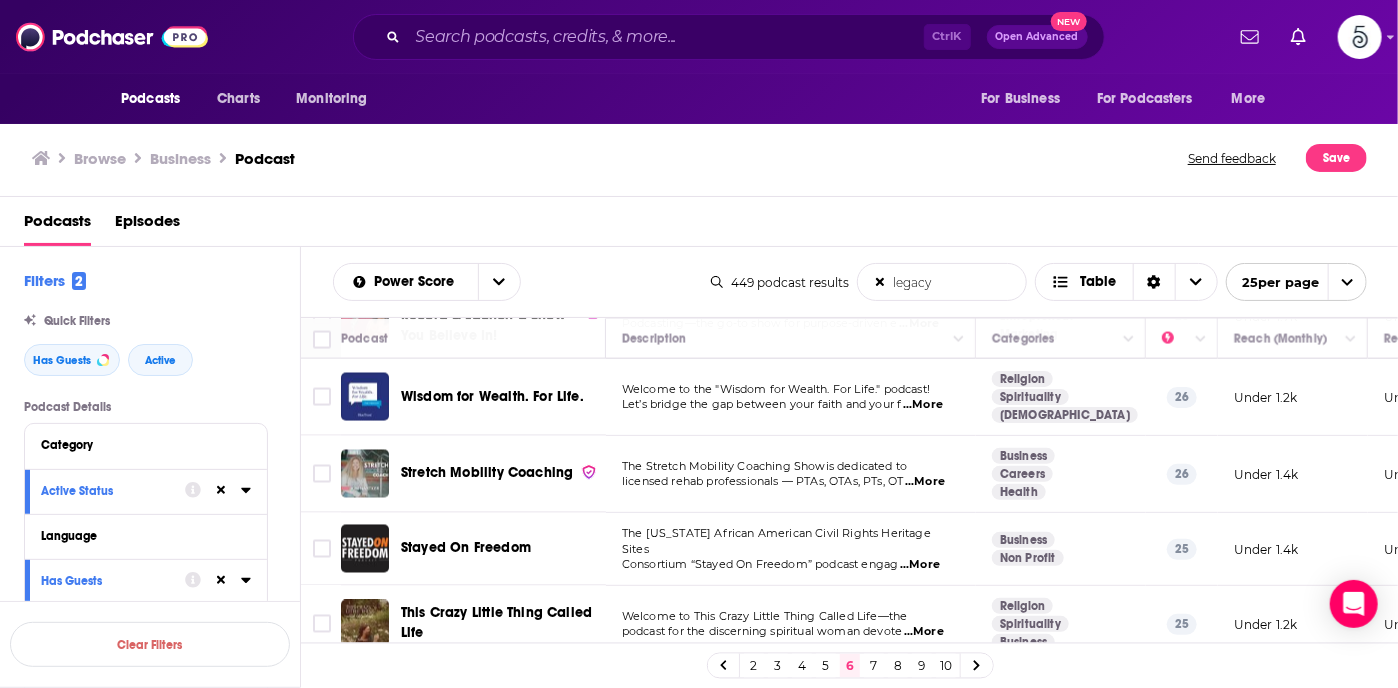 click on "7" at bounding box center (874, 666) 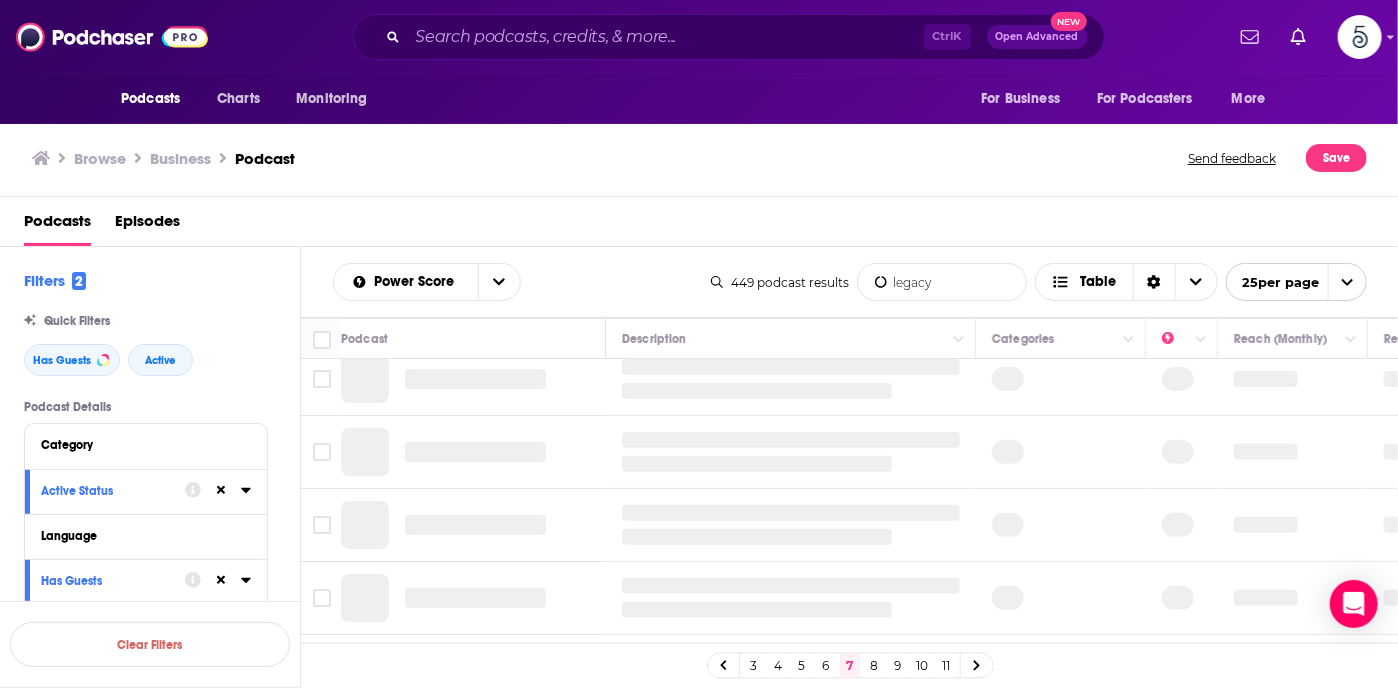 scroll, scrollTop: 0, scrollLeft: 0, axis: both 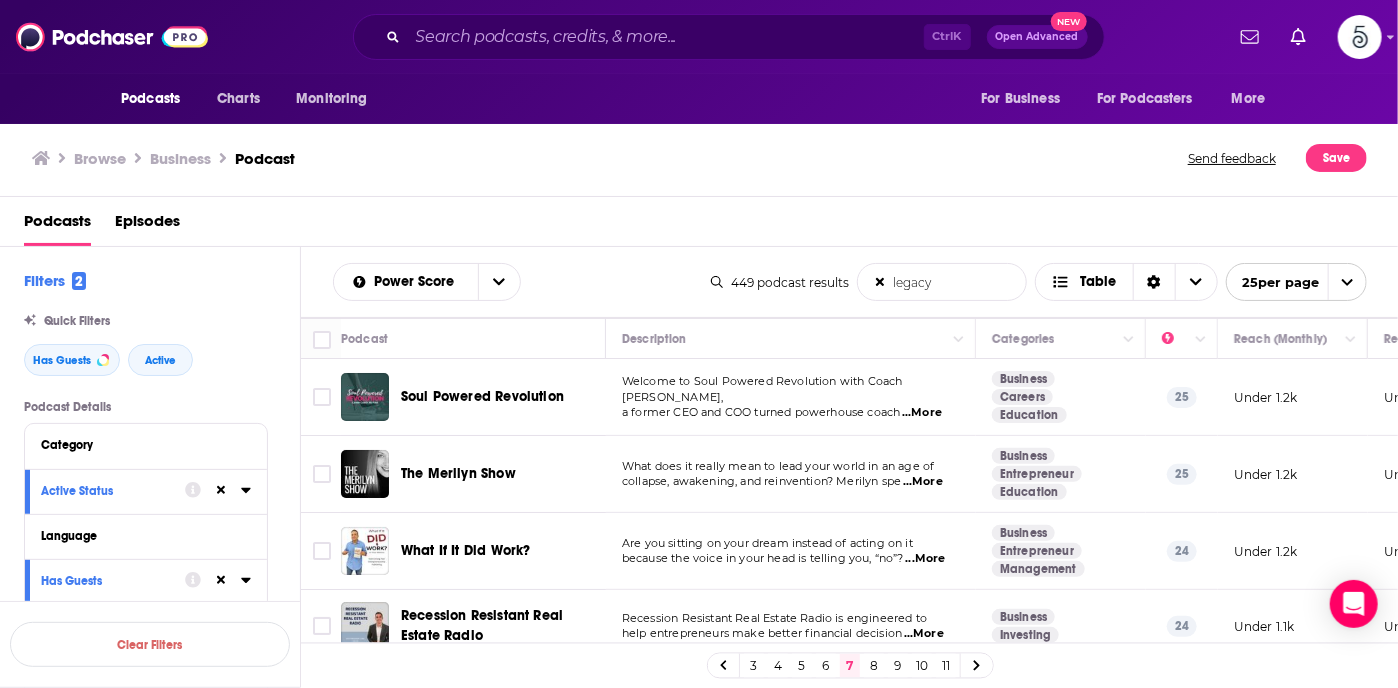 click on "...More" at bounding box center [922, 413] 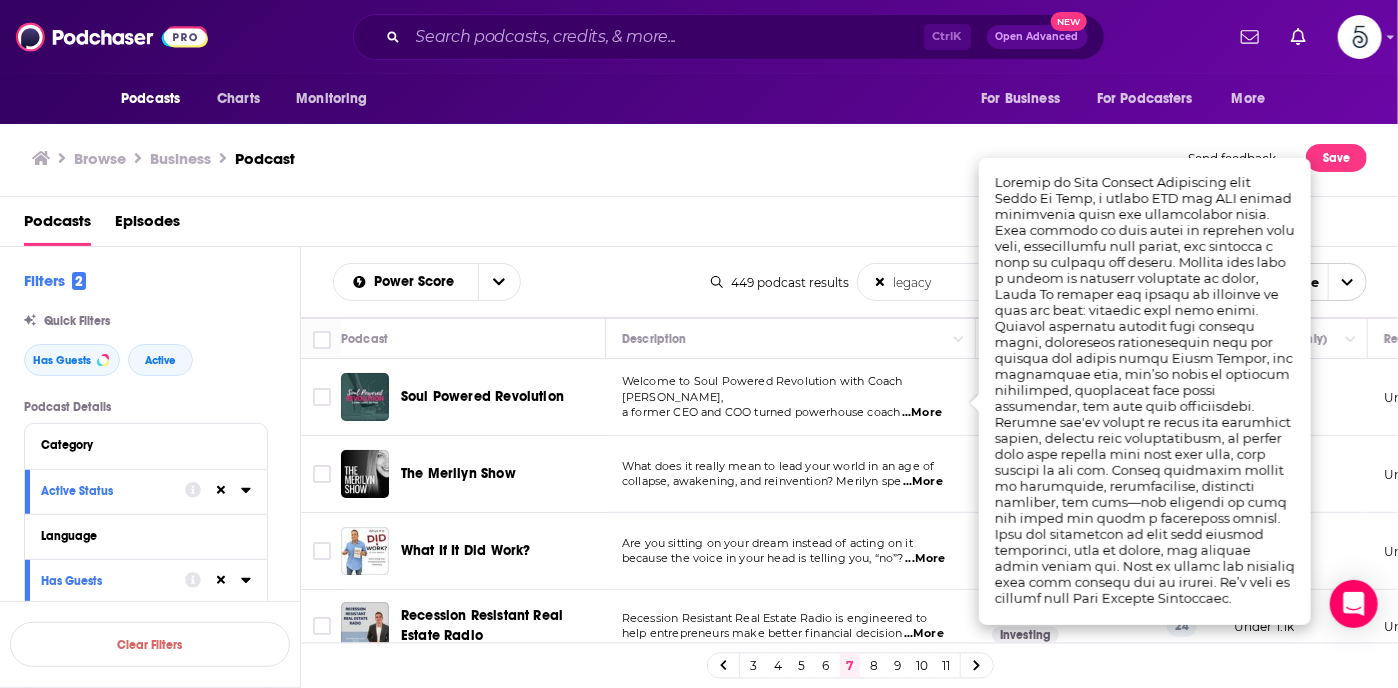 click on "...More" at bounding box center (922, 413) 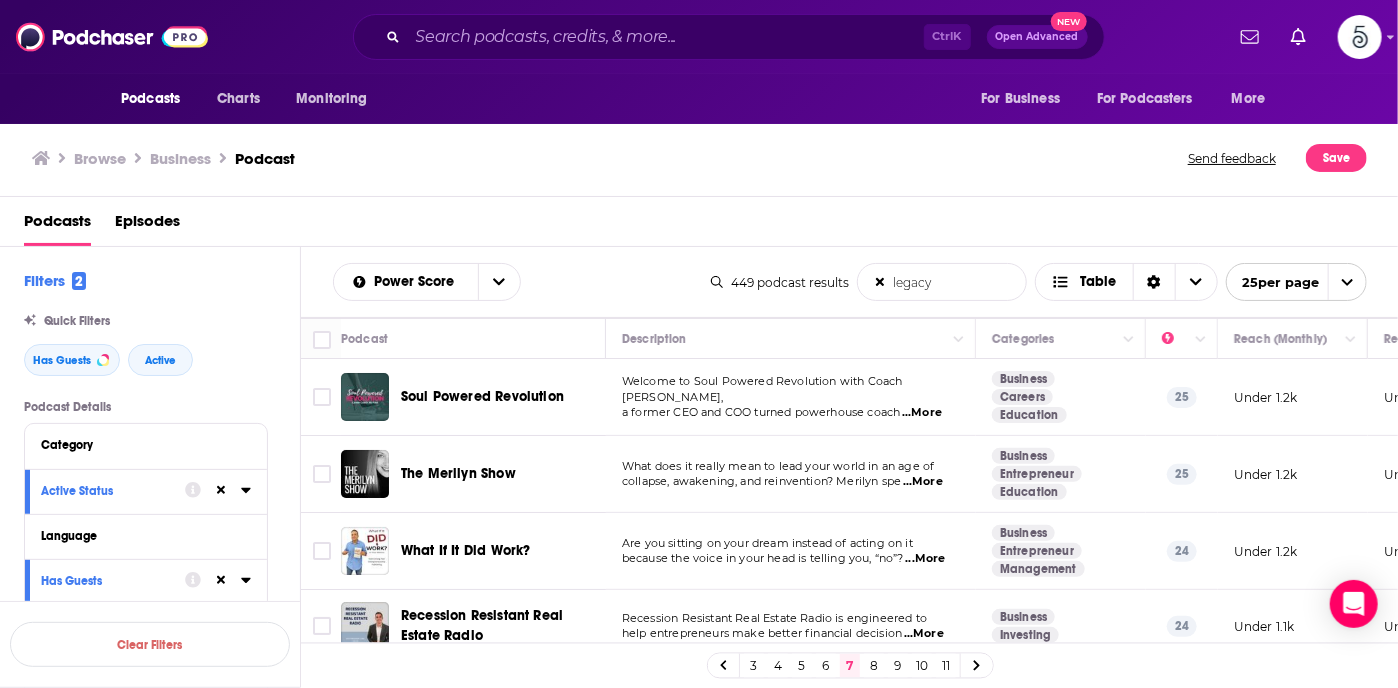 click on "...More" at bounding box center [923, 482] 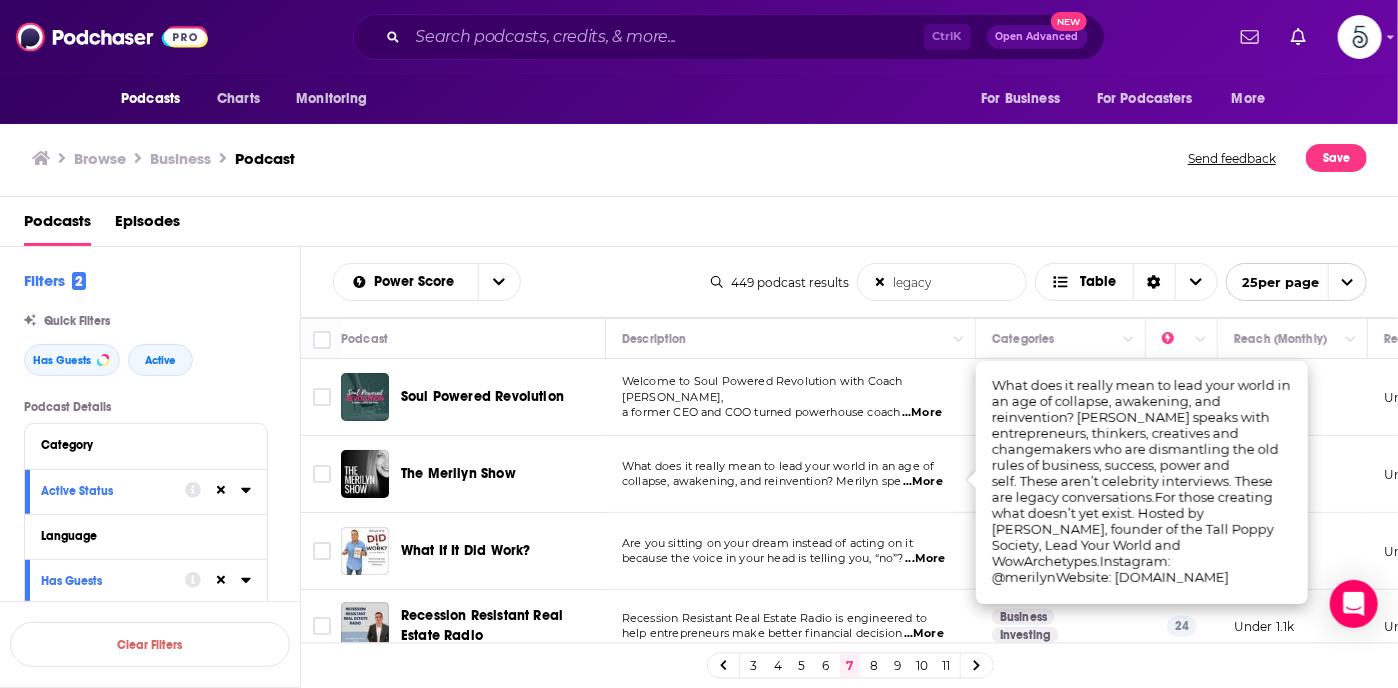 click on "...More" at bounding box center (923, 482) 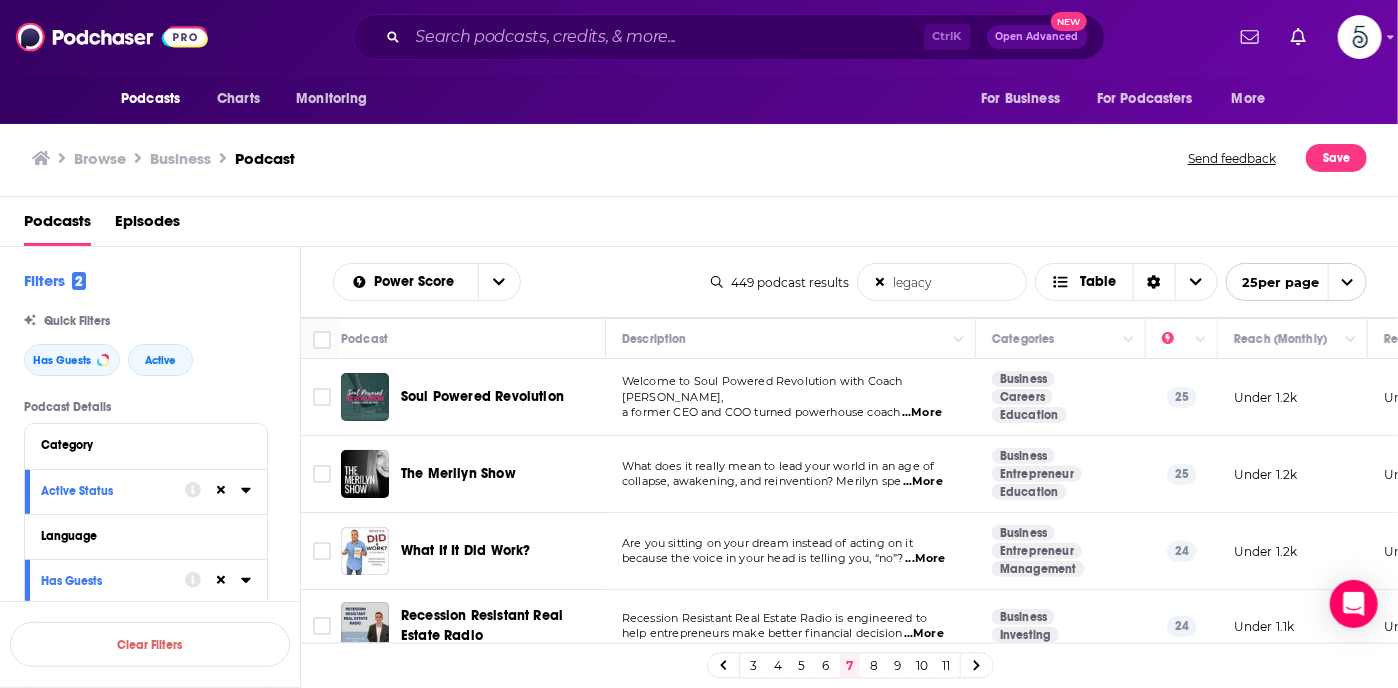click on "...More" at bounding box center [925, 559] 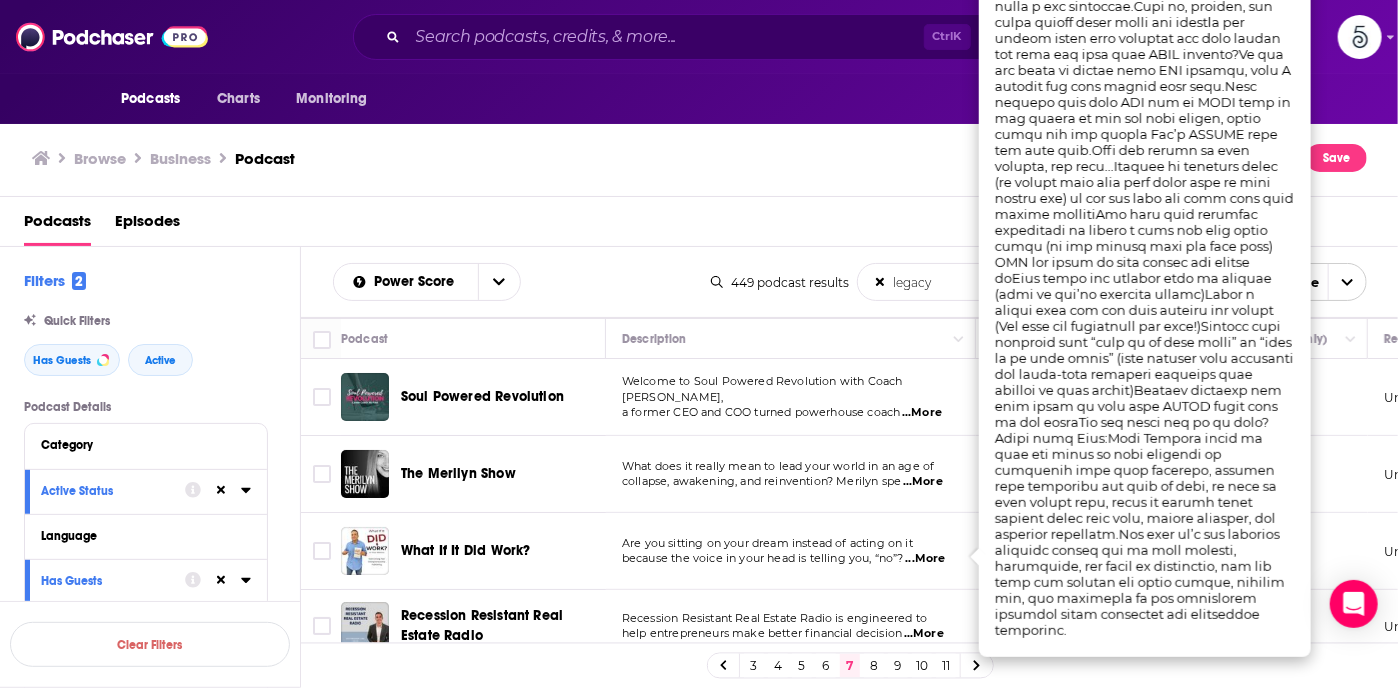 click on "...More" at bounding box center [925, 559] 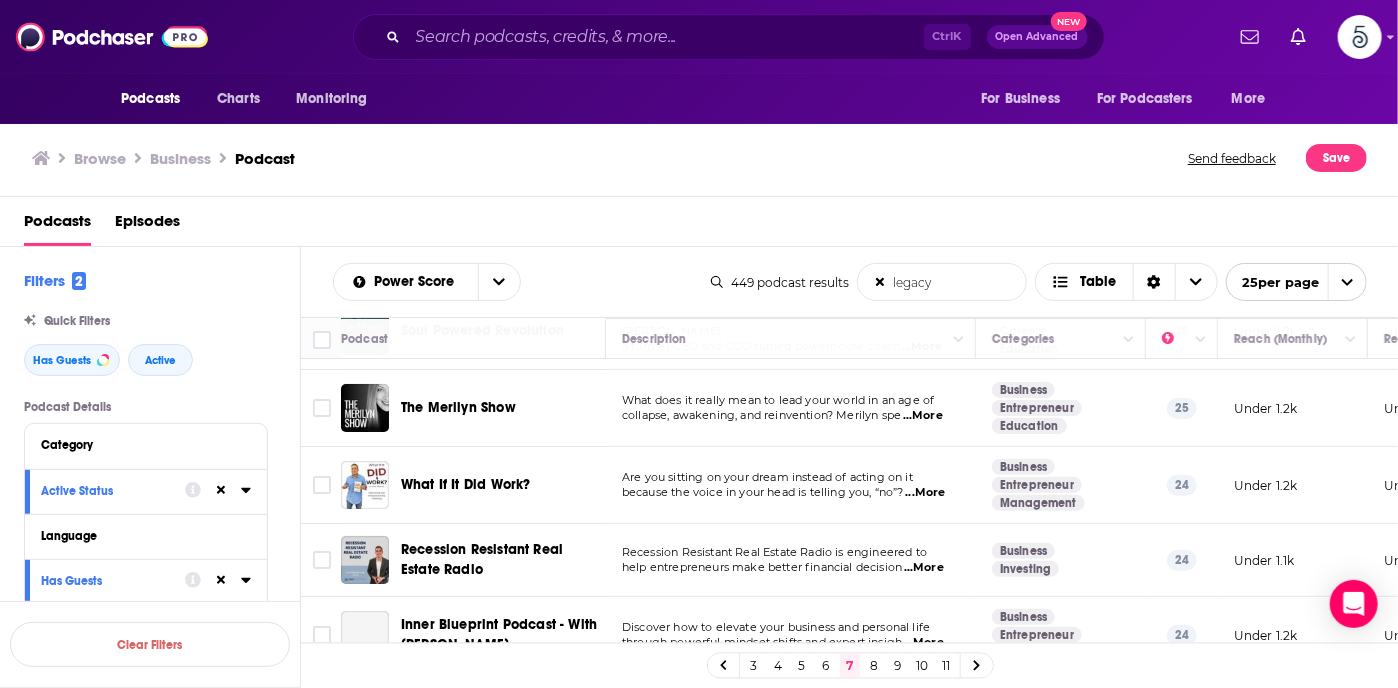 scroll, scrollTop: 80, scrollLeft: 0, axis: vertical 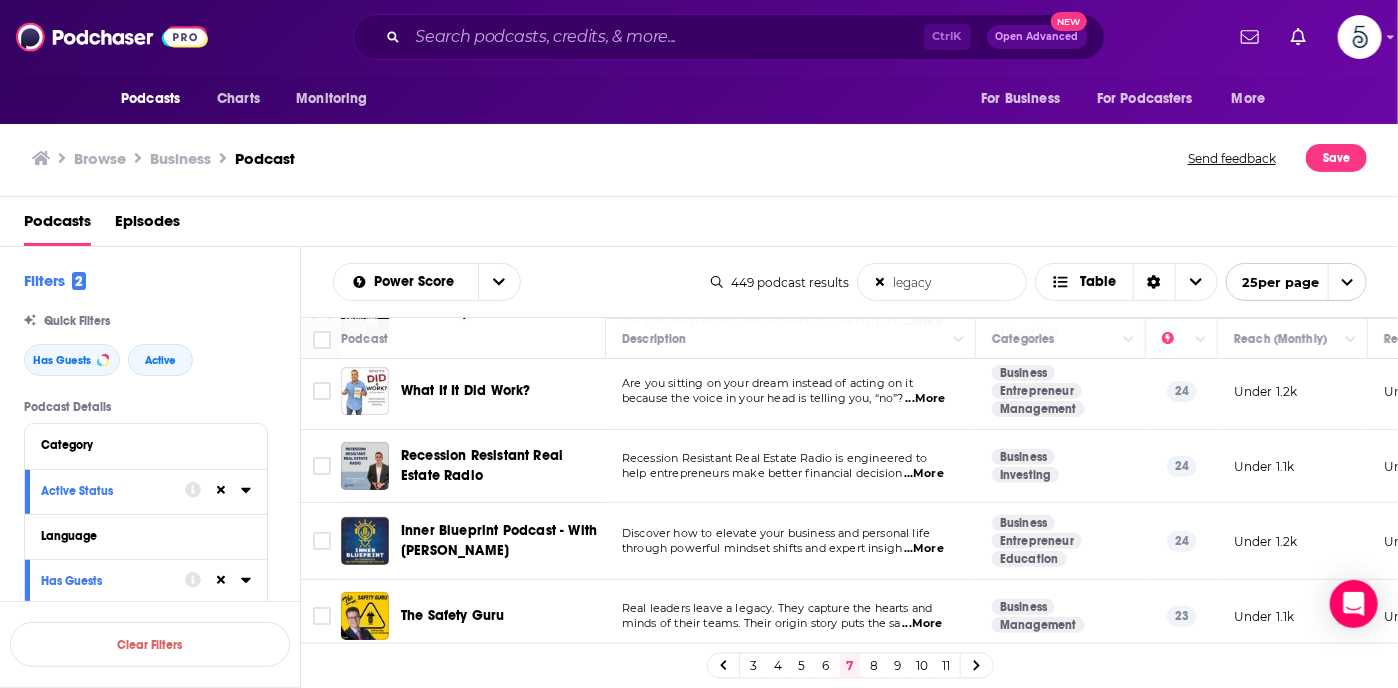 click on "...More" at bounding box center (924, 549) 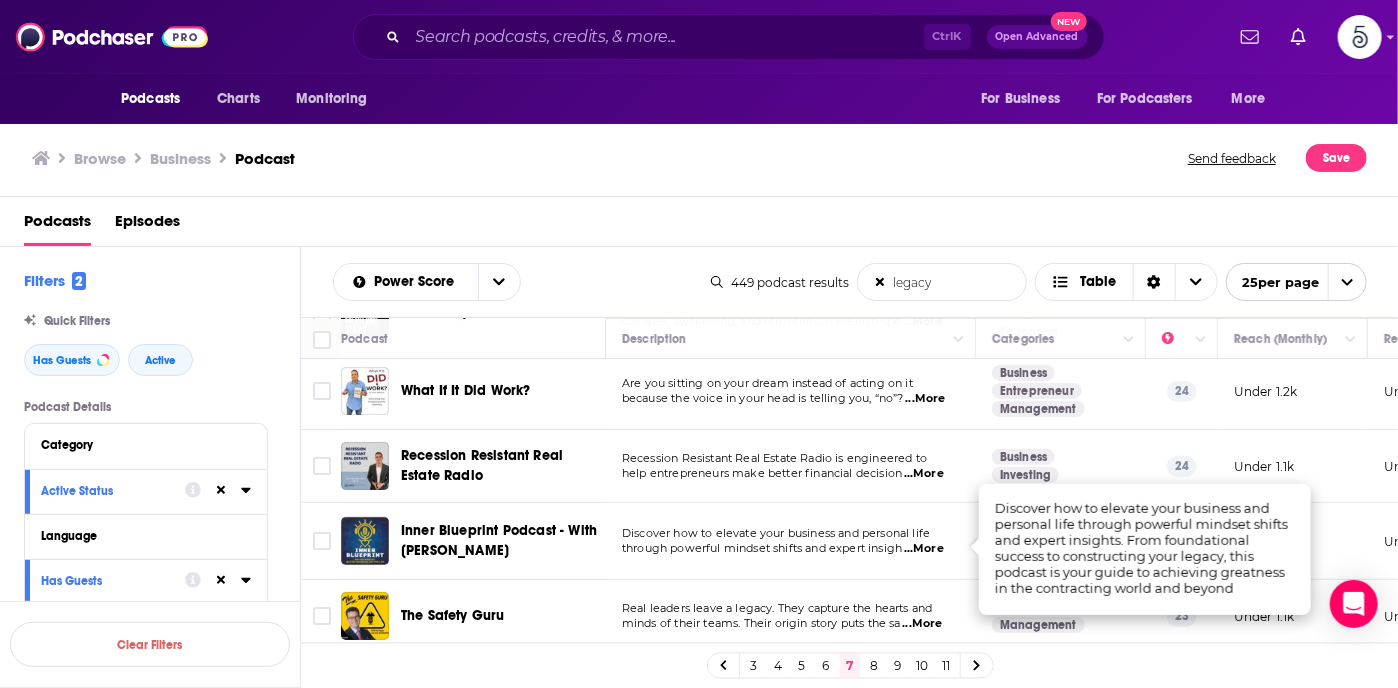 click on "...More" at bounding box center [924, 549] 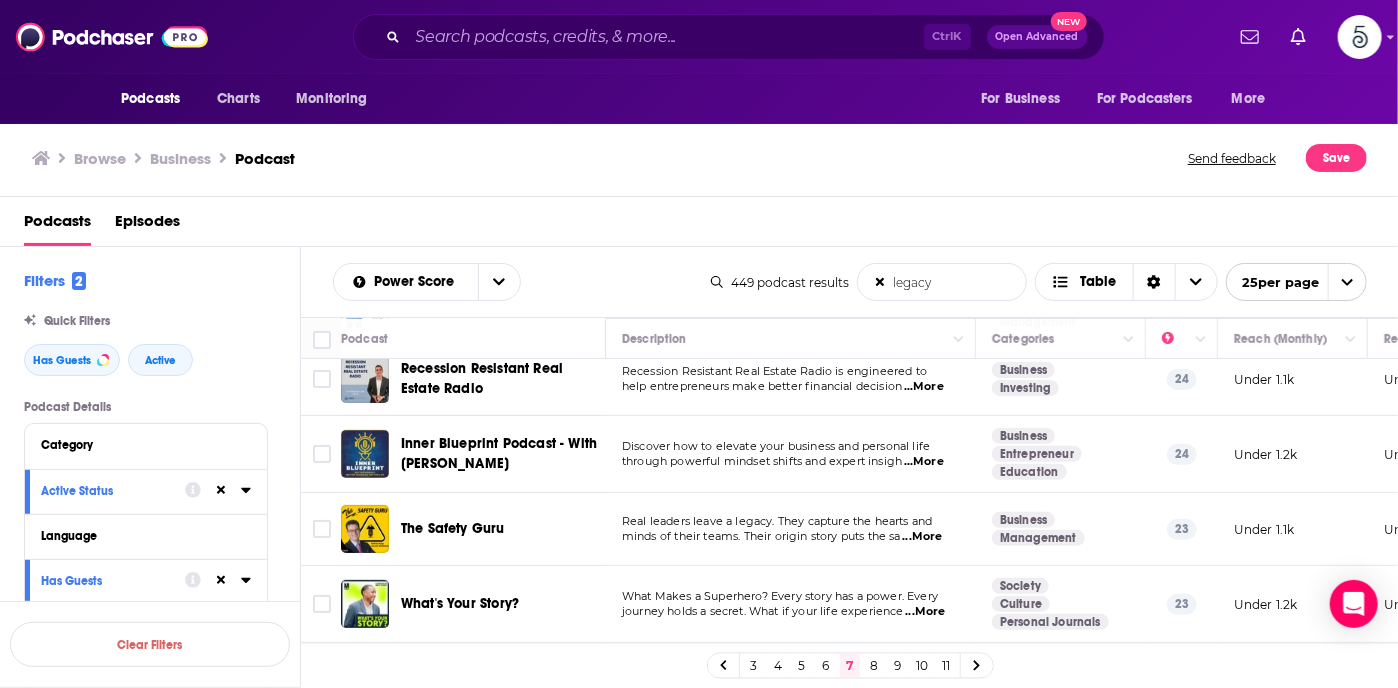 scroll, scrollTop: 299, scrollLeft: 0, axis: vertical 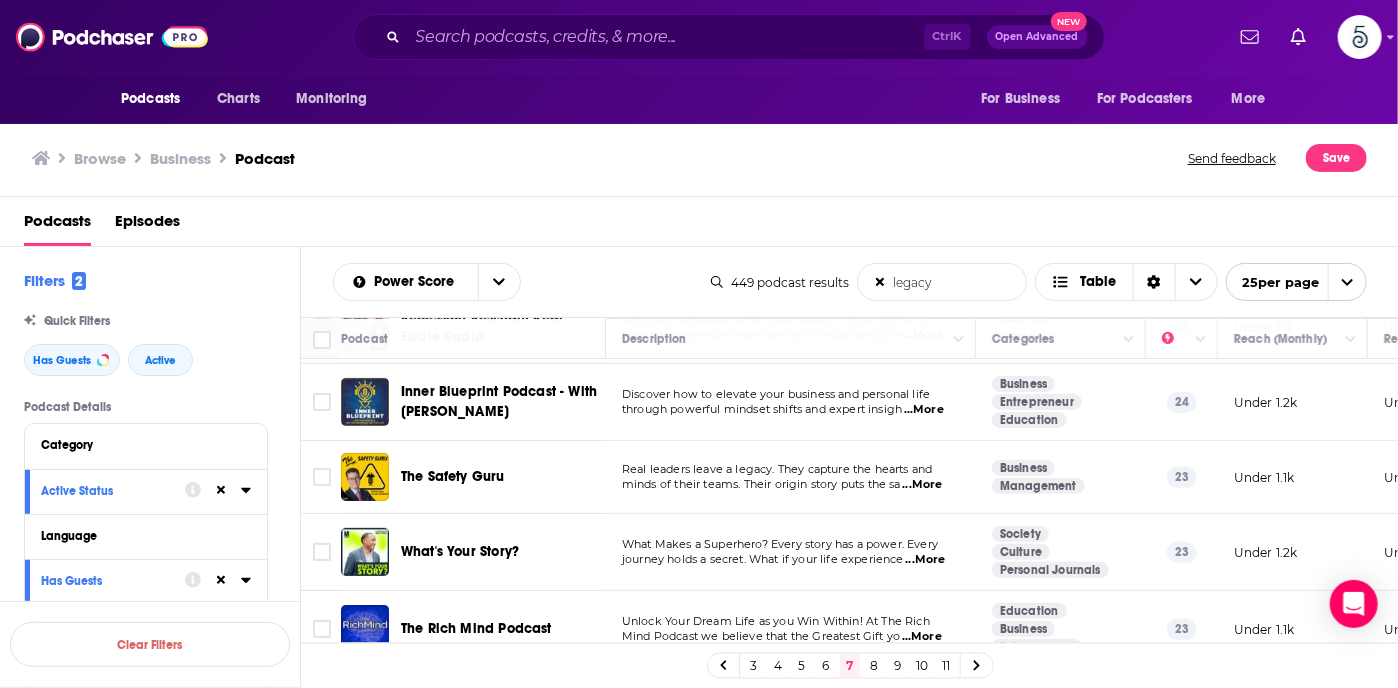 click on "...More" at bounding box center [922, 485] 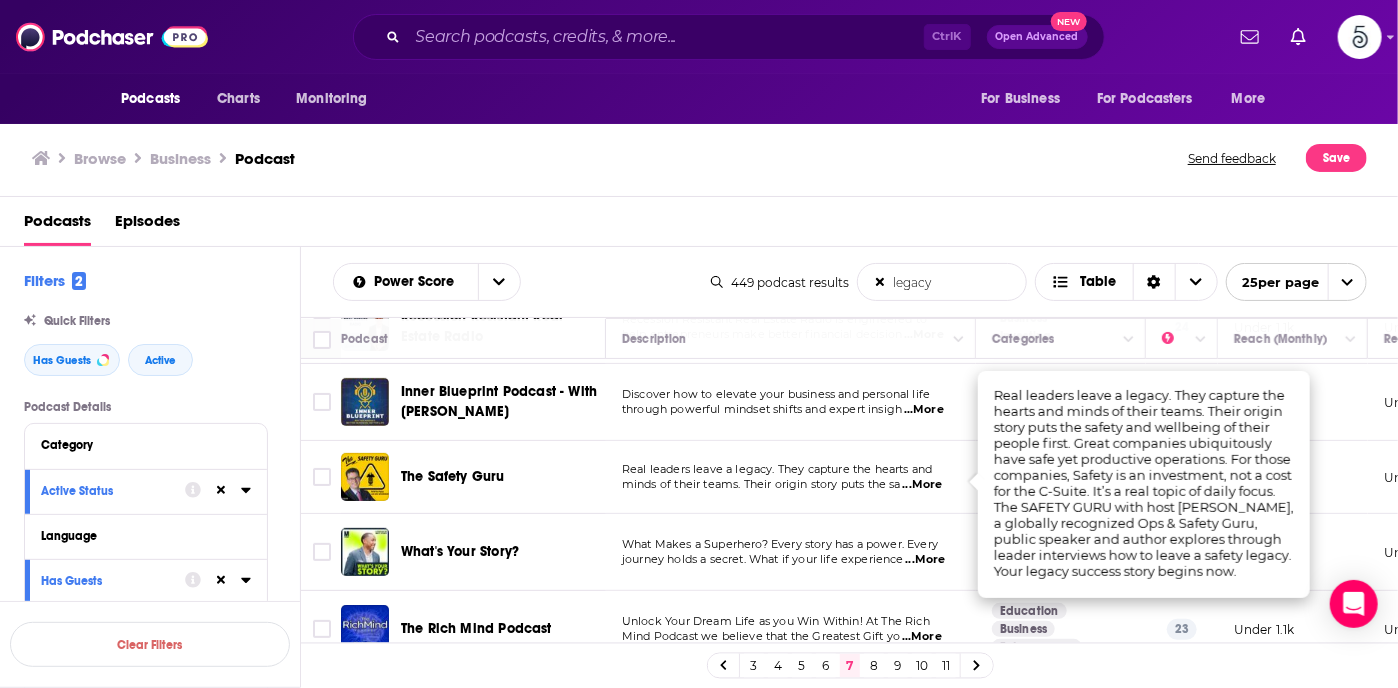 click on "...More" at bounding box center [922, 485] 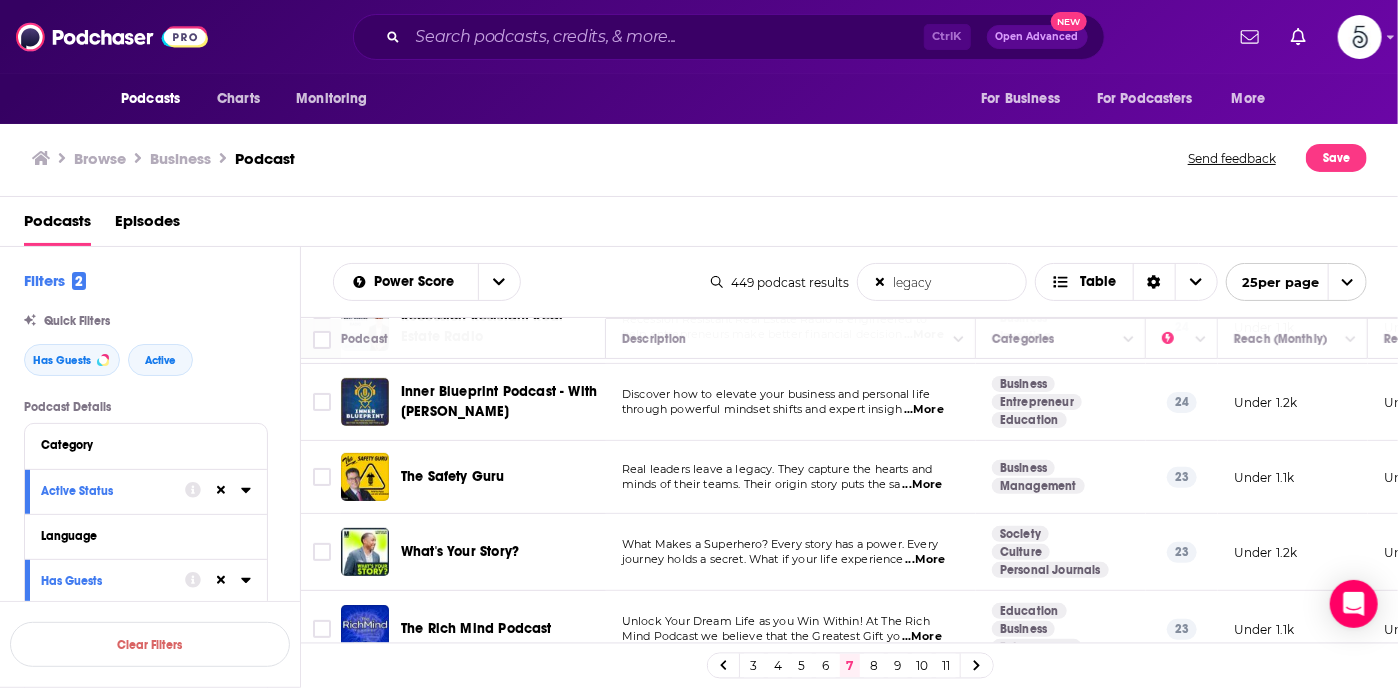 click on "...More" at bounding box center [925, 560] 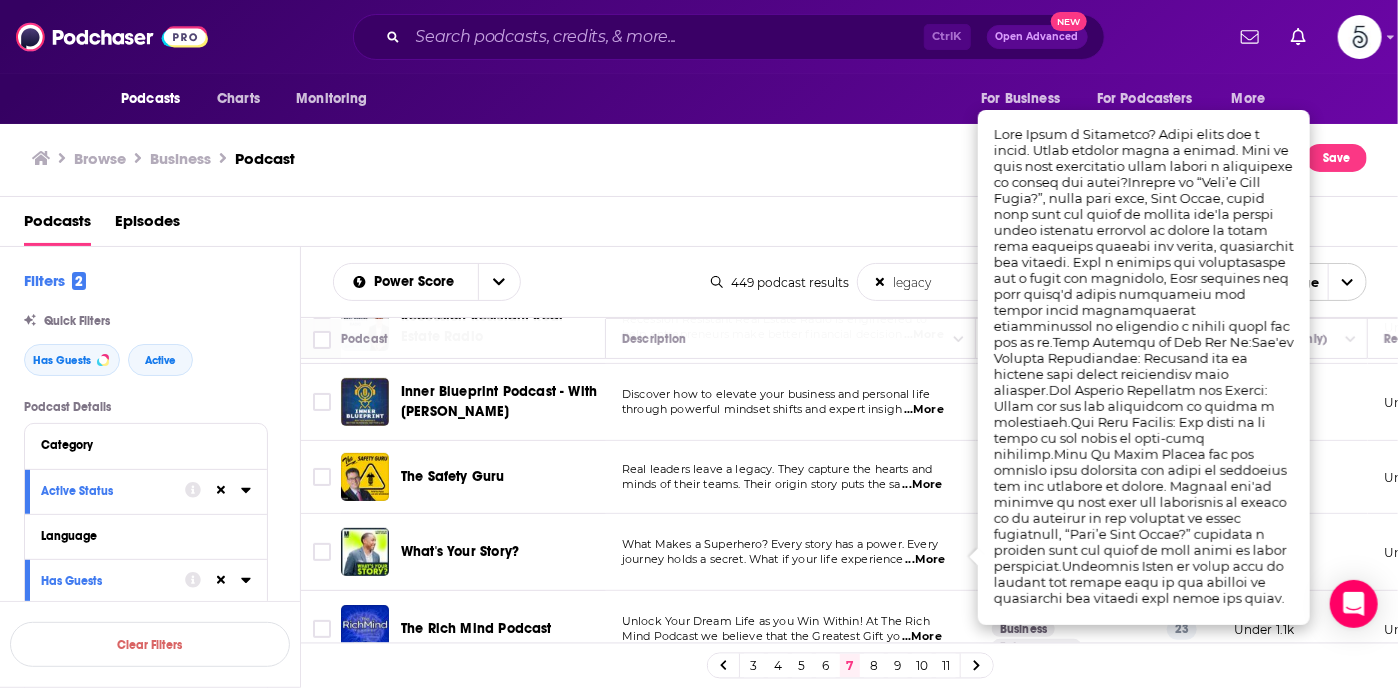 click on "...More" at bounding box center (925, 560) 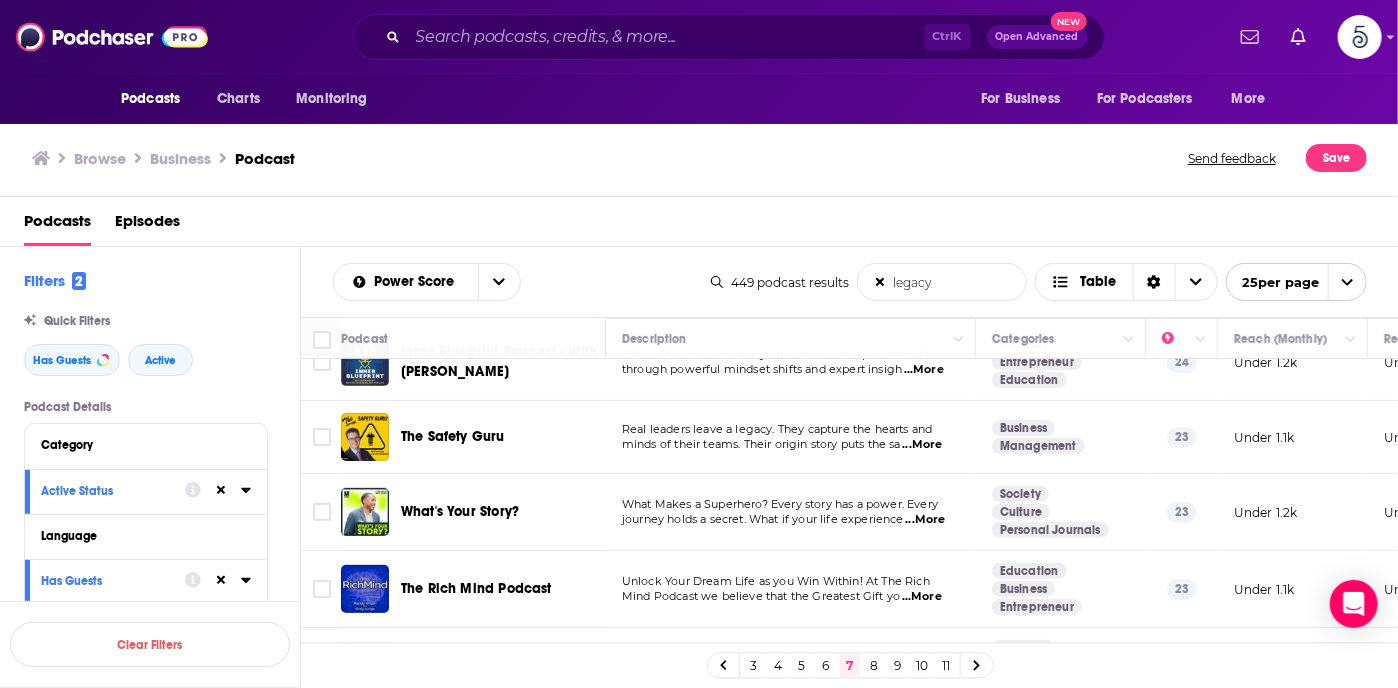 scroll, scrollTop: 379, scrollLeft: 0, axis: vertical 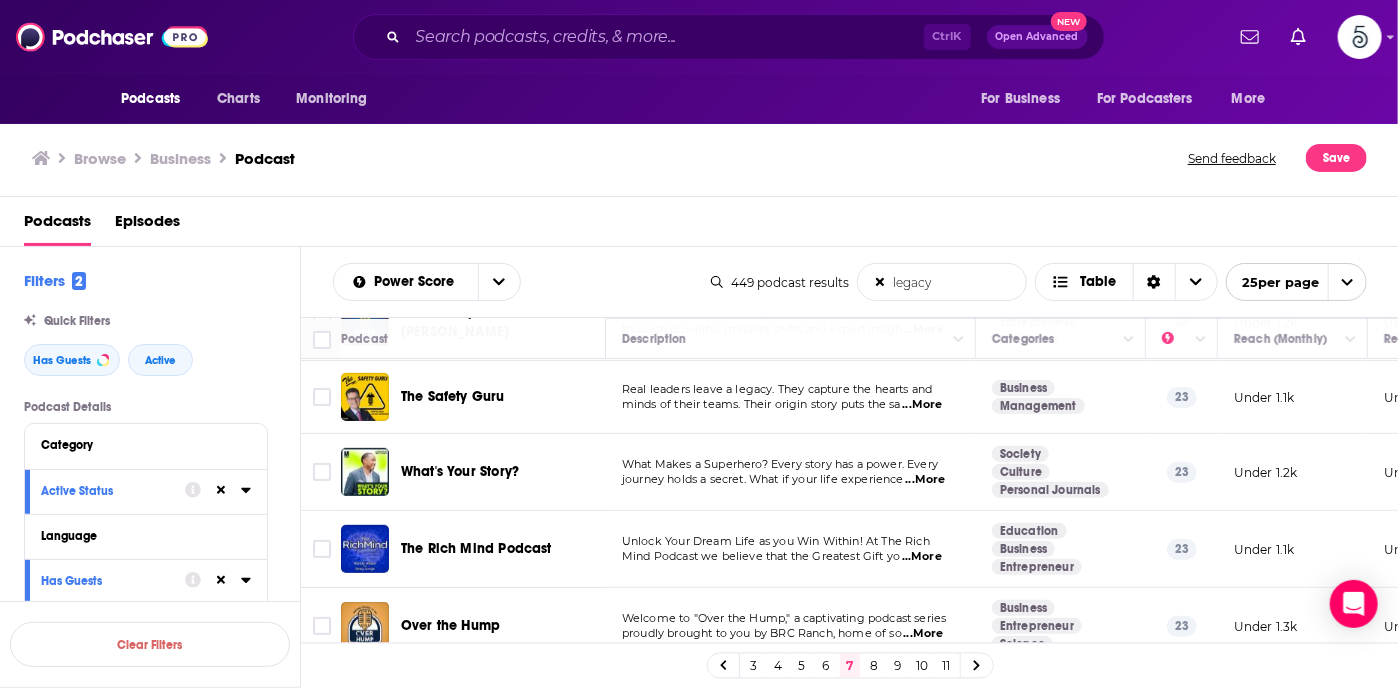click on "...More" at bounding box center (922, 557) 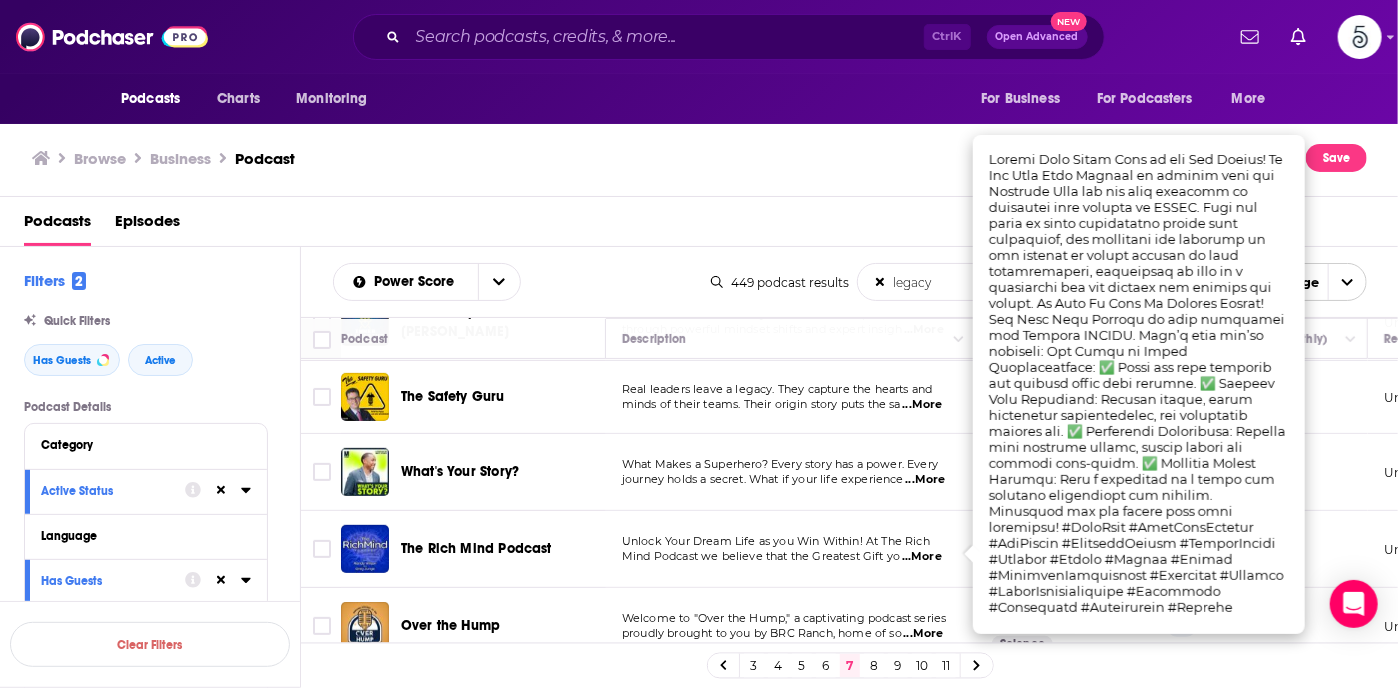 click on "...More" at bounding box center [922, 557] 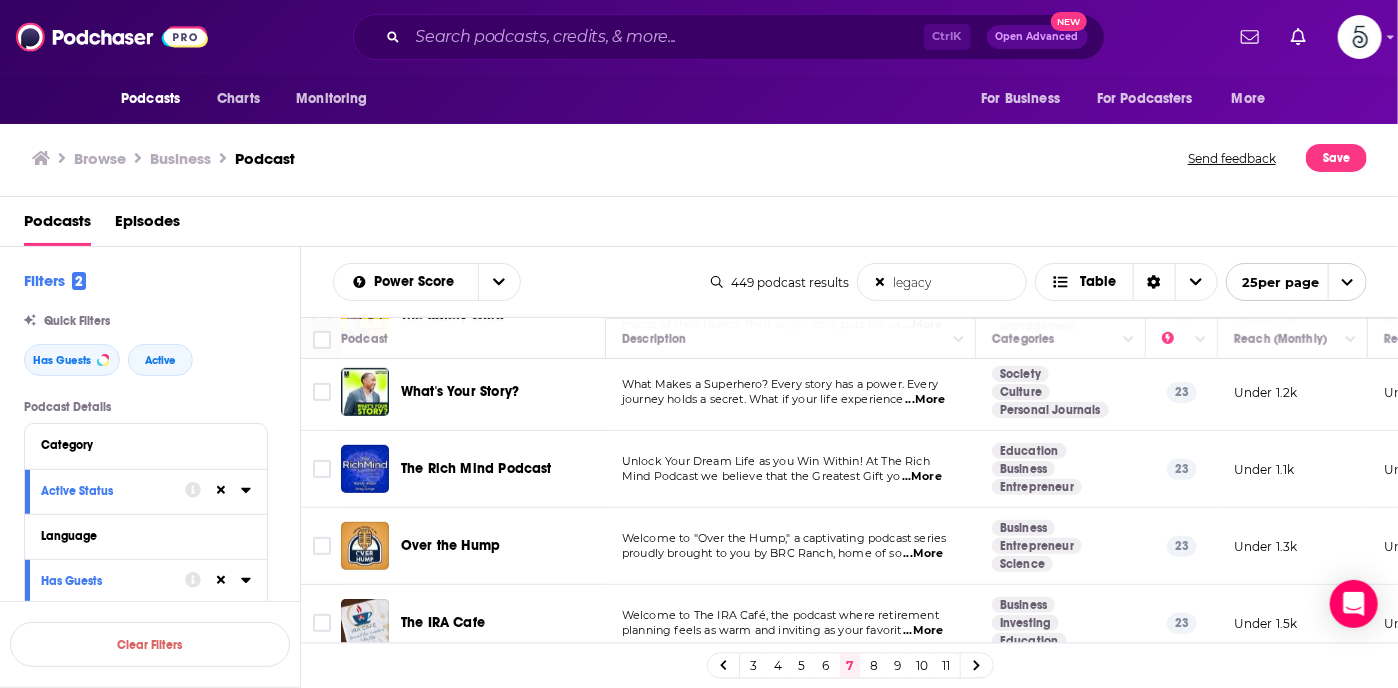 scroll, scrollTop: 499, scrollLeft: 0, axis: vertical 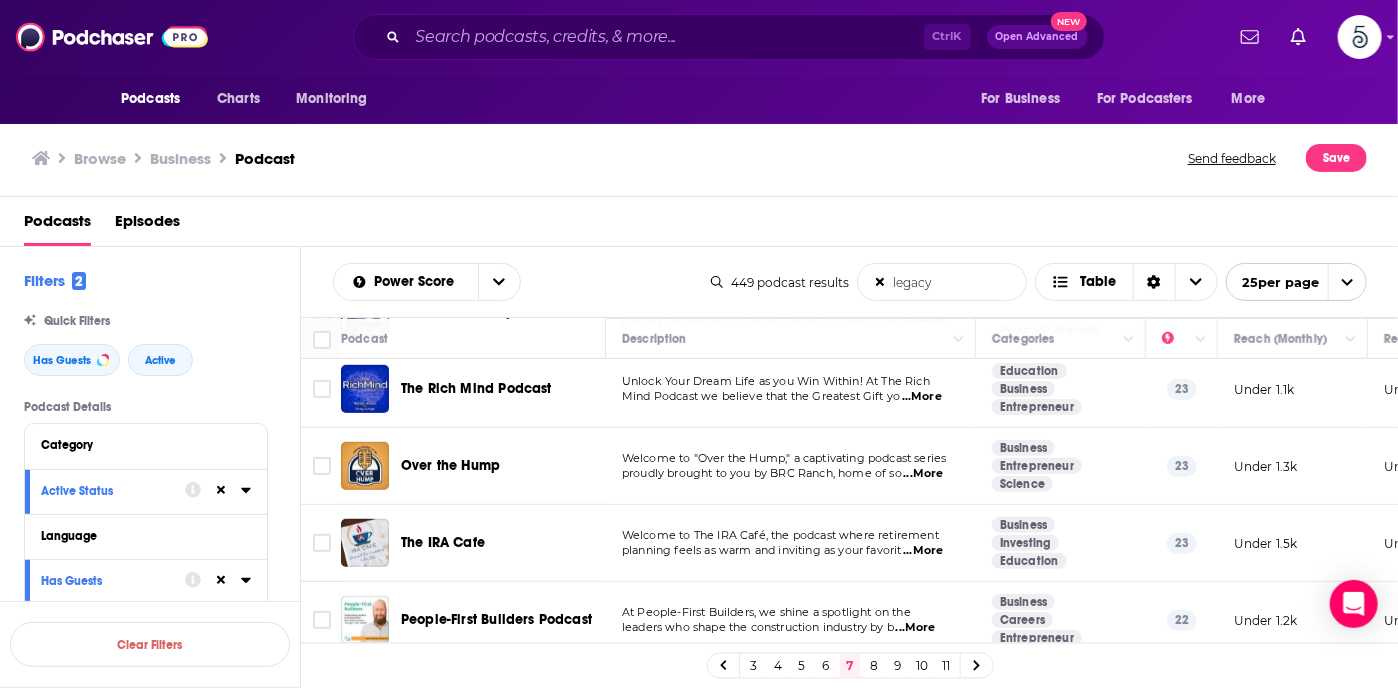 click on "...More" at bounding box center [924, 474] 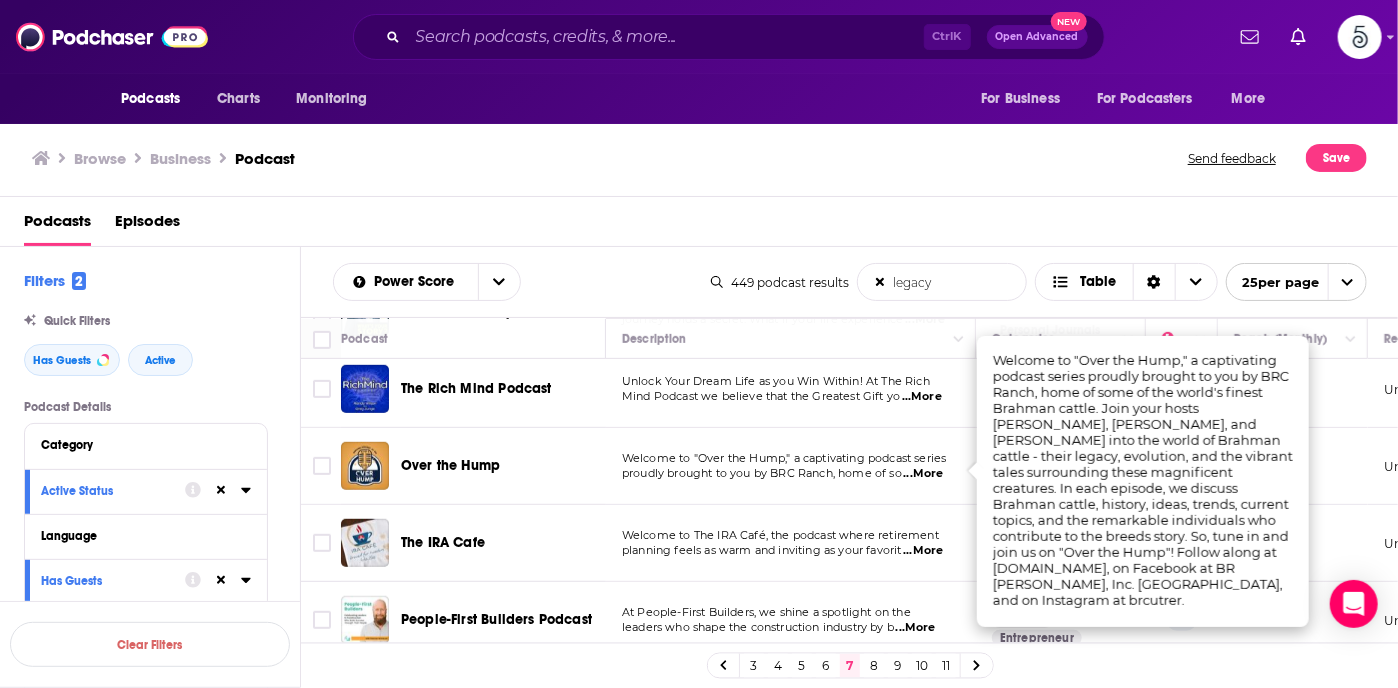 click on "...More" at bounding box center (924, 474) 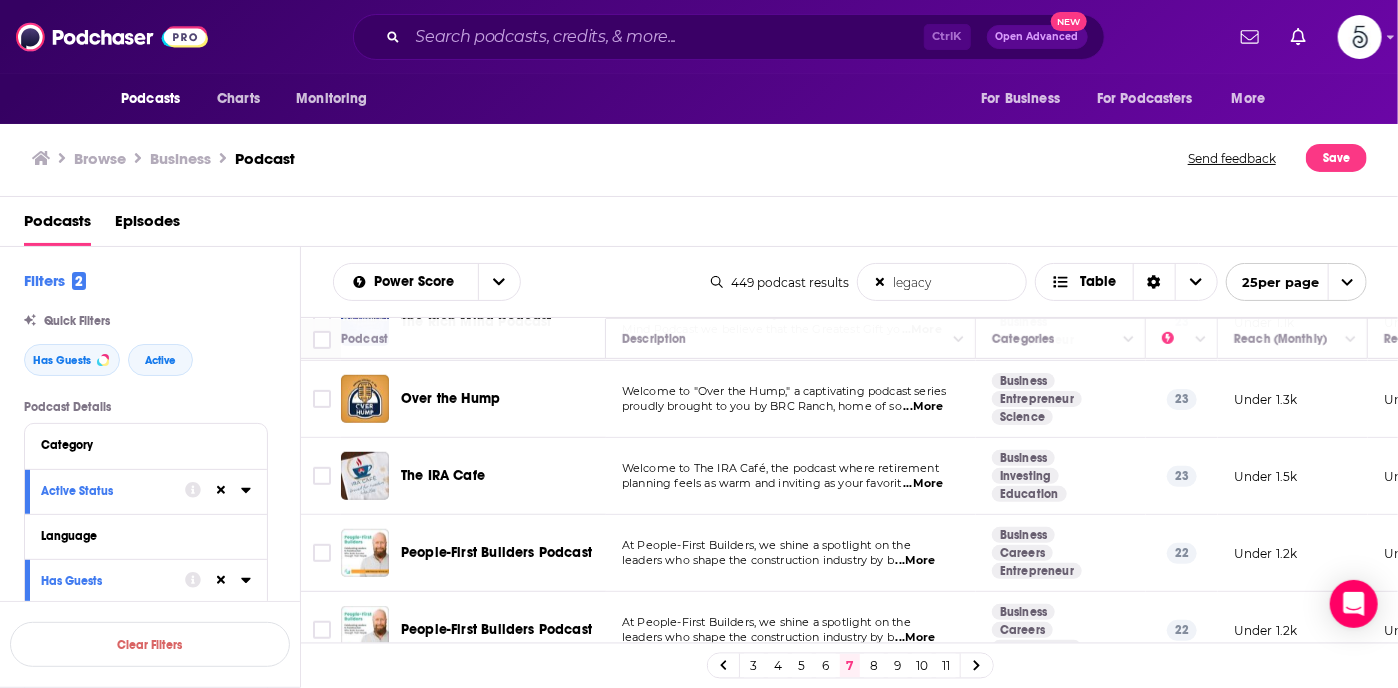 scroll, scrollTop: 619, scrollLeft: 0, axis: vertical 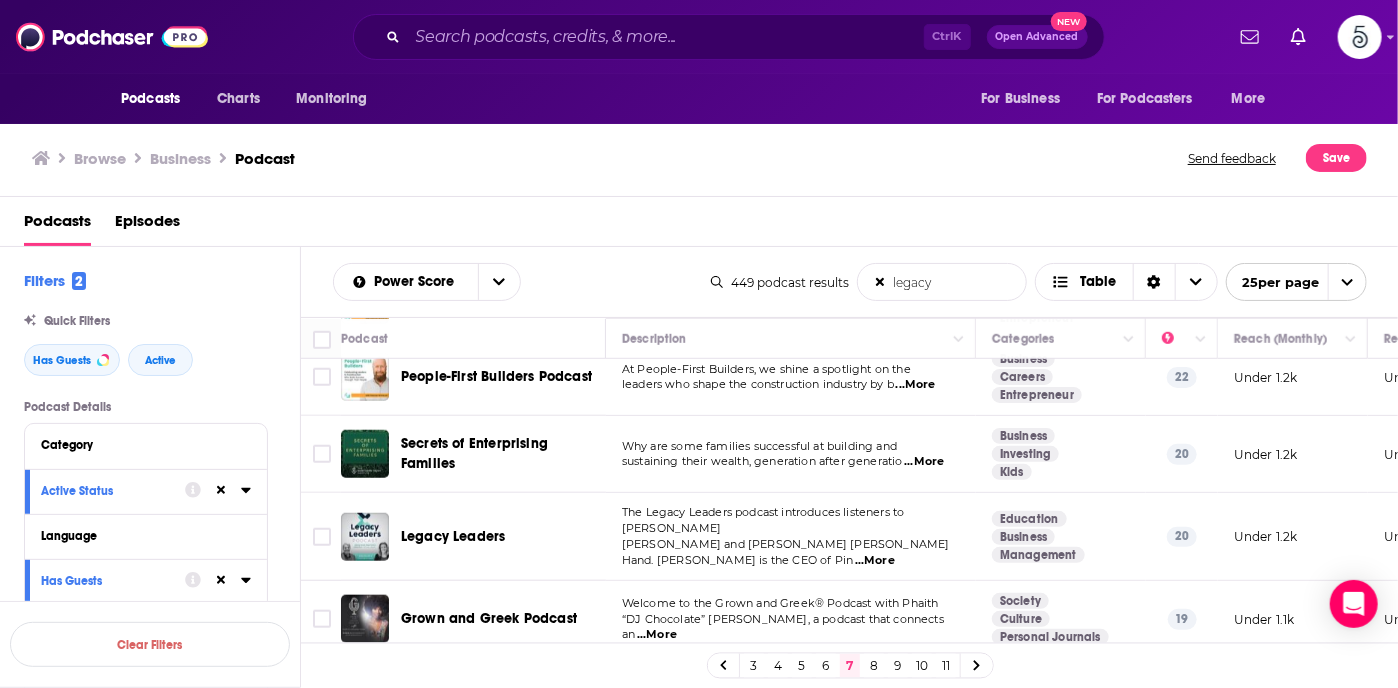 click on "...More" at bounding box center (875, 561) 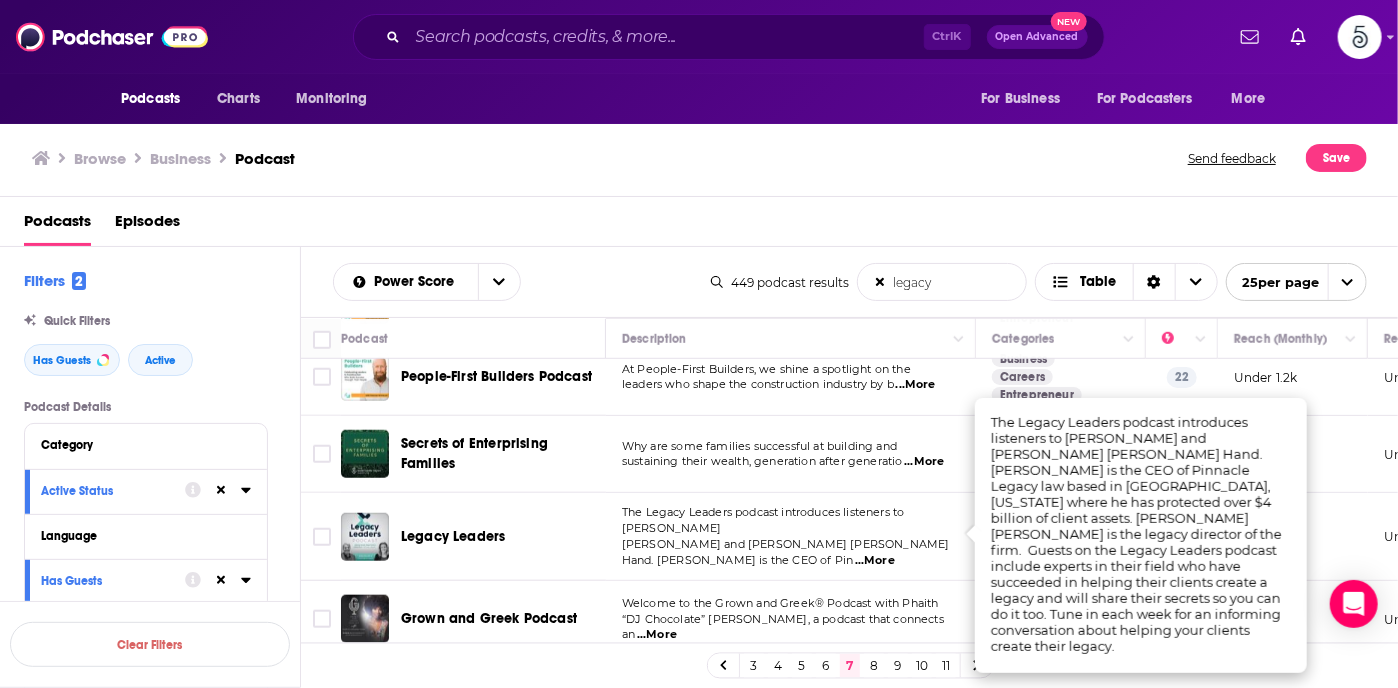 click on "...More" at bounding box center (875, 561) 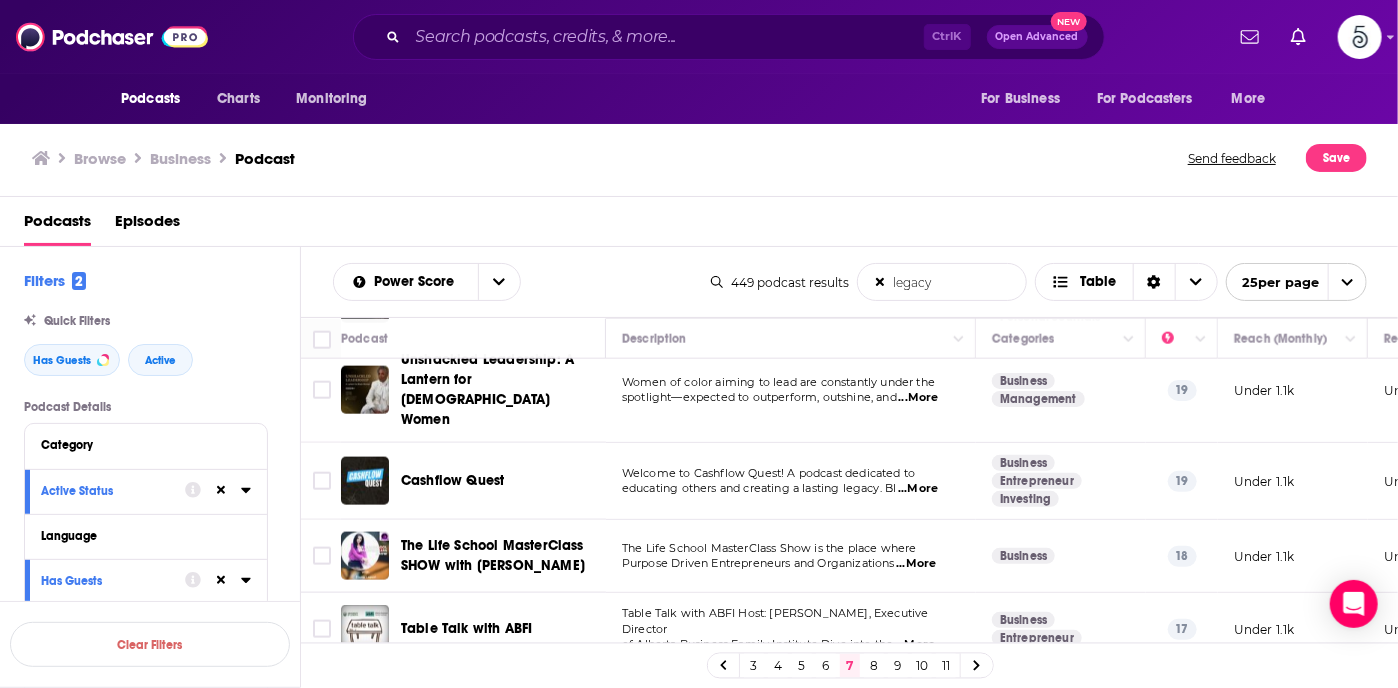 scroll, scrollTop: 1219, scrollLeft: 0, axis: vertical 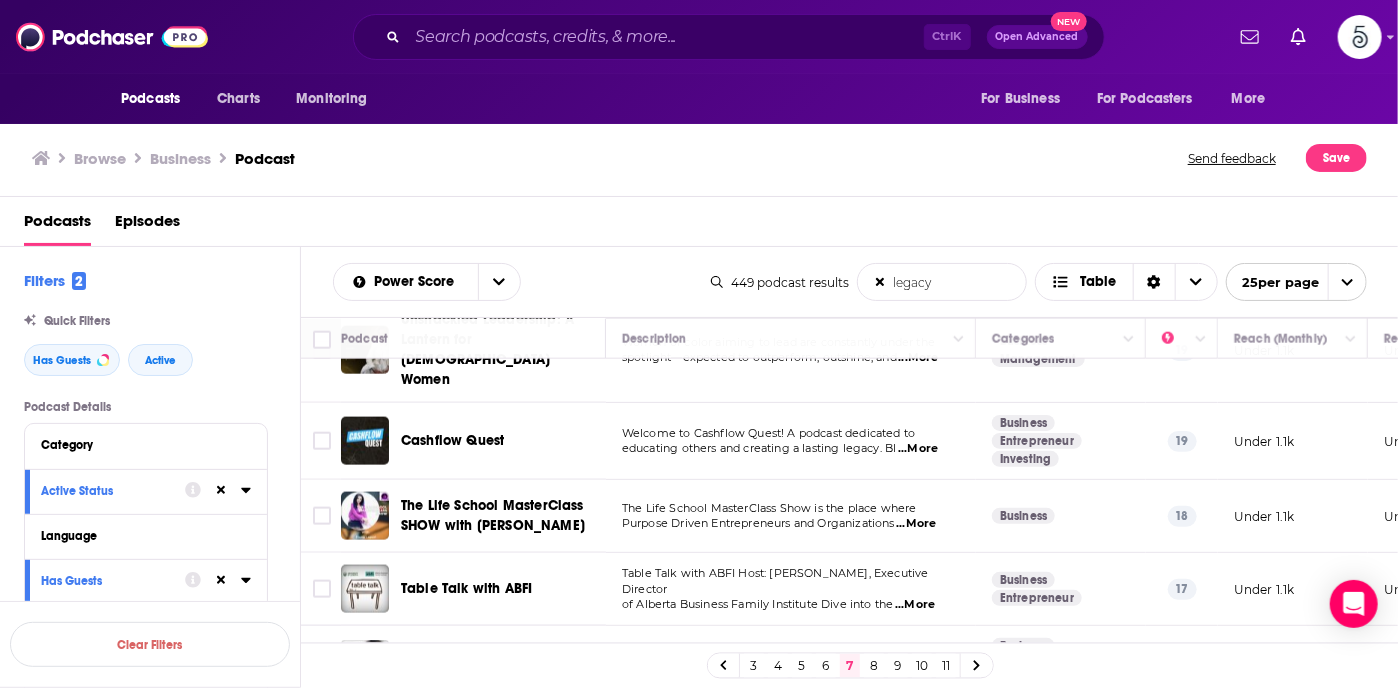 click on "...More" at bounding box center [916, 524] 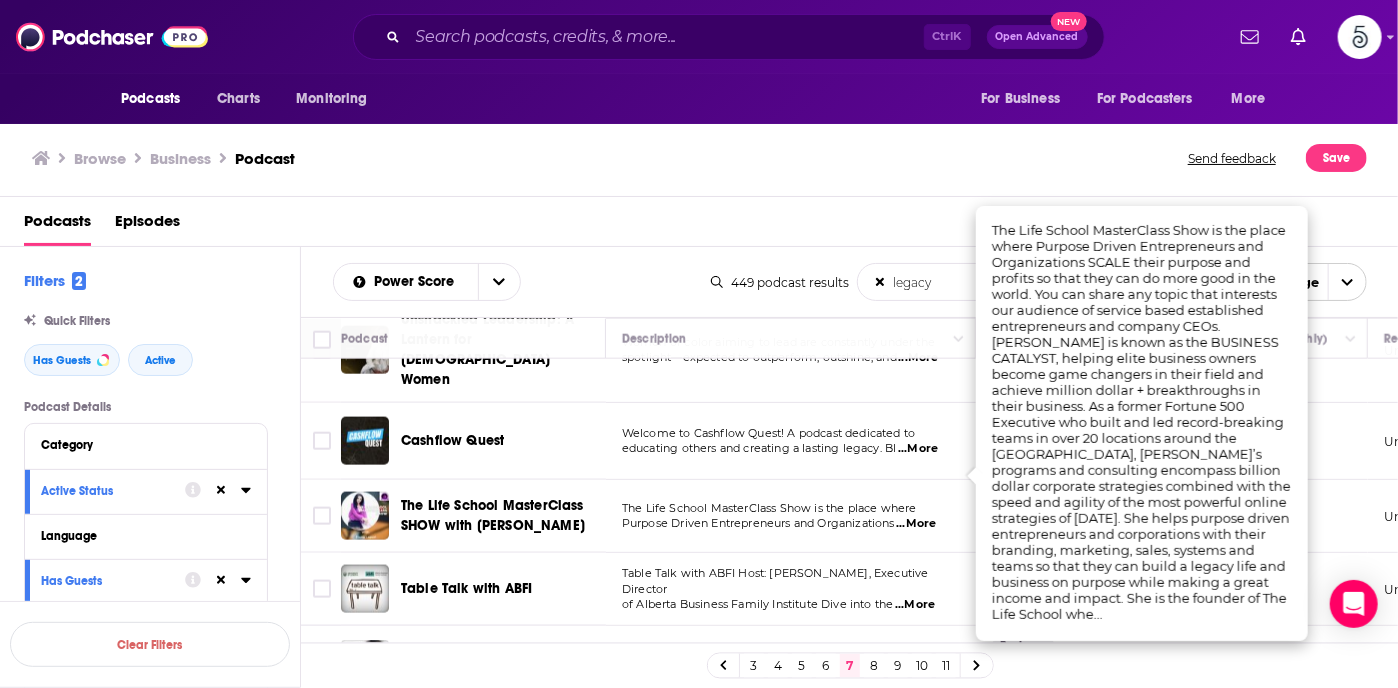 click on "...More" at bounding box center (916, 524) 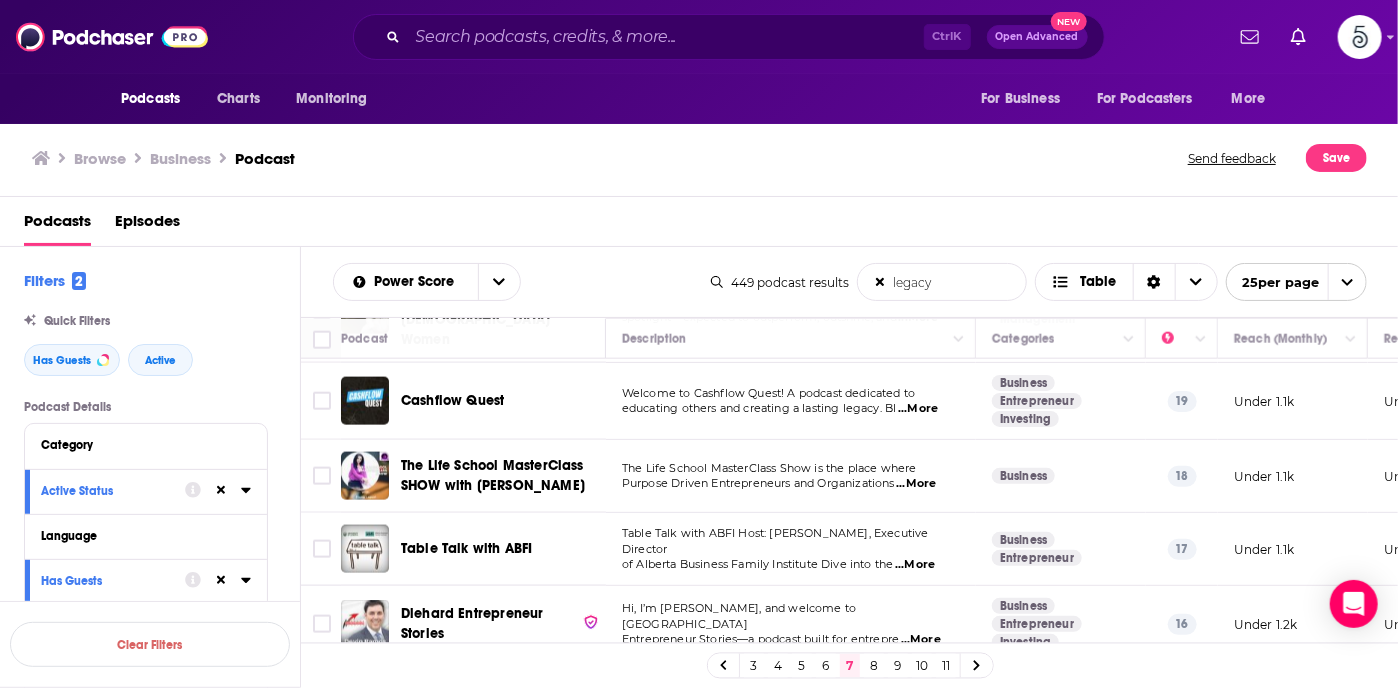 scroll, scrollTop: 1299, scrollLeft: 0, axis: vertical 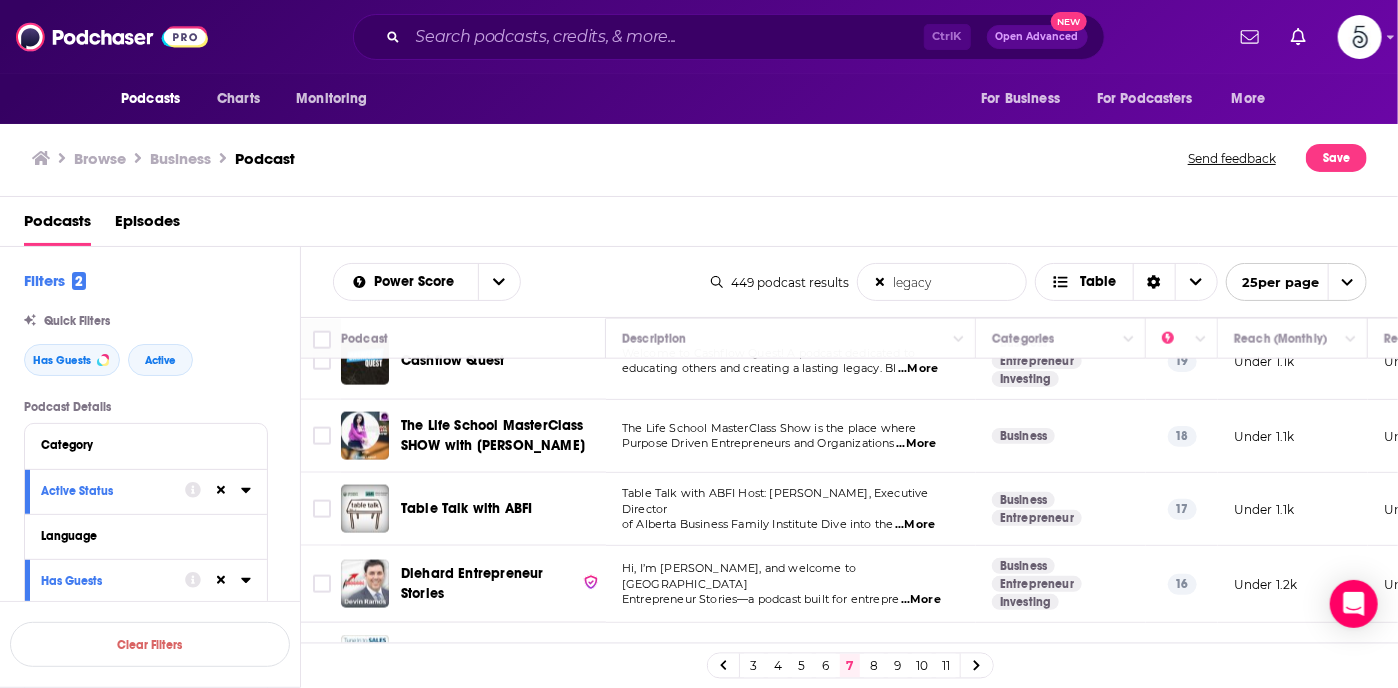 click on "...More" at bounding box center (921, 600) 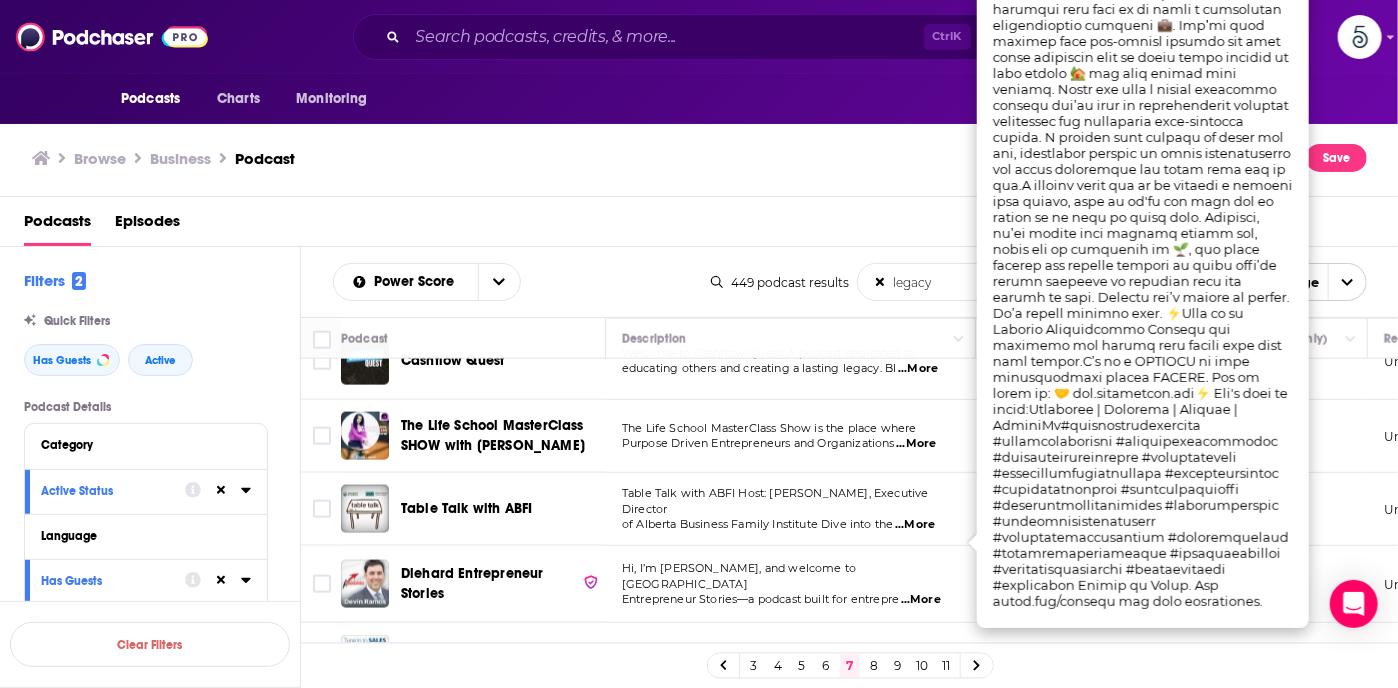 click on "...More" at bounding box center (921, 600) 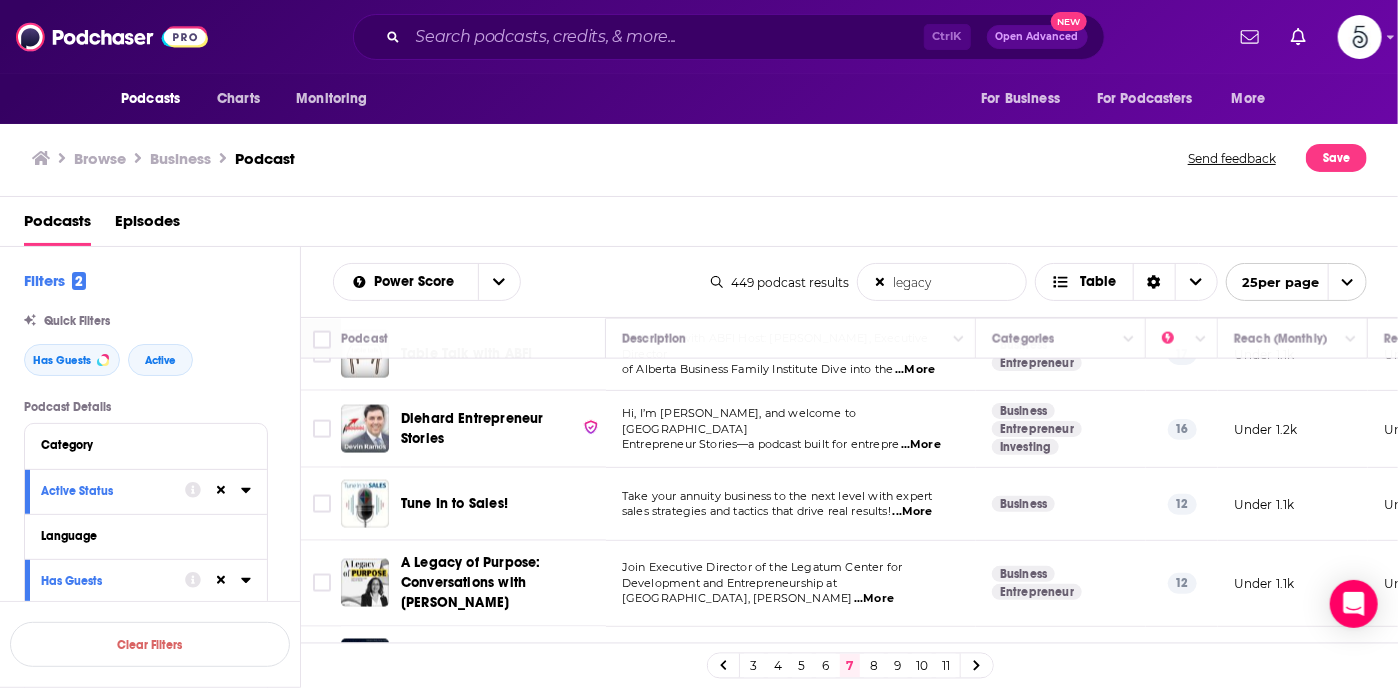 scroll, scrollTop: 1459, scrollLeft: 0, axis: vertical 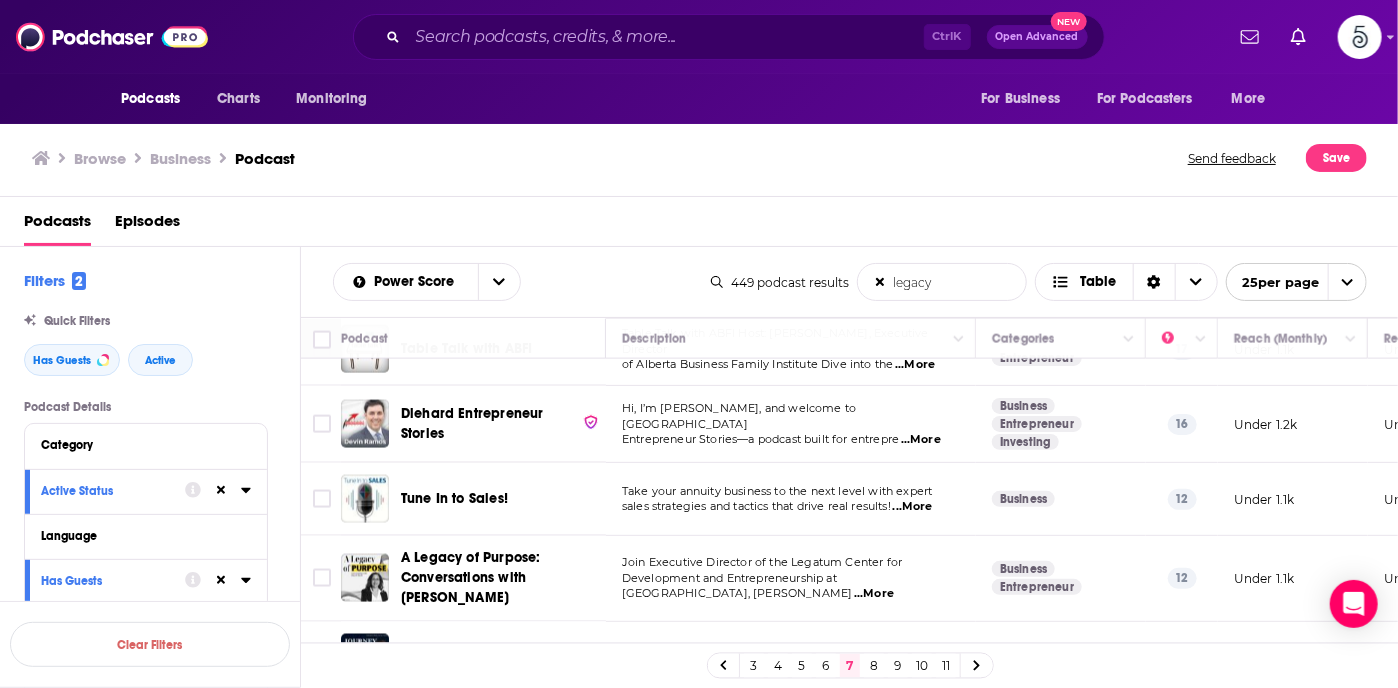 click on "...More" at bounding box center (874, 594) 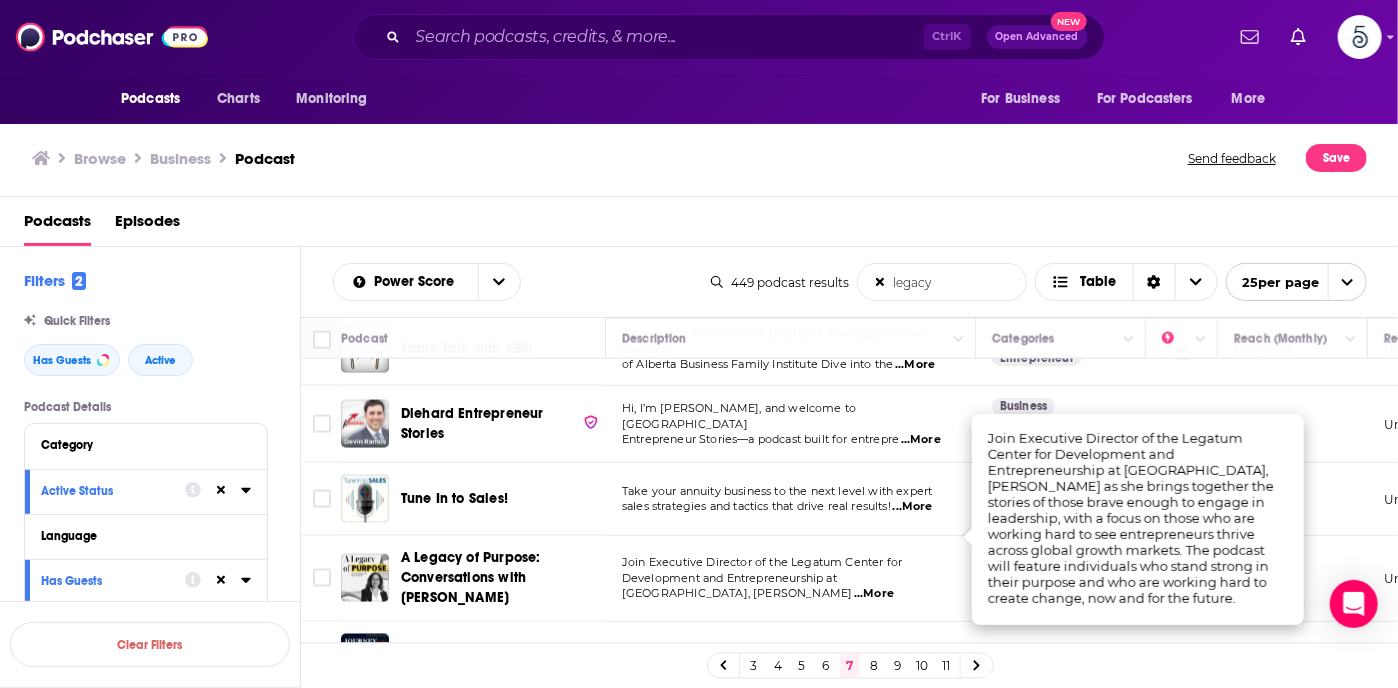 click on "...More" at bounding box center [874, 594] 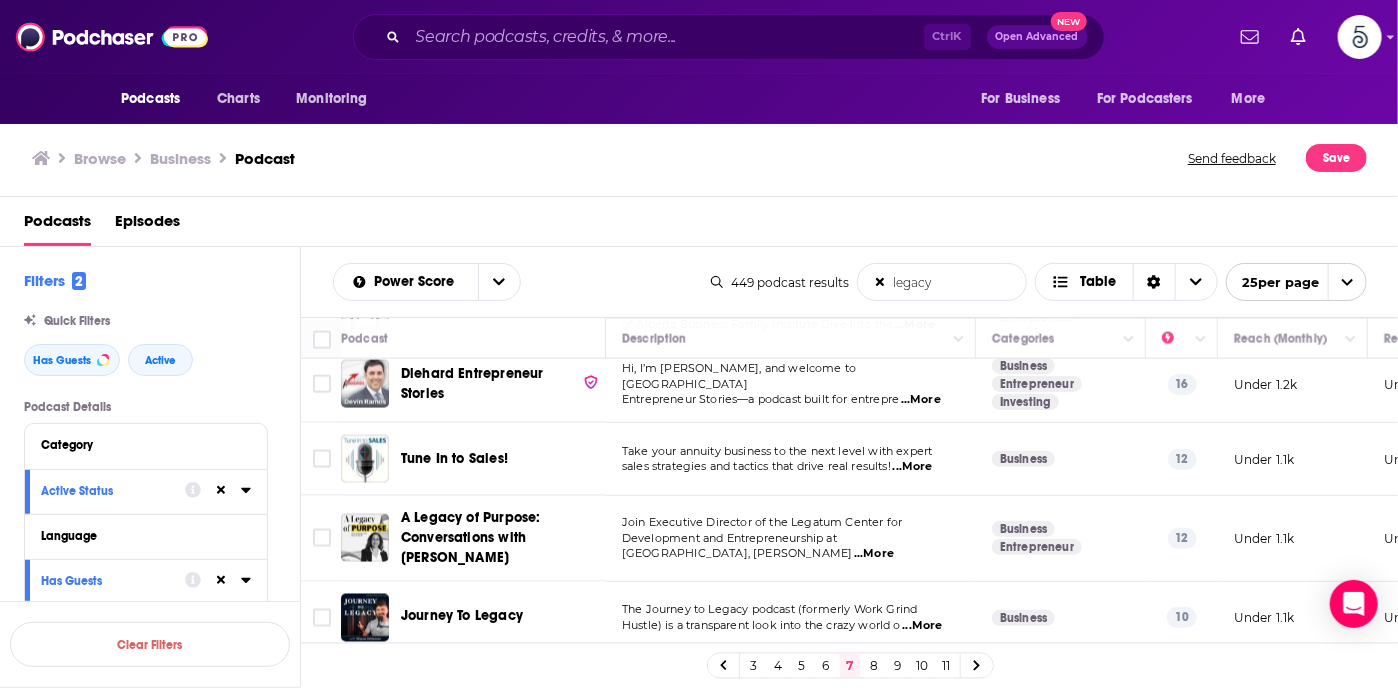 scroll, scrollTop: 1539, scrollLeft: 0, axis: vertical 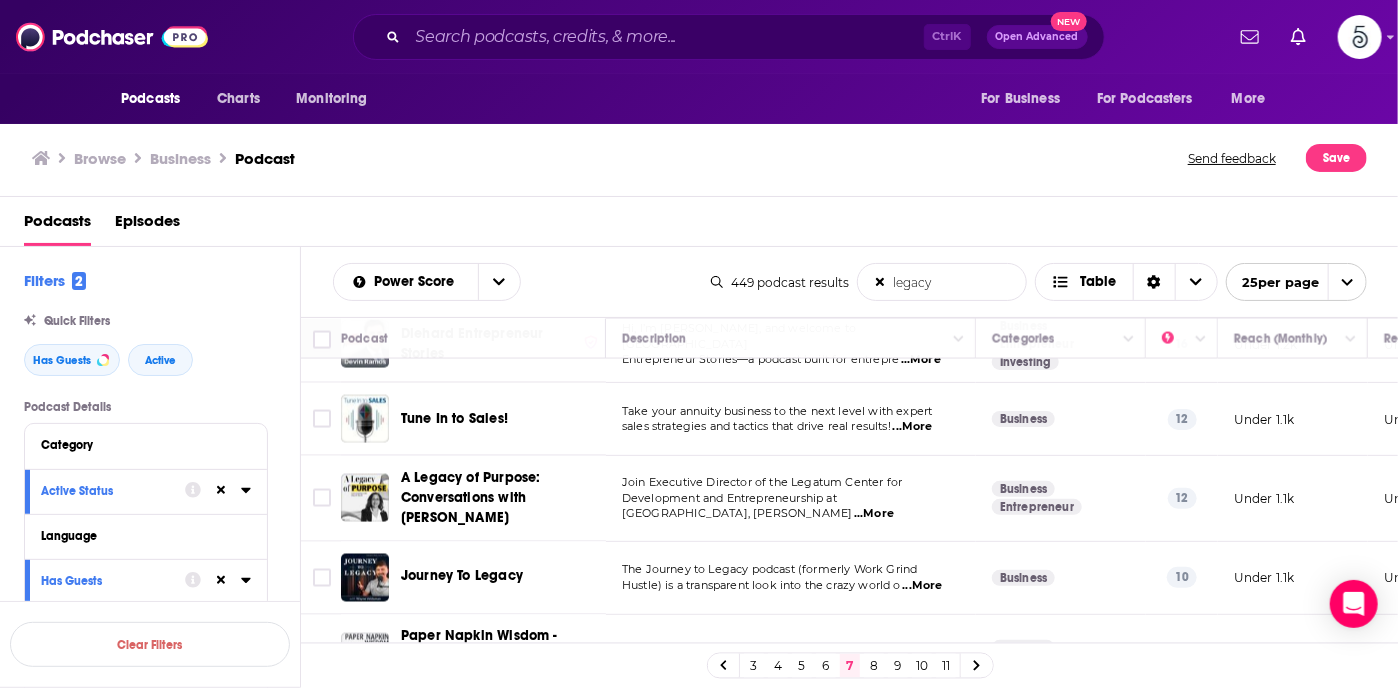 click on "...More" at bounding box center (922, 586) 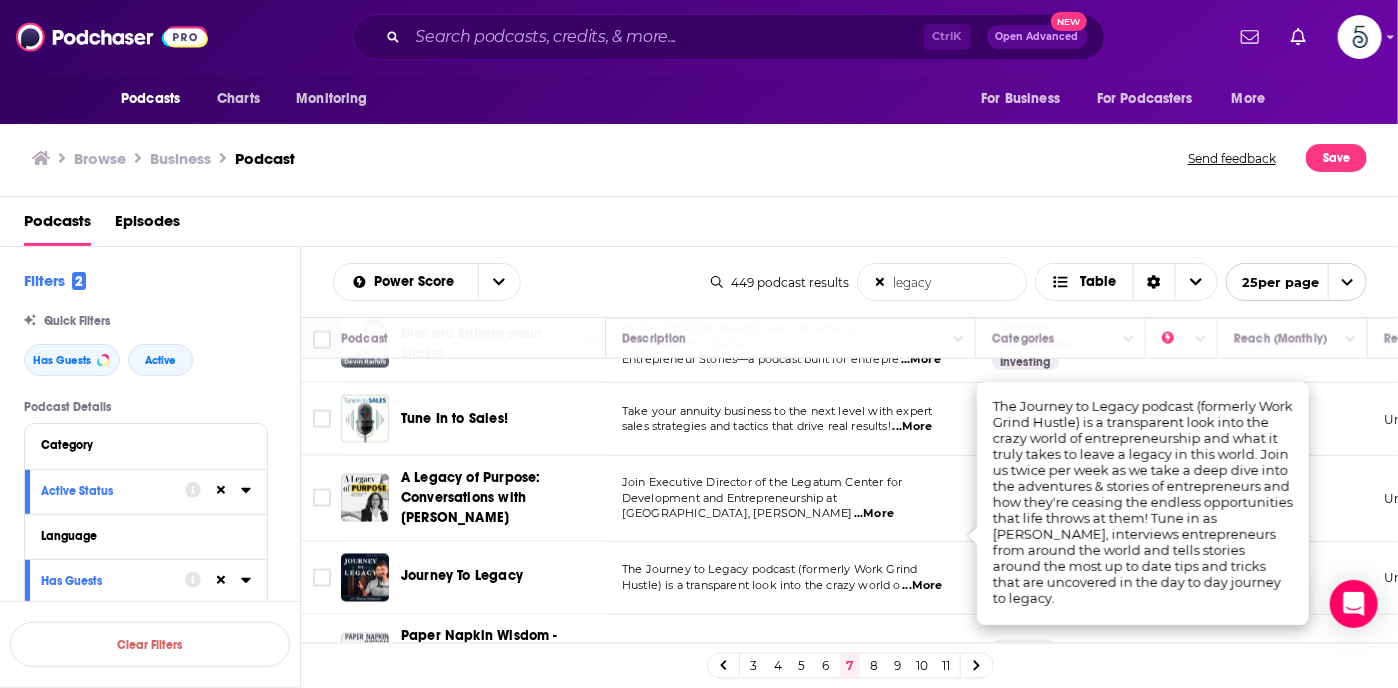 click on "...More" at bounding box center (922, 586) 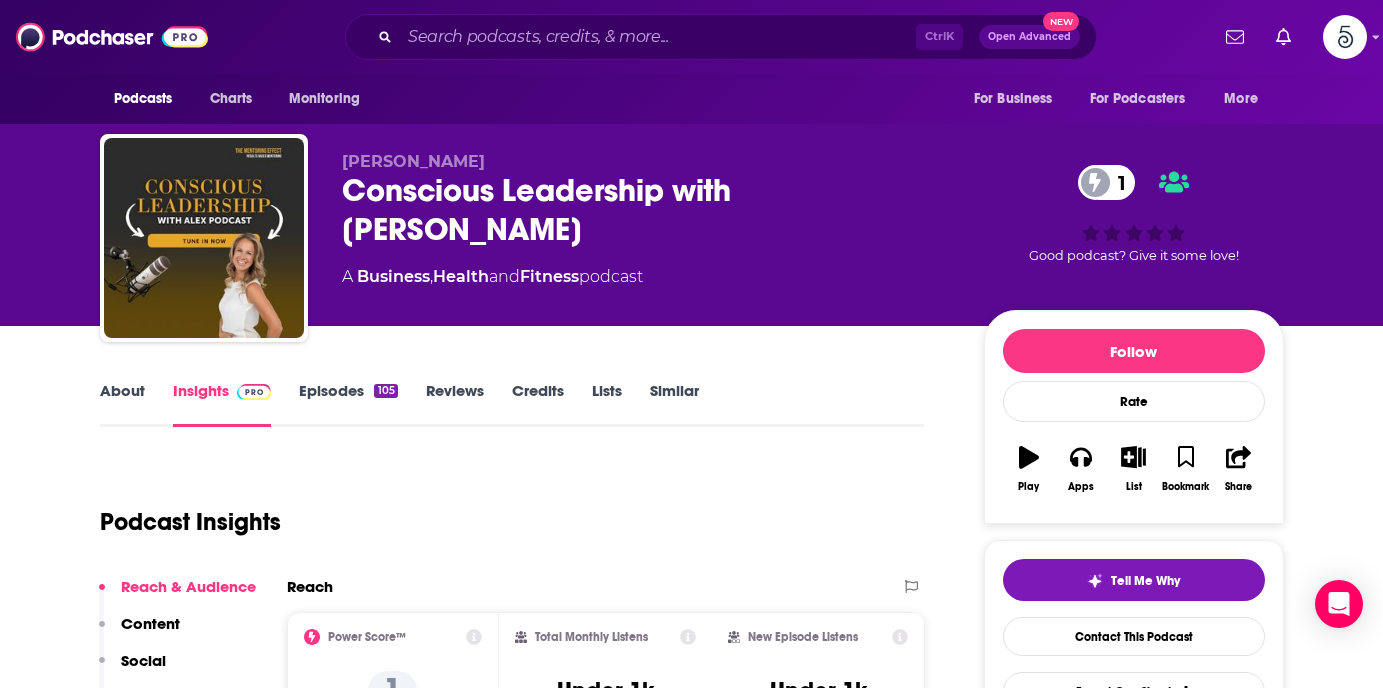 scroll, scrollTop: 0, scrollLeft: 0, axis: both 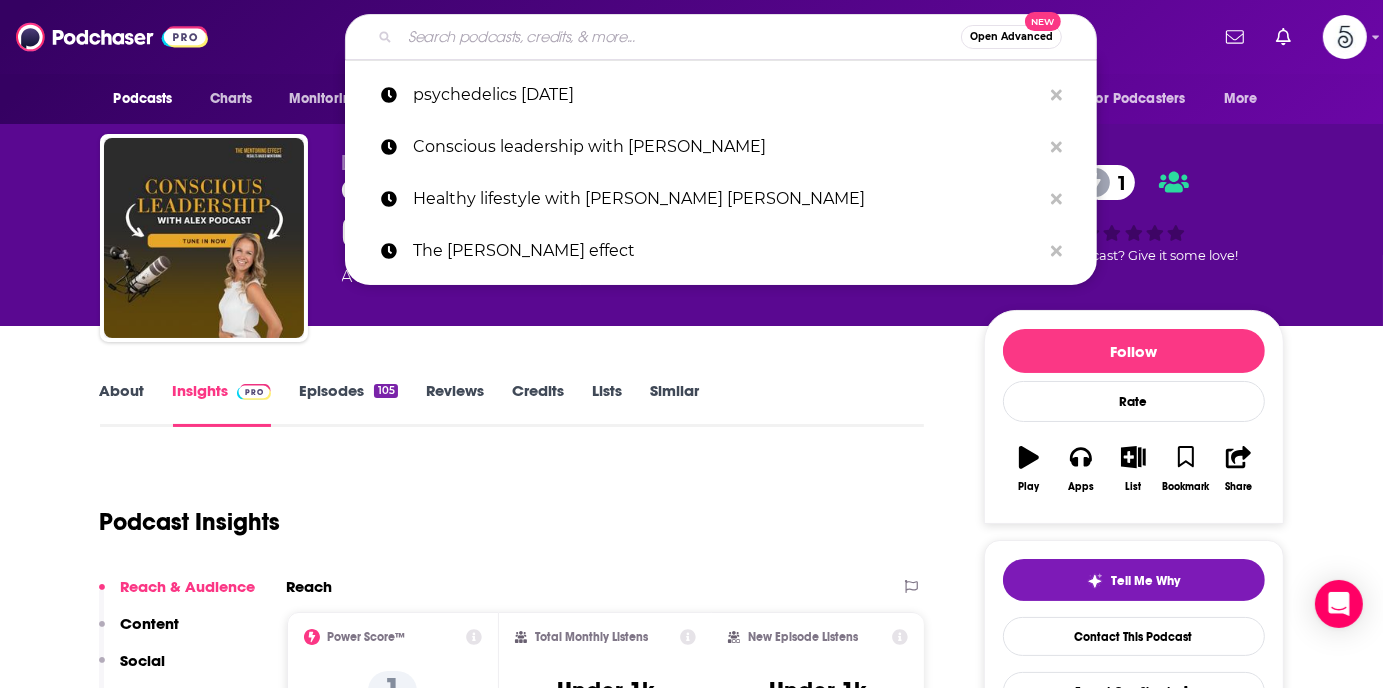 click at bounding box center (680, 37) 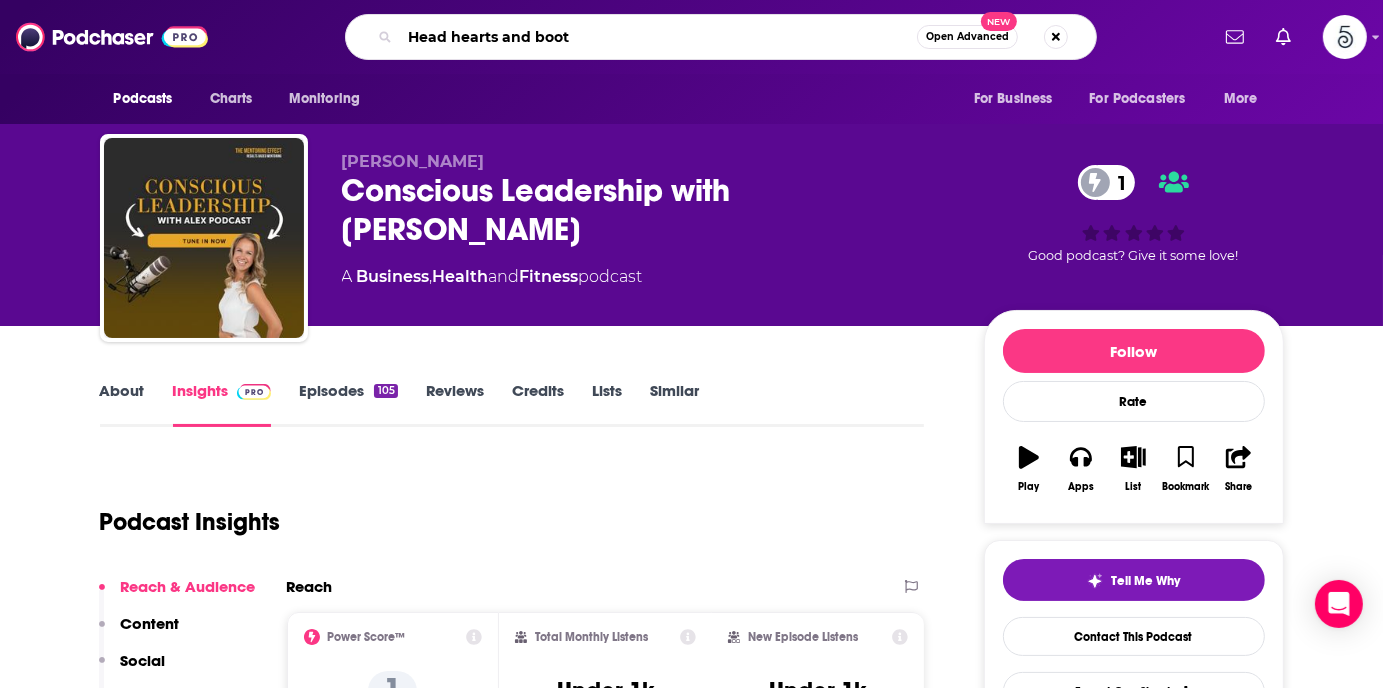 type on "Head hearts and boots" 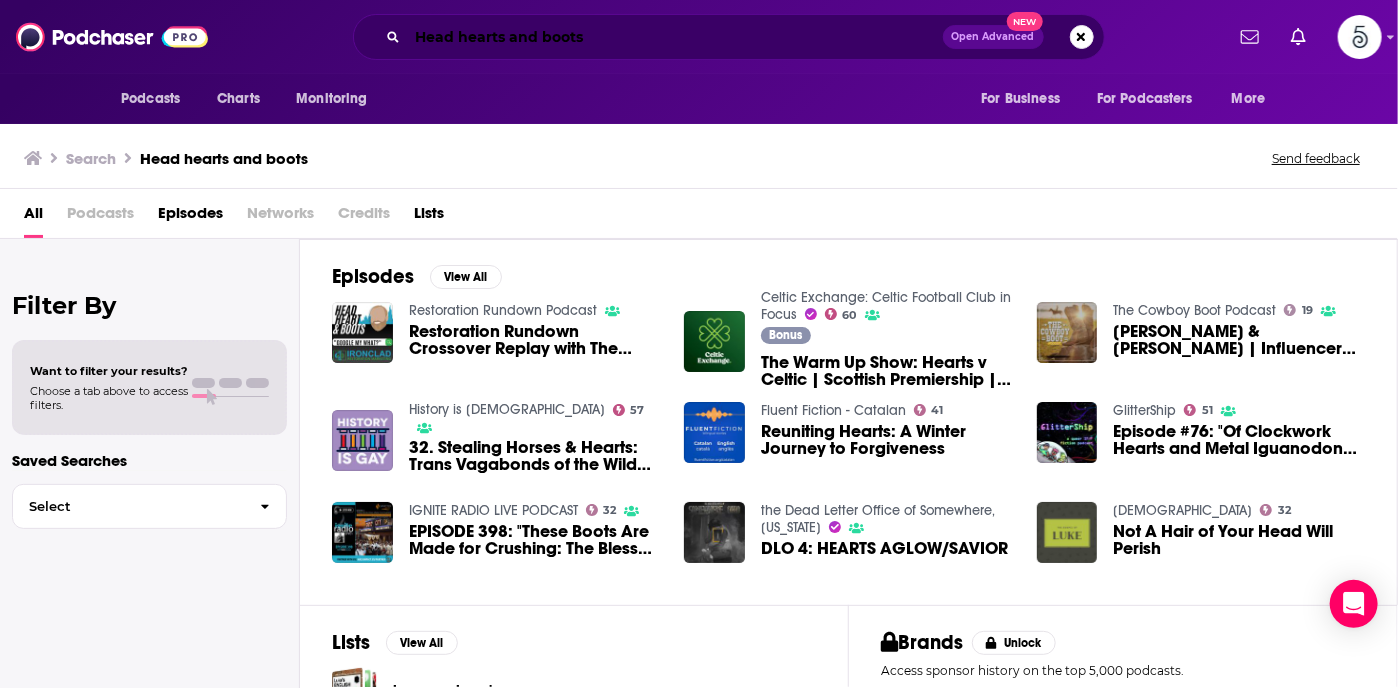 click on "Head hearts and boots" at bounding box center [675, 37] 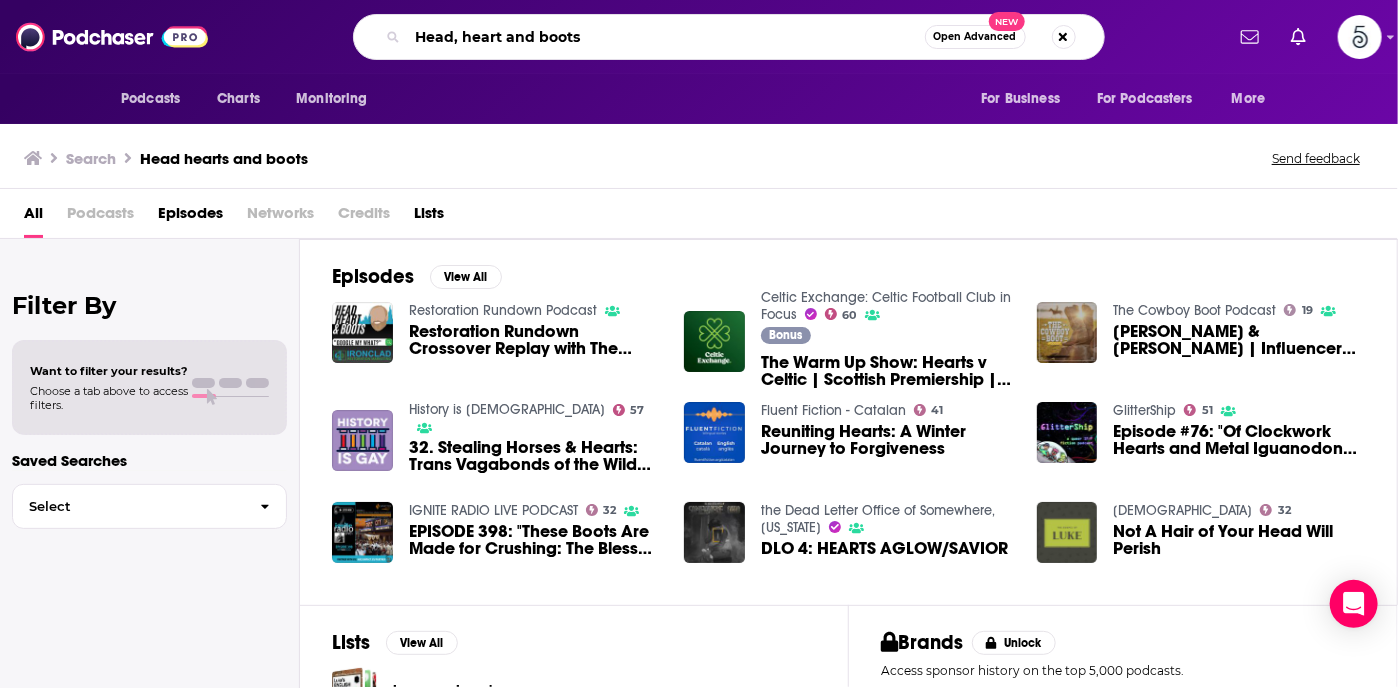 type on "Head, heart and boots" 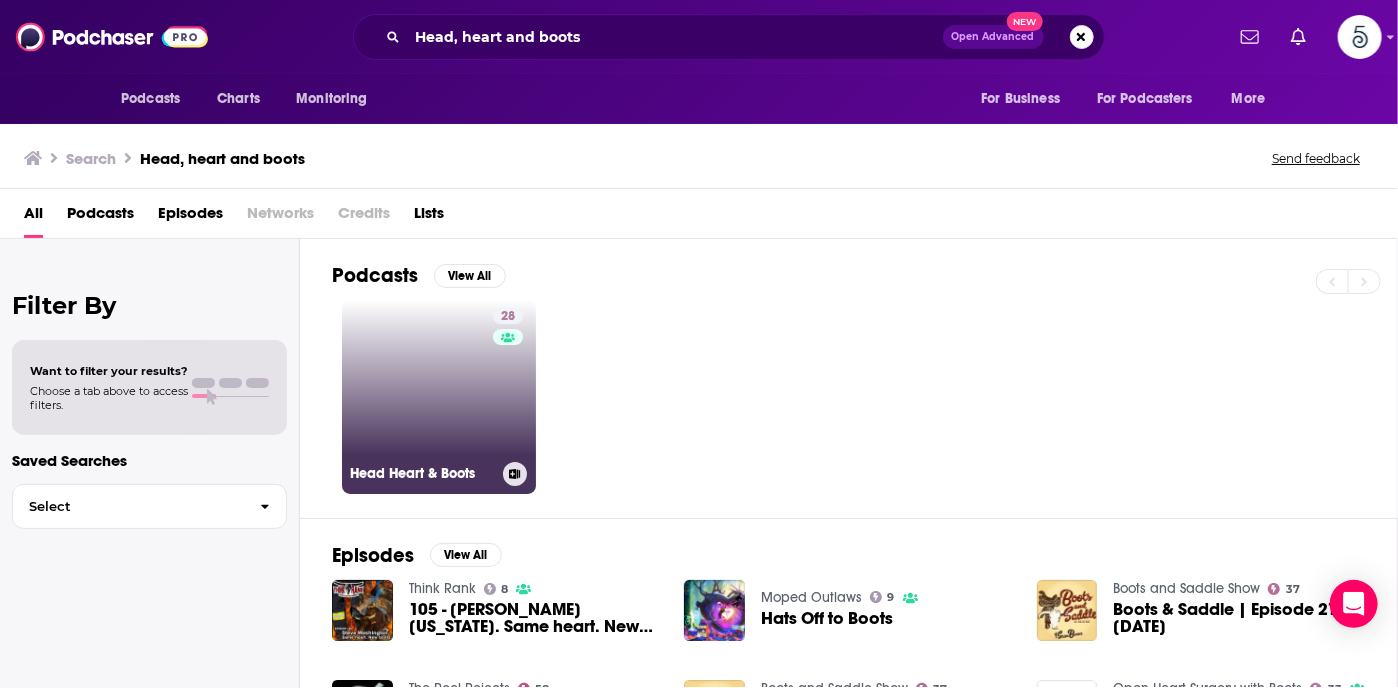 click on "28 Head Heart & Boots" at bounding box center [439, 397] 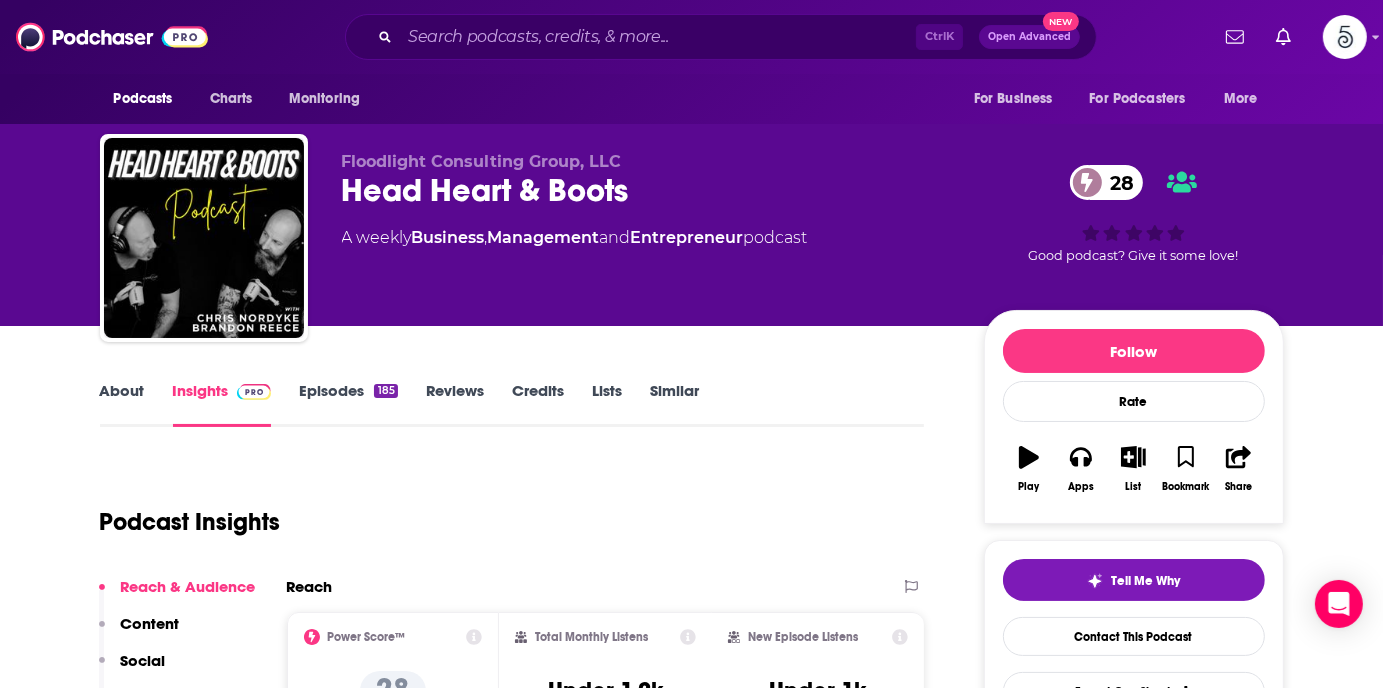 click on "Episodes 185" at bounding box center (348, 404) 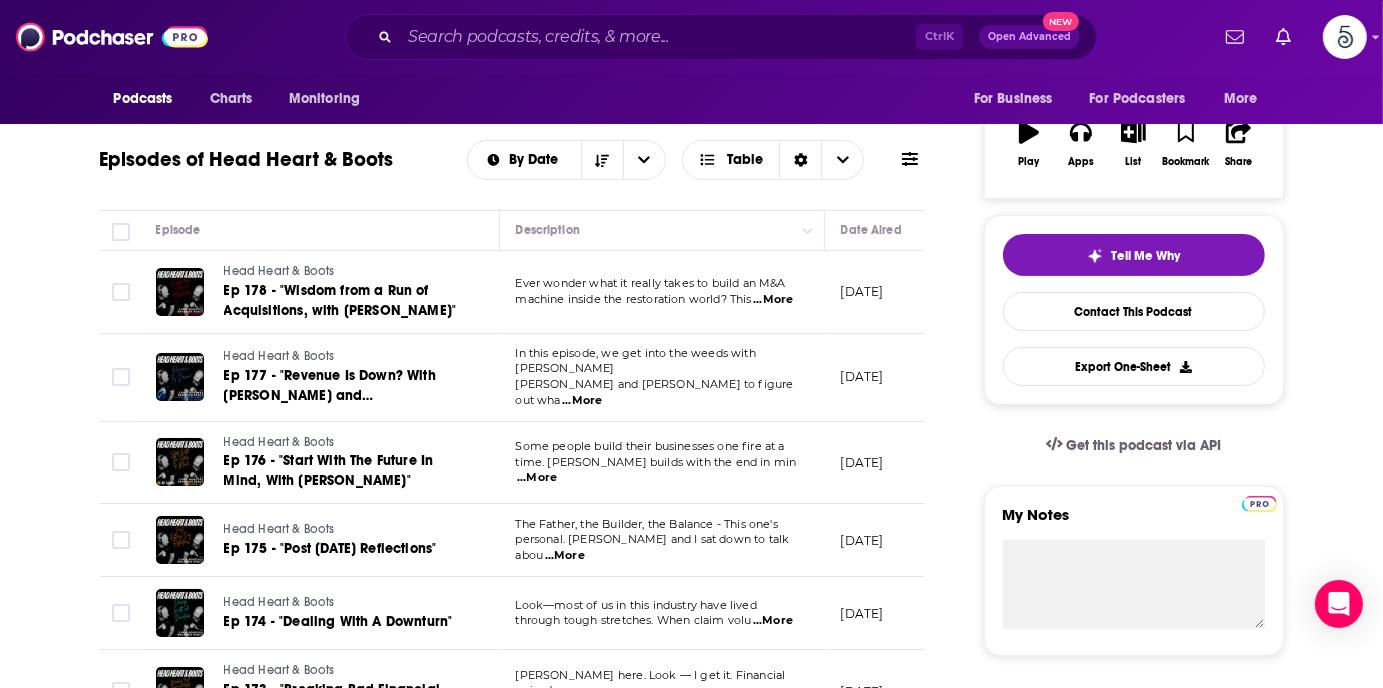 scroll, scrollTop: 0, scrollLeft: 0, axis: both 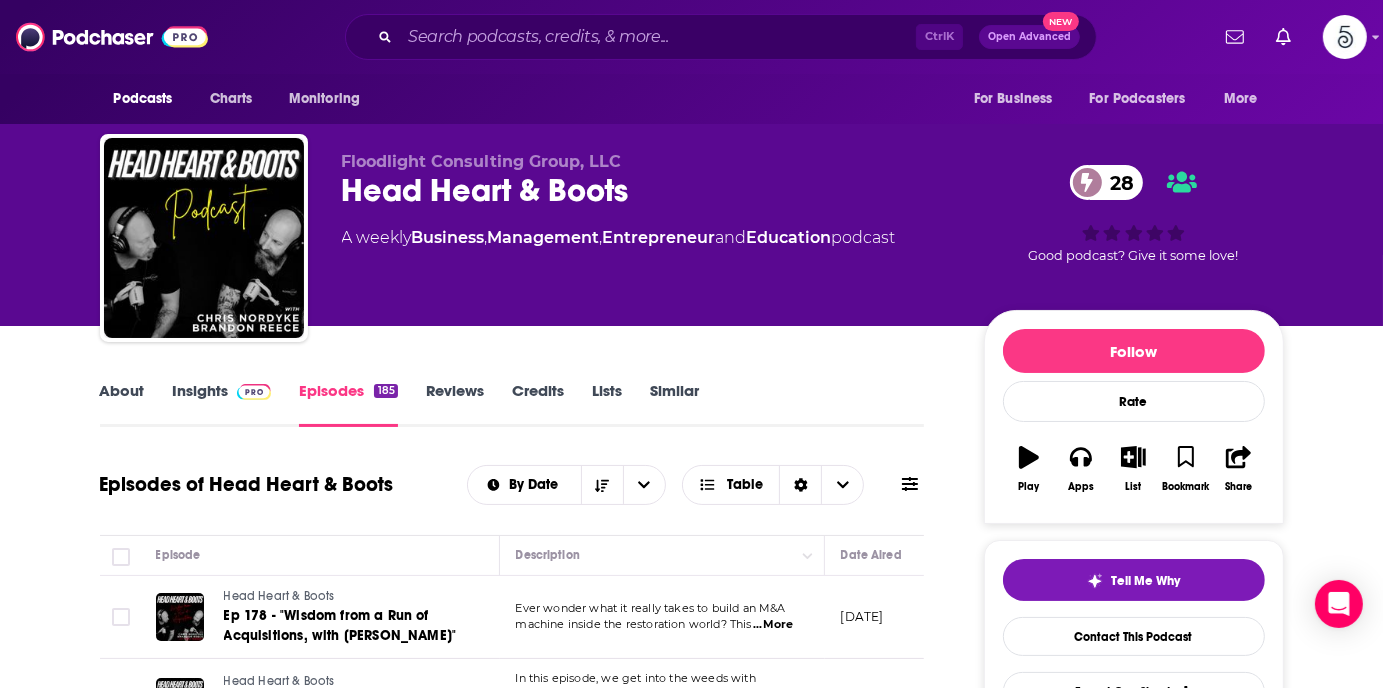 click on "Insights" at bounding box center (222, 404) 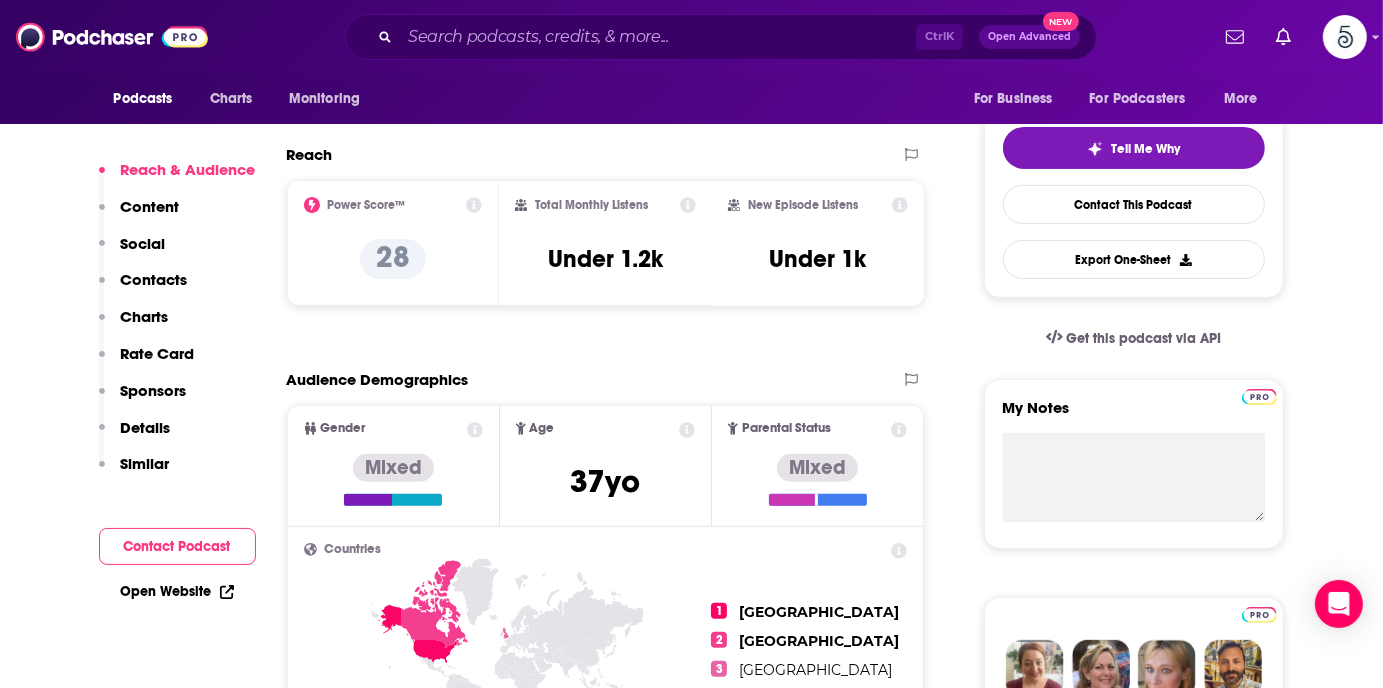 scroll, scrollTop: 368, scrollLeft: 0, axis: vertical 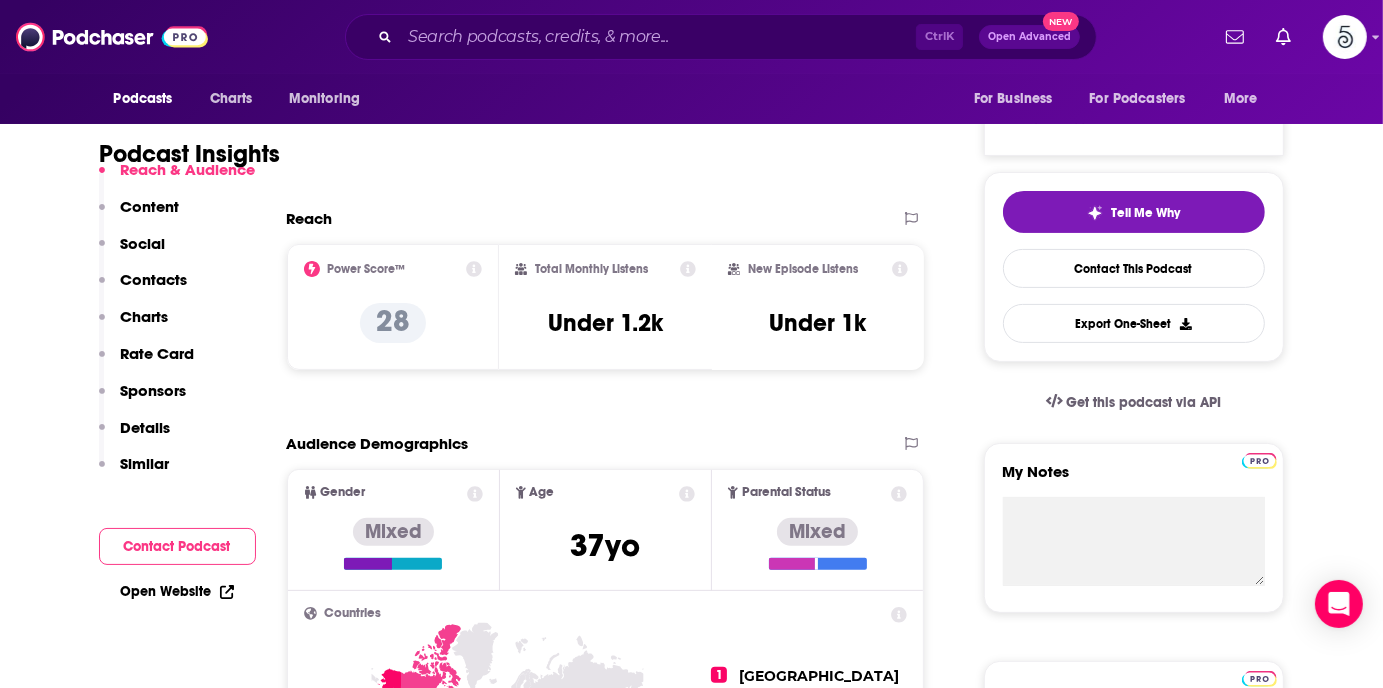 click on "Contacts" at bounding box center (154, 279) 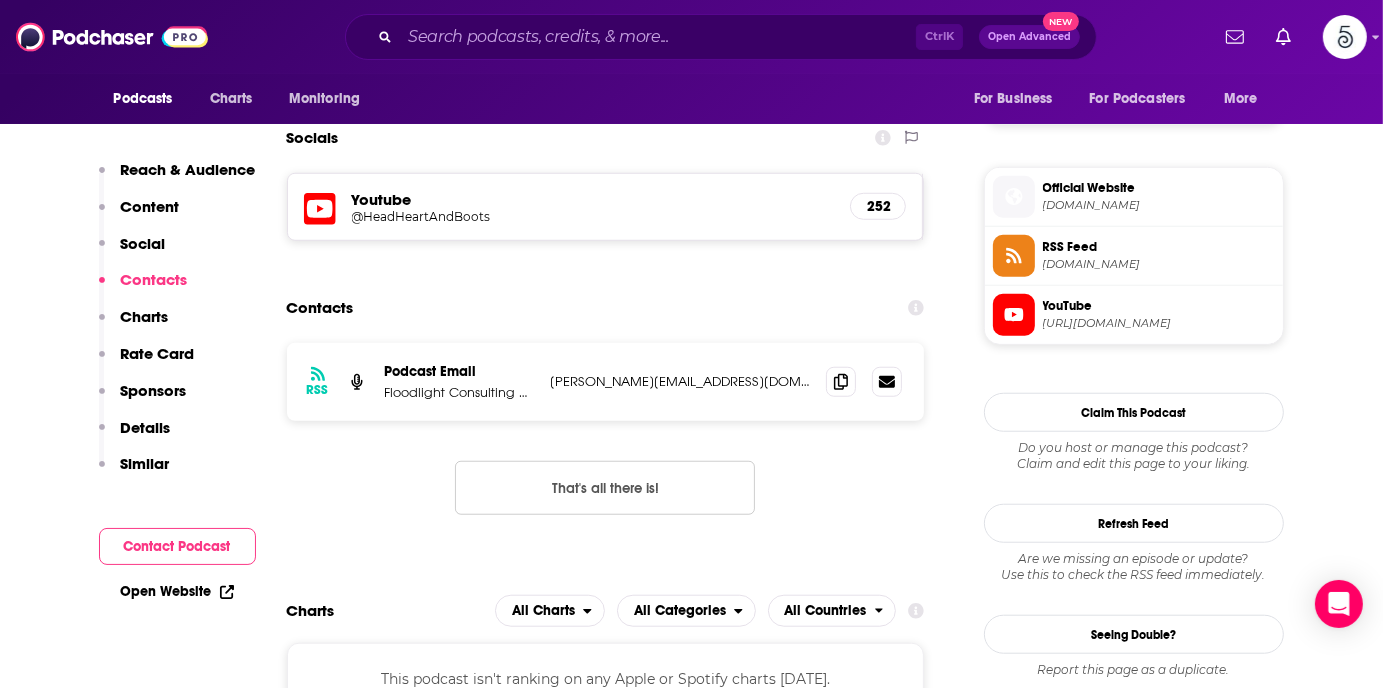 scroll, scrollTop: 1380, scrollLeft: 0, axis: vertical 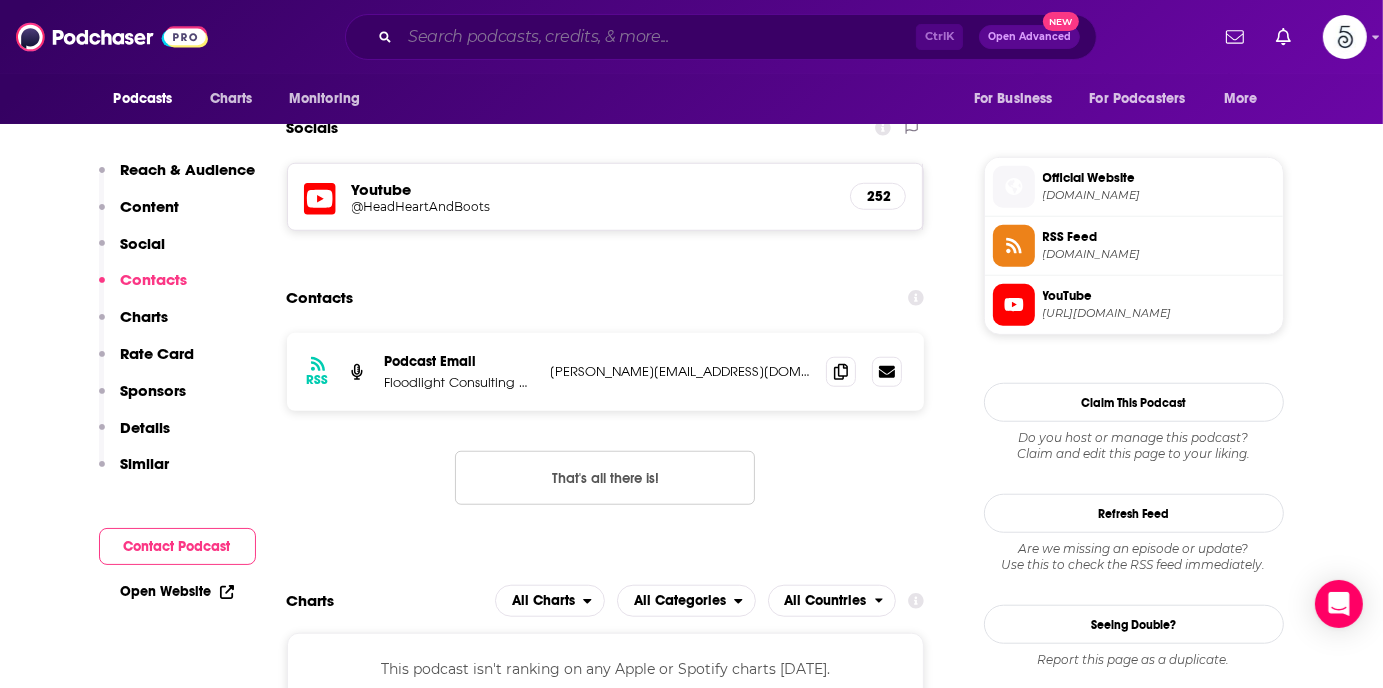 click at bounding box center [658, 37] 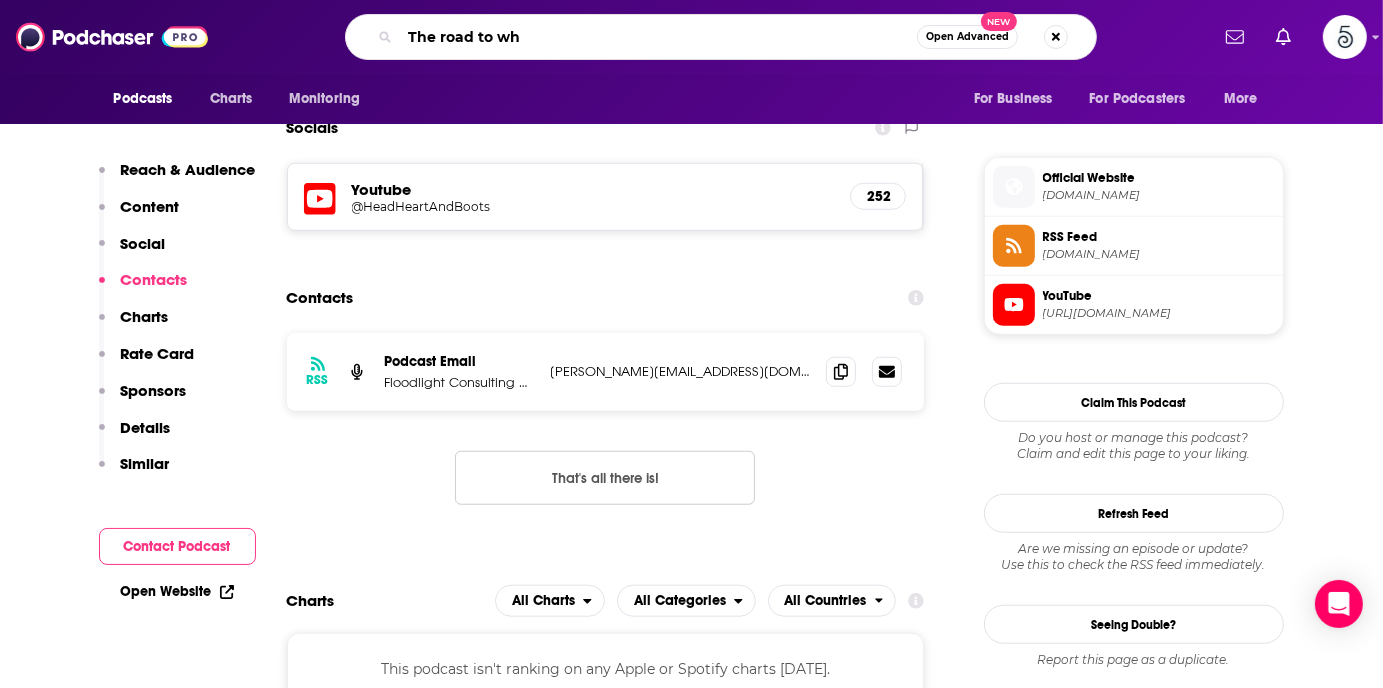 type on "The road to why" 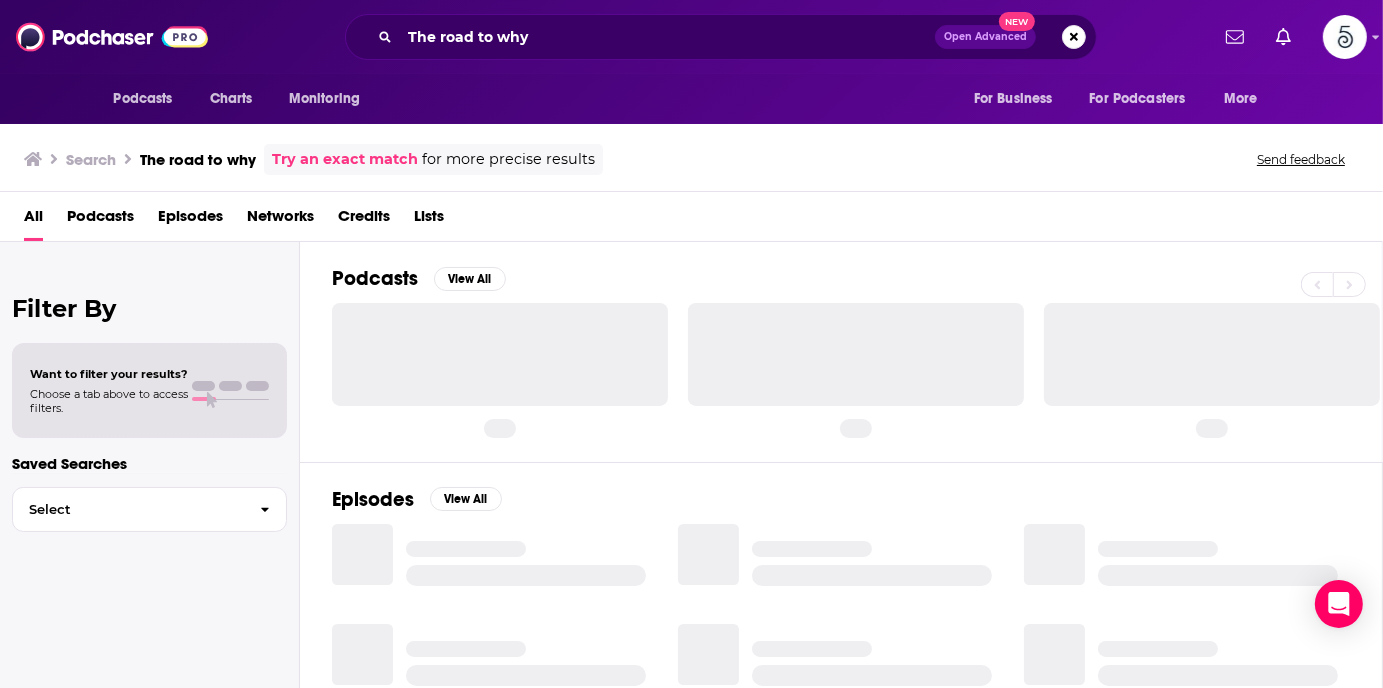 scroll, scrollTop: 0, scrollLeft: 0, axis: both 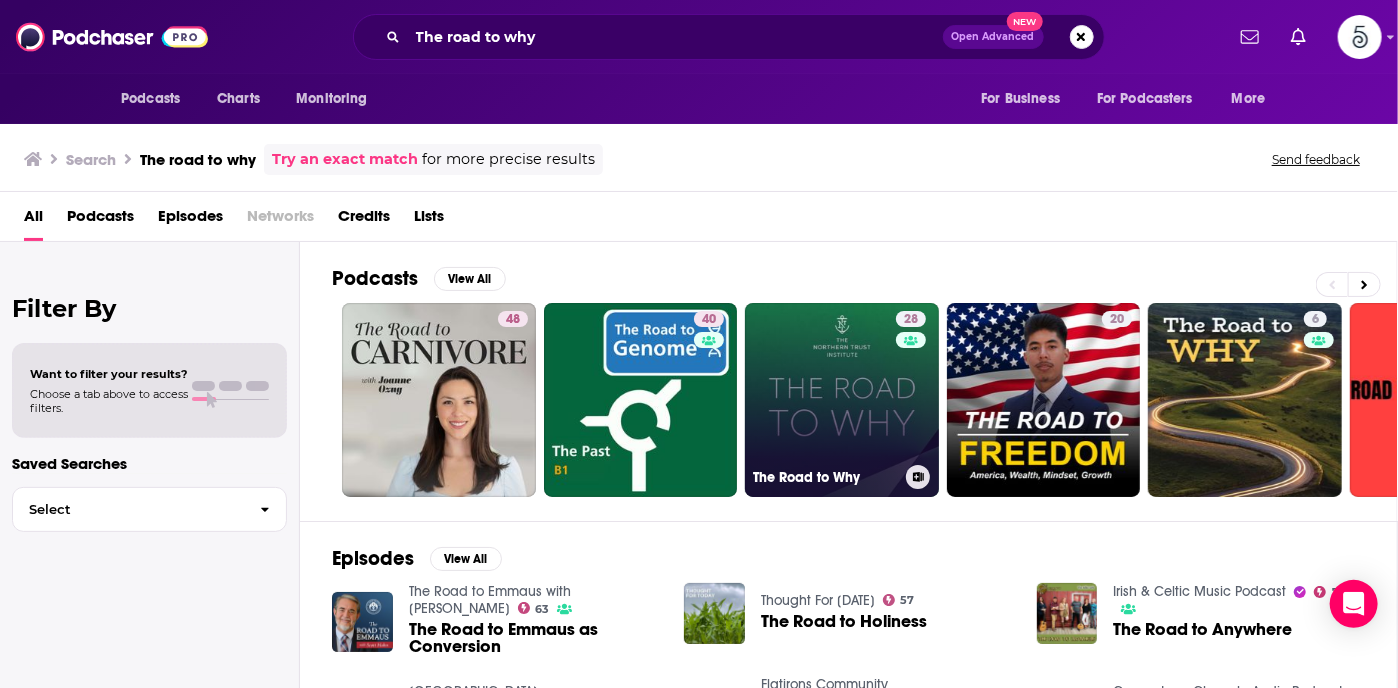 click on "28 The Road to Why" at bounding box center (842, 400) 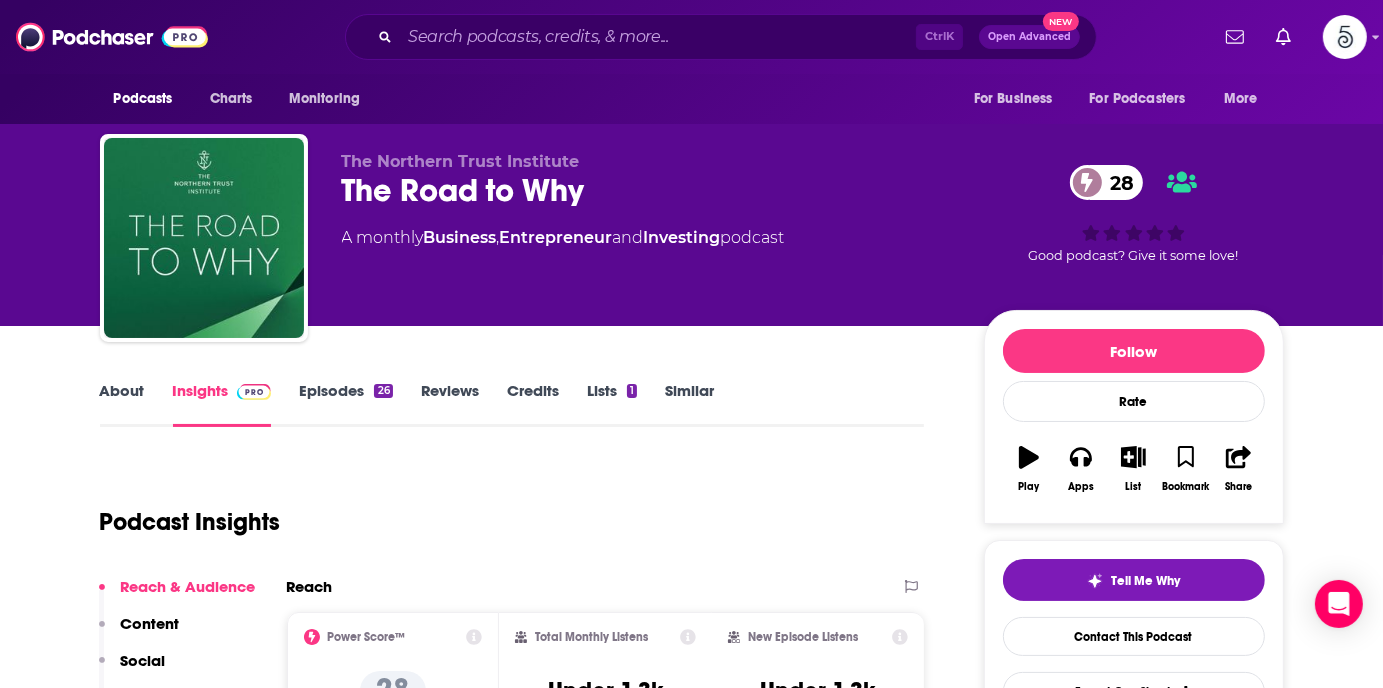 click on "Episodes 26" at bounding box center (345, 404) 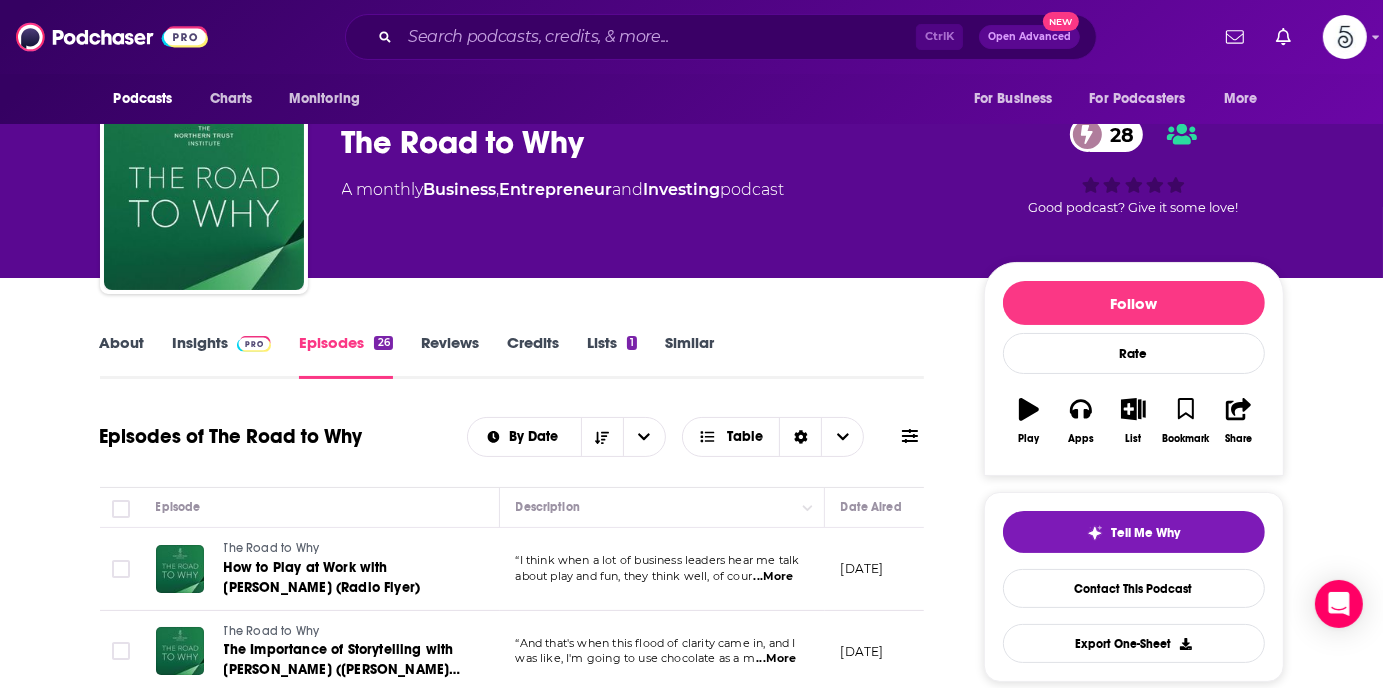 scroll, scrollTop: 0, scrollLeft: 0, axis: both 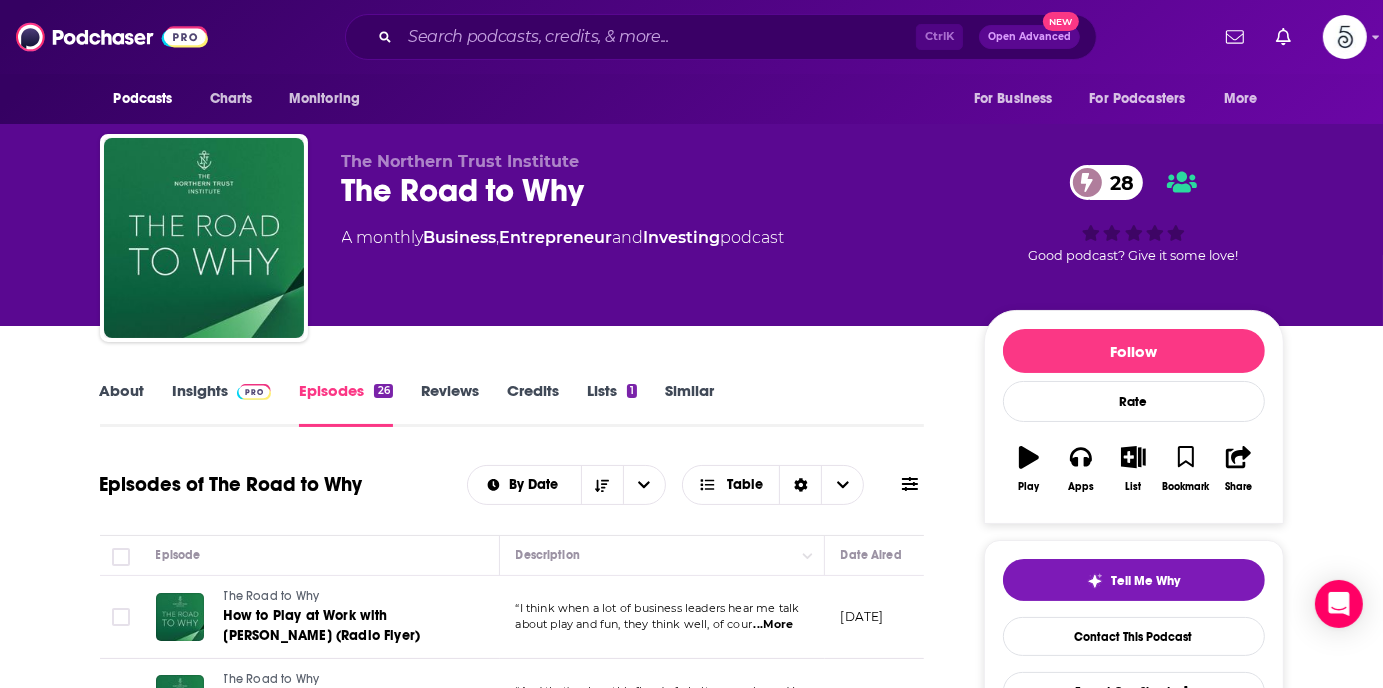 click on "About" at bounding box center (122, 404) 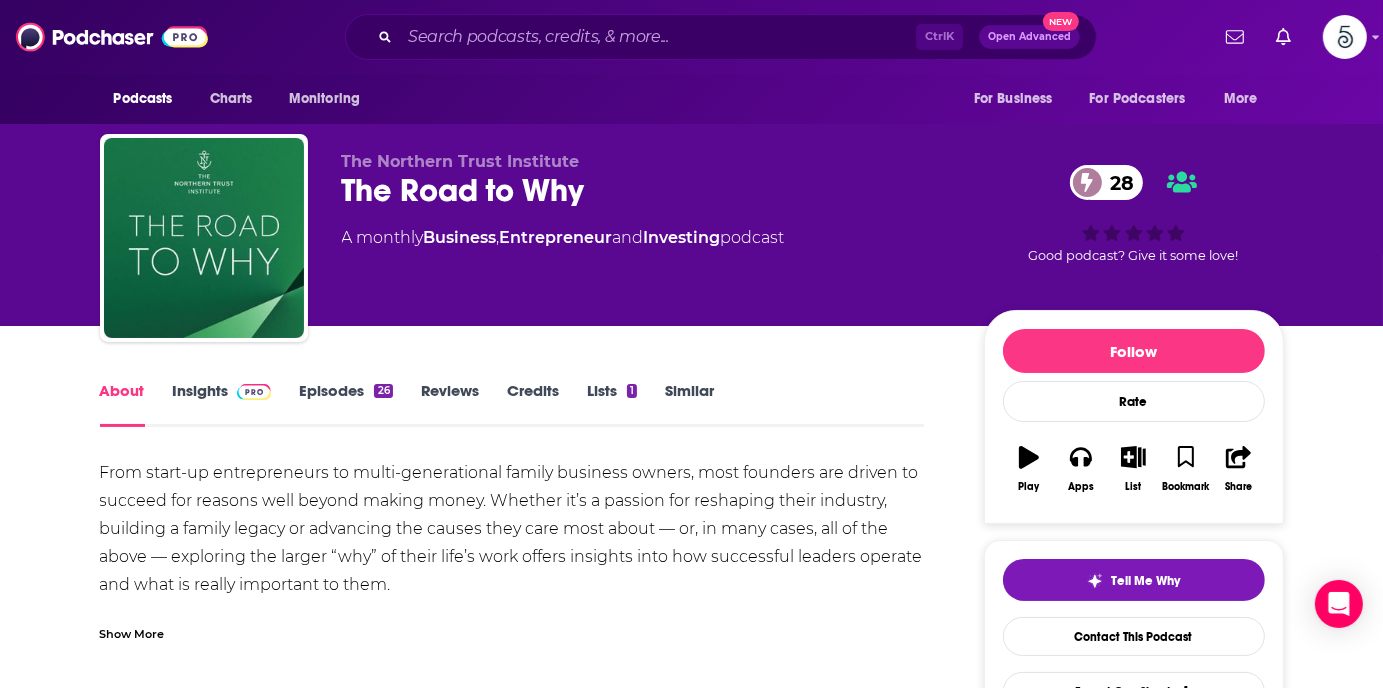 click on "Show More" at bounding box center [132, 632] 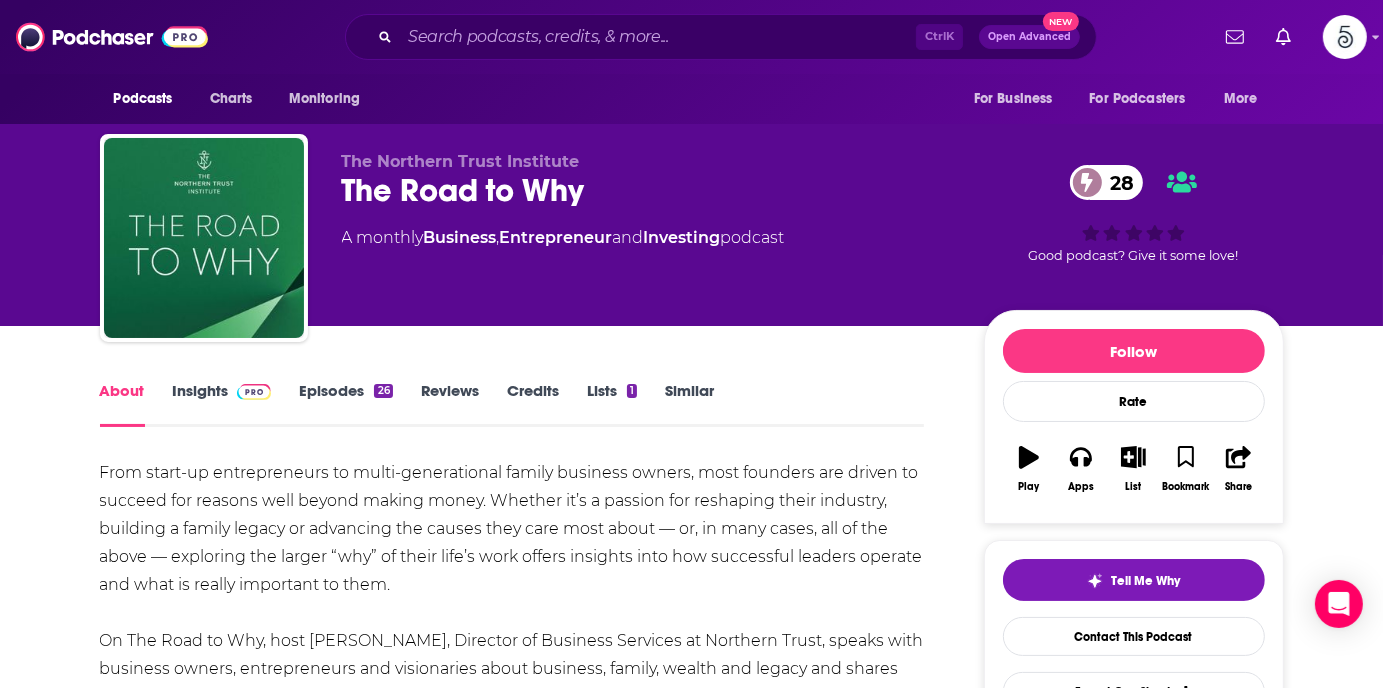 click on "Insights" at bounding box center [222, 404] 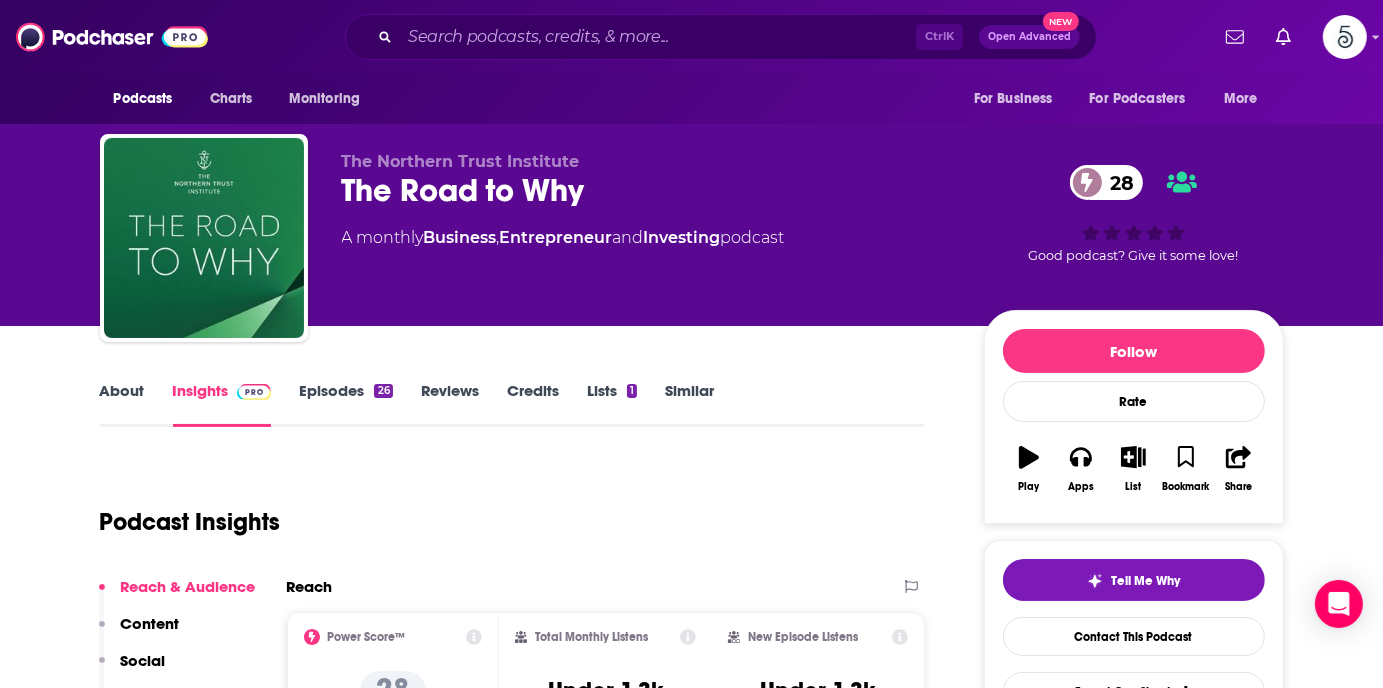 scroll, scrollTop: 242, scrollLeft: 0, axis: vertical 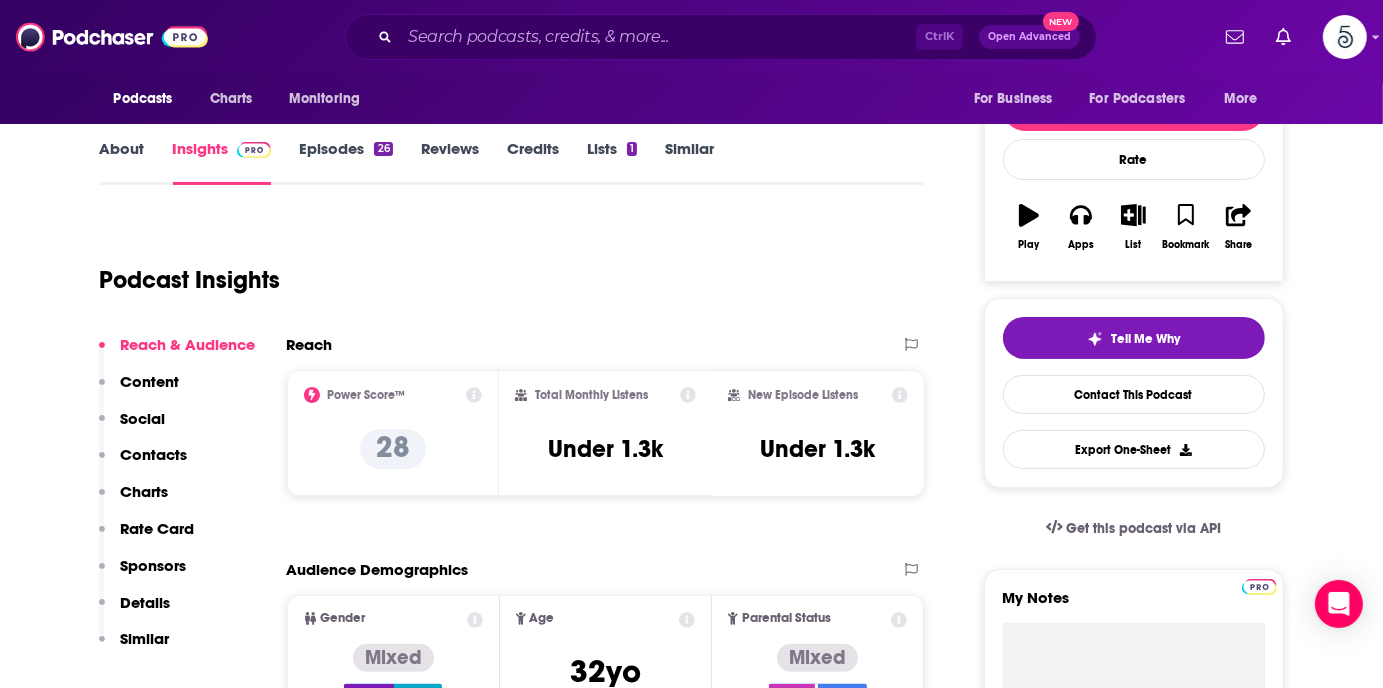 click on "Contacts" at bounding box center [154, 454] 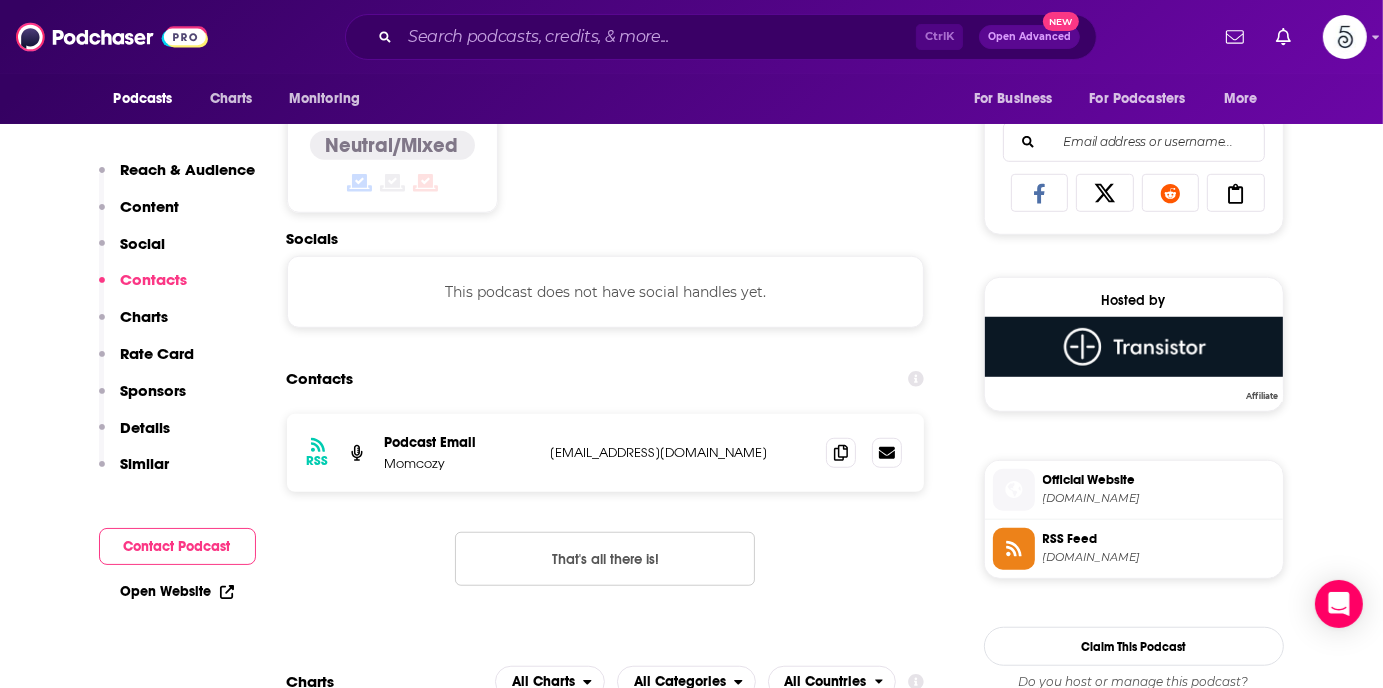 scroll, scrollTop: 1343, scrollLeft: 0, axis: vertical 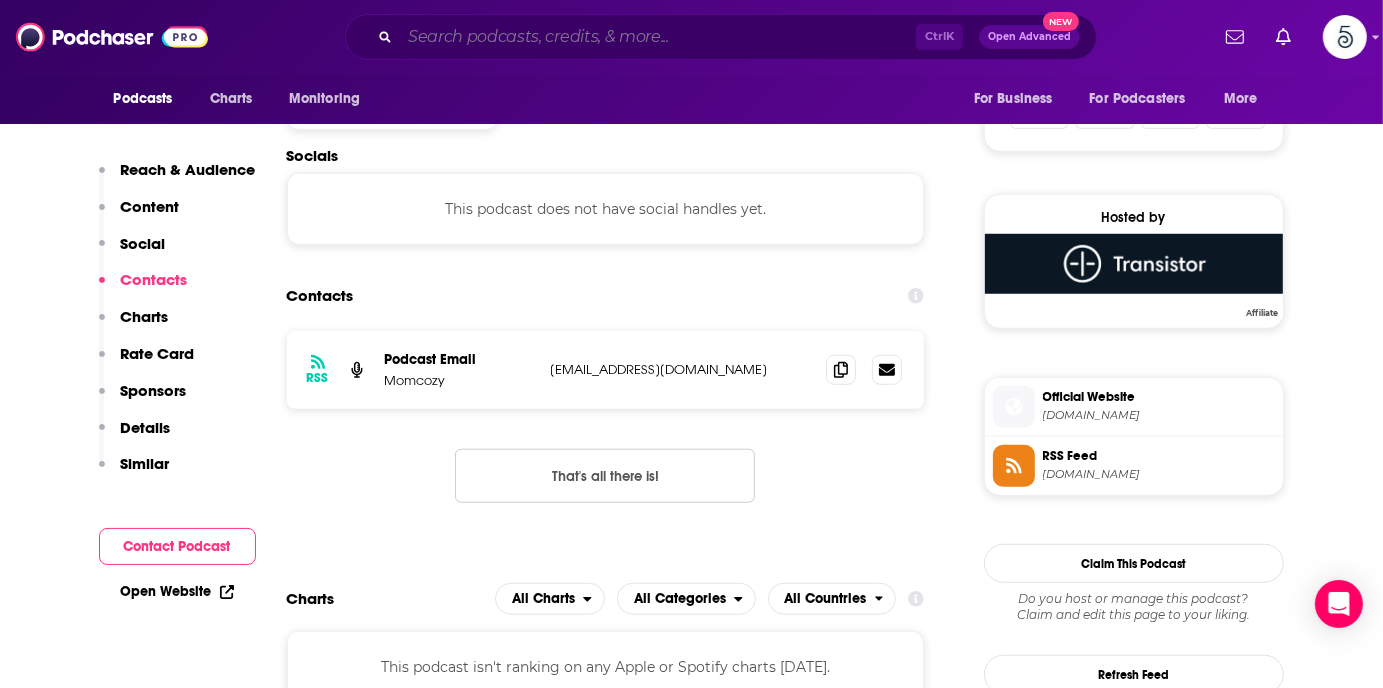 click at bounding box center [658, 37] 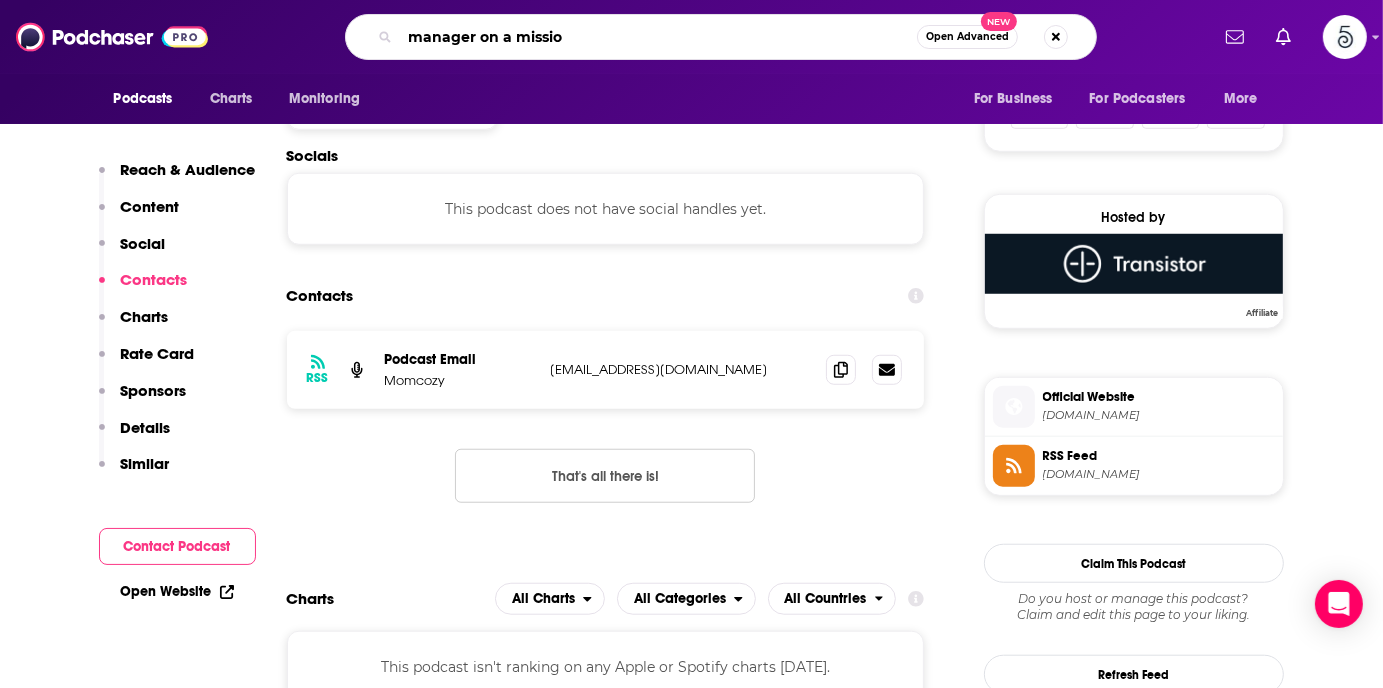 type on "manager on a mission" 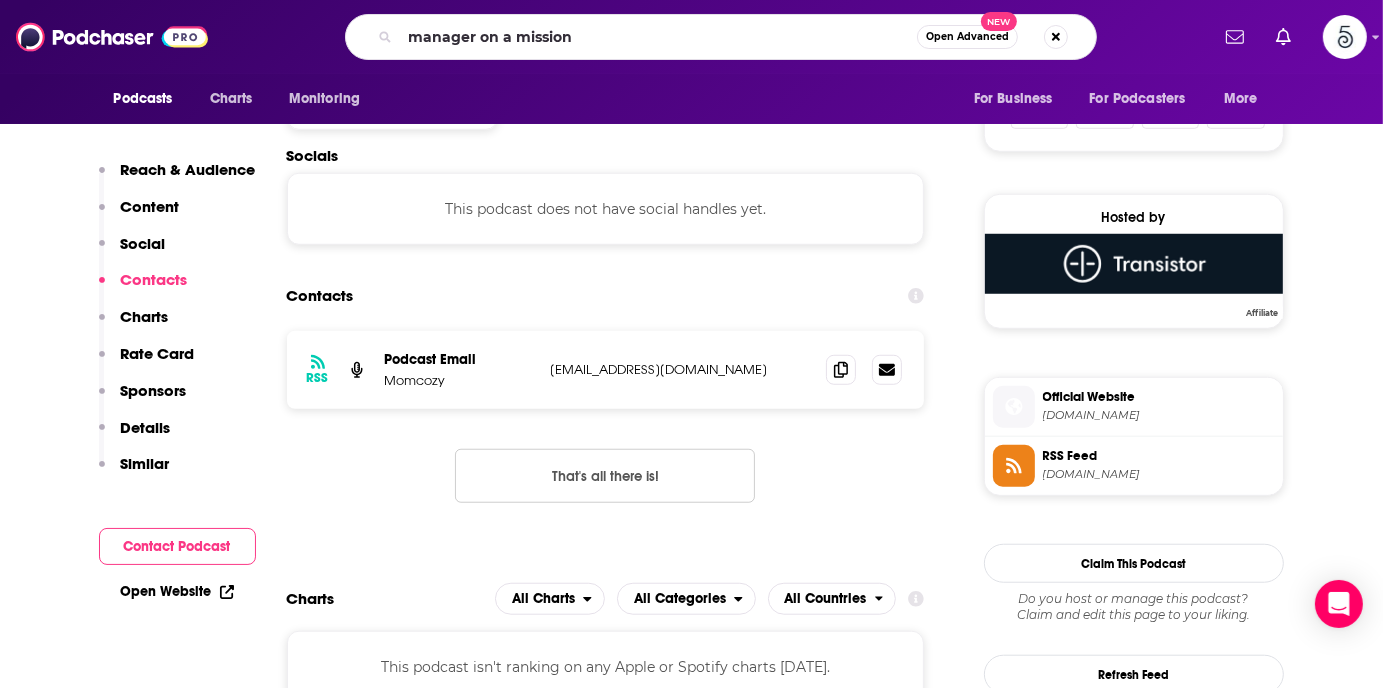 scroll, scrollTop: 0, scrollLeft: 0, axis: both 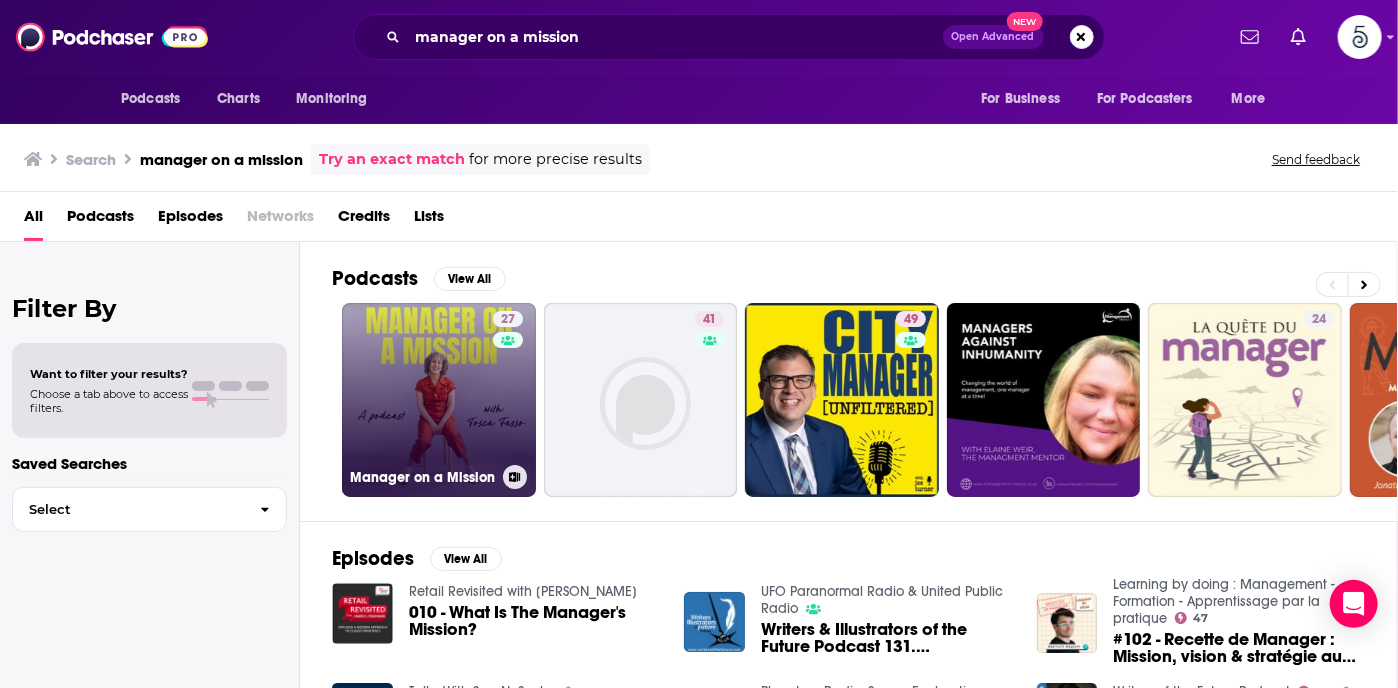 click on "27 Manager on a Mission" at bounding box center [439, 400] 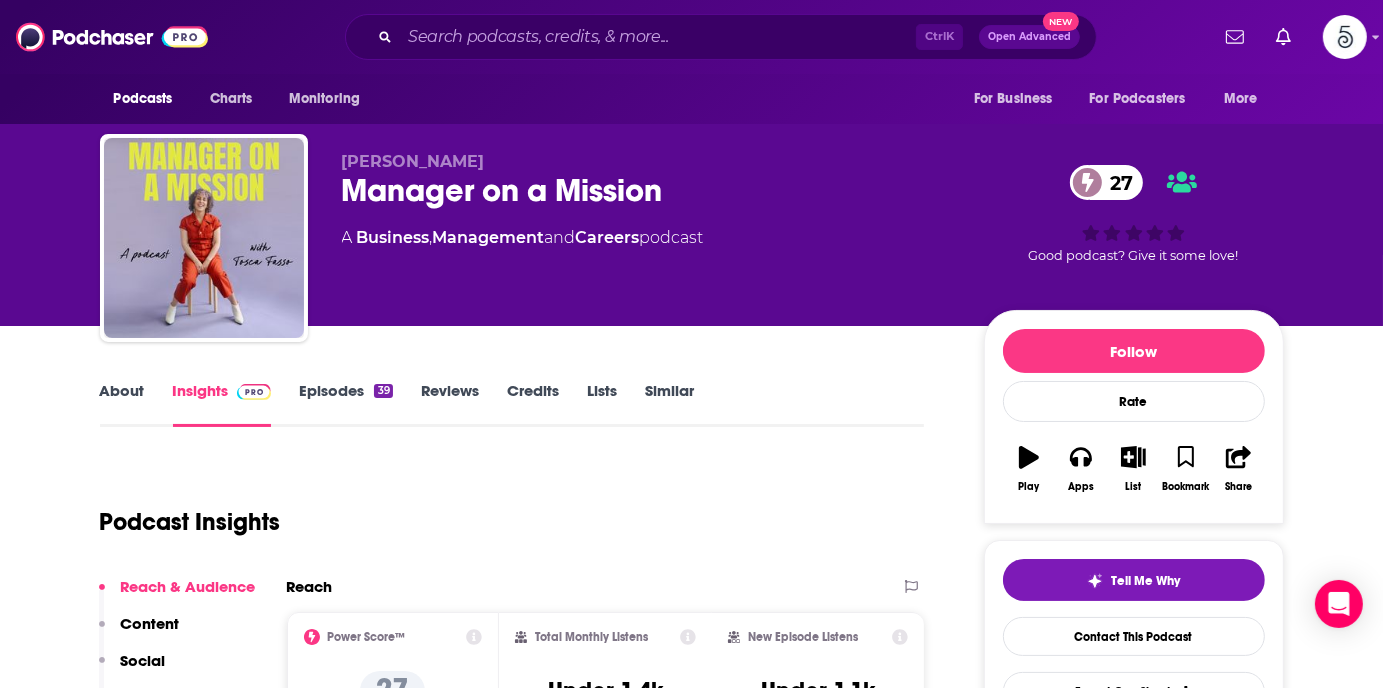 click on "Episodes 39" at bounding box center [345, 404] 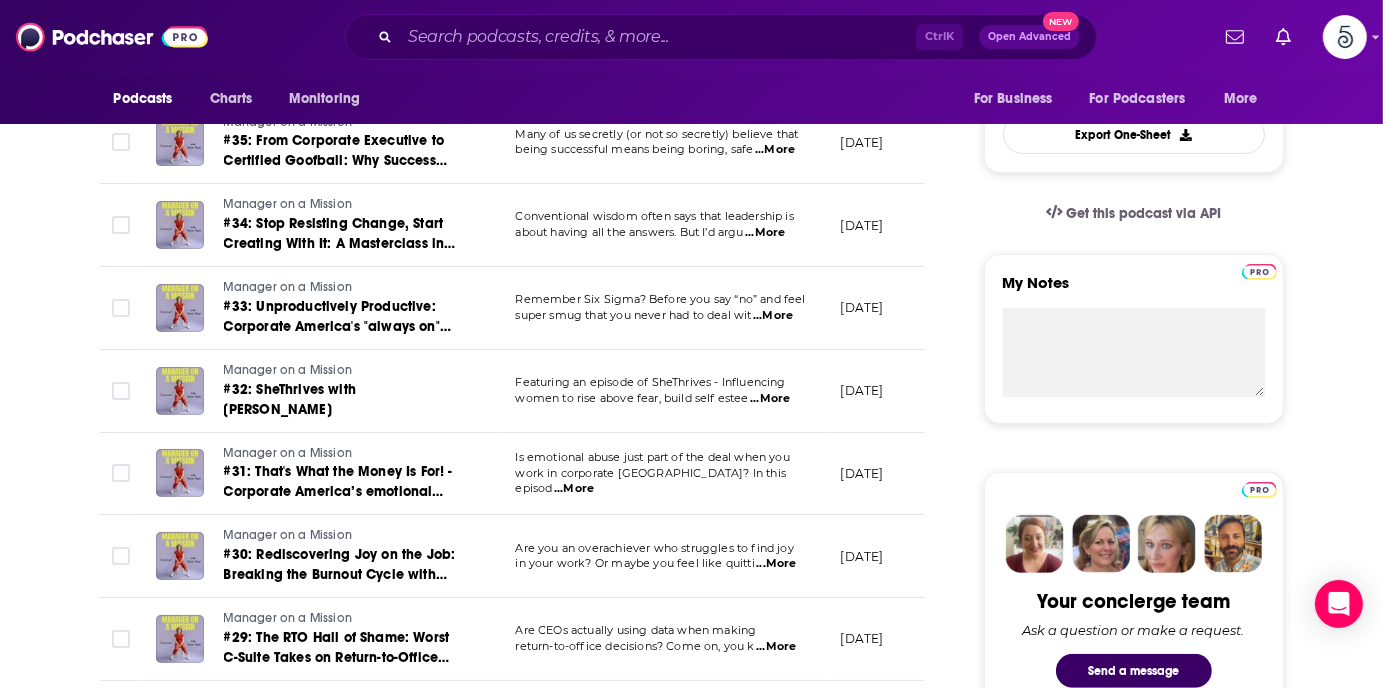 scroll, scrollTop: 524, scrollLeft: 0, axis: vertical 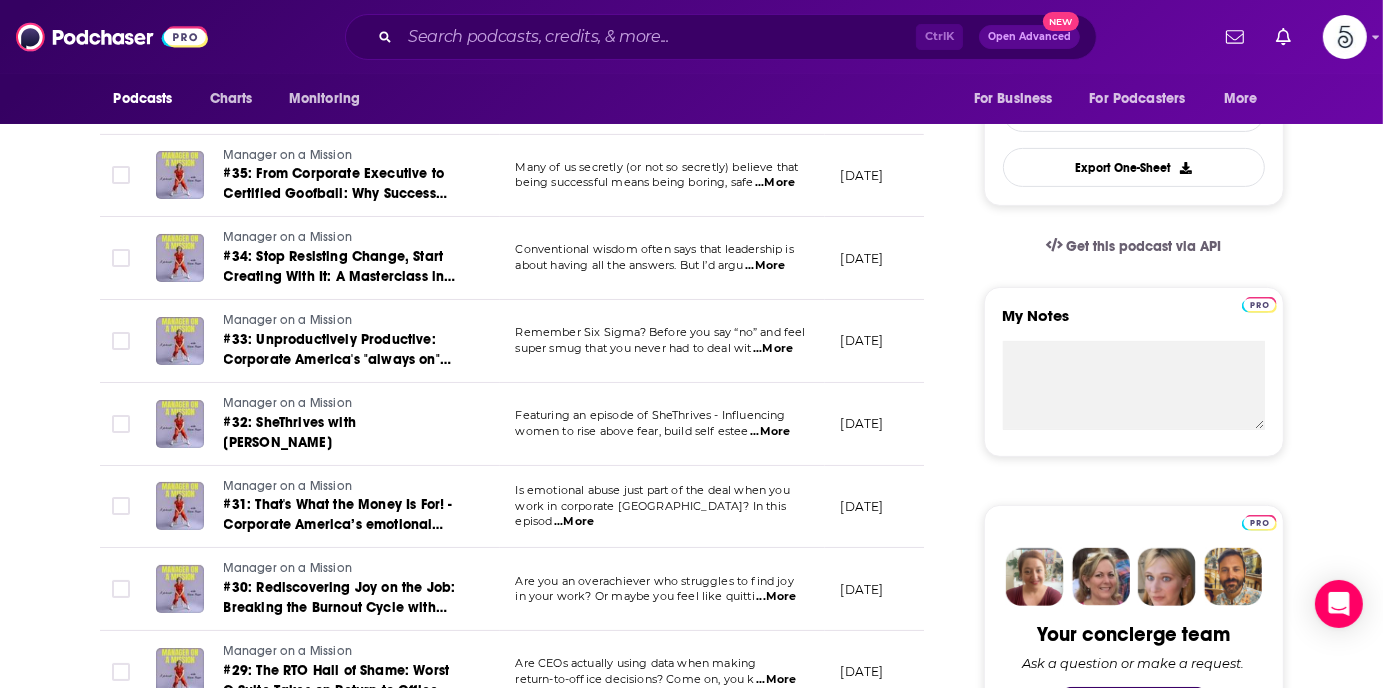click on "...More" at bounding box center (776, 597) 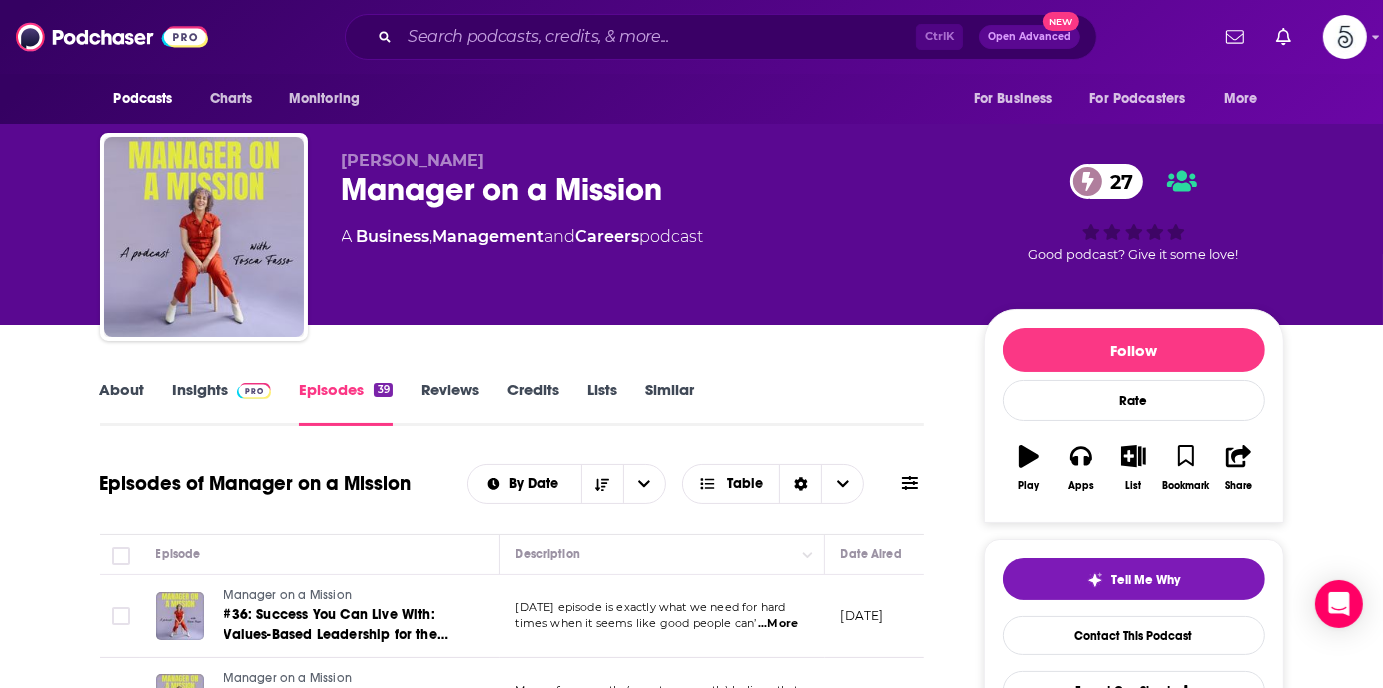 scroll, scrollTop: 0, scrollLeft: 0, axis: both 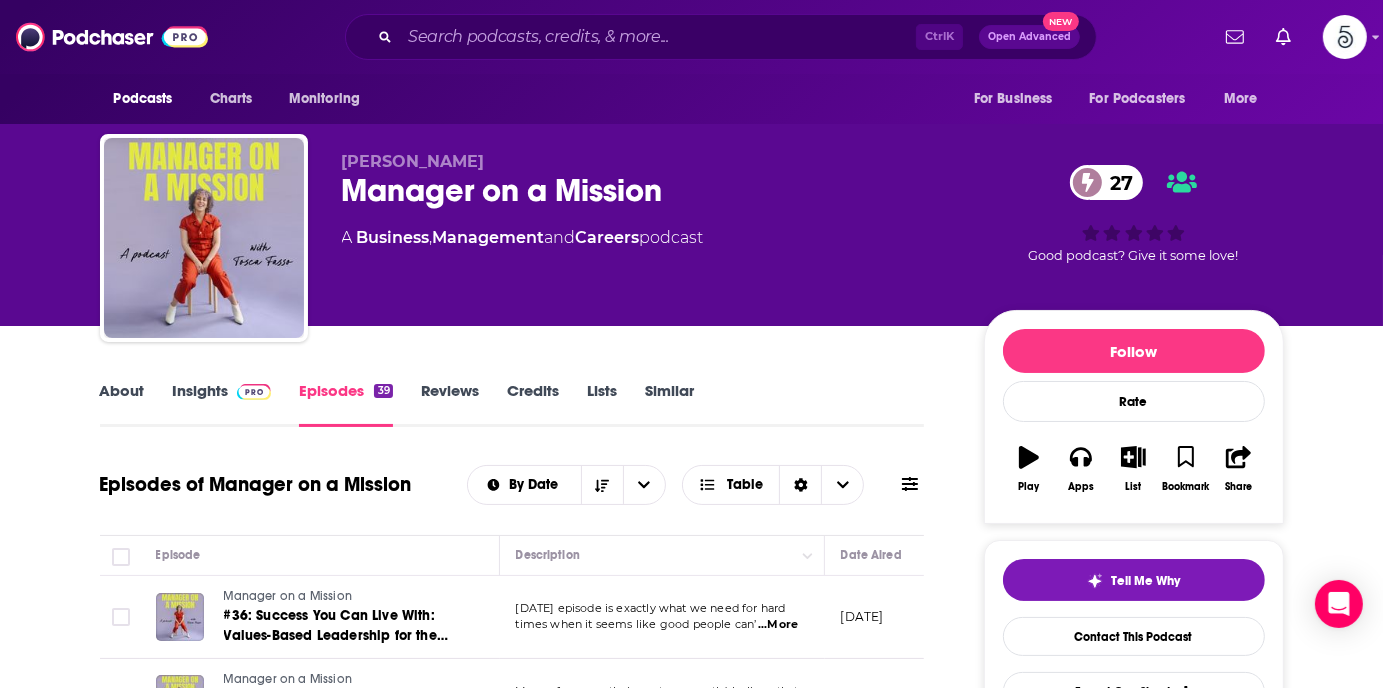 click on "Insights" at bounding box center (222, 404) 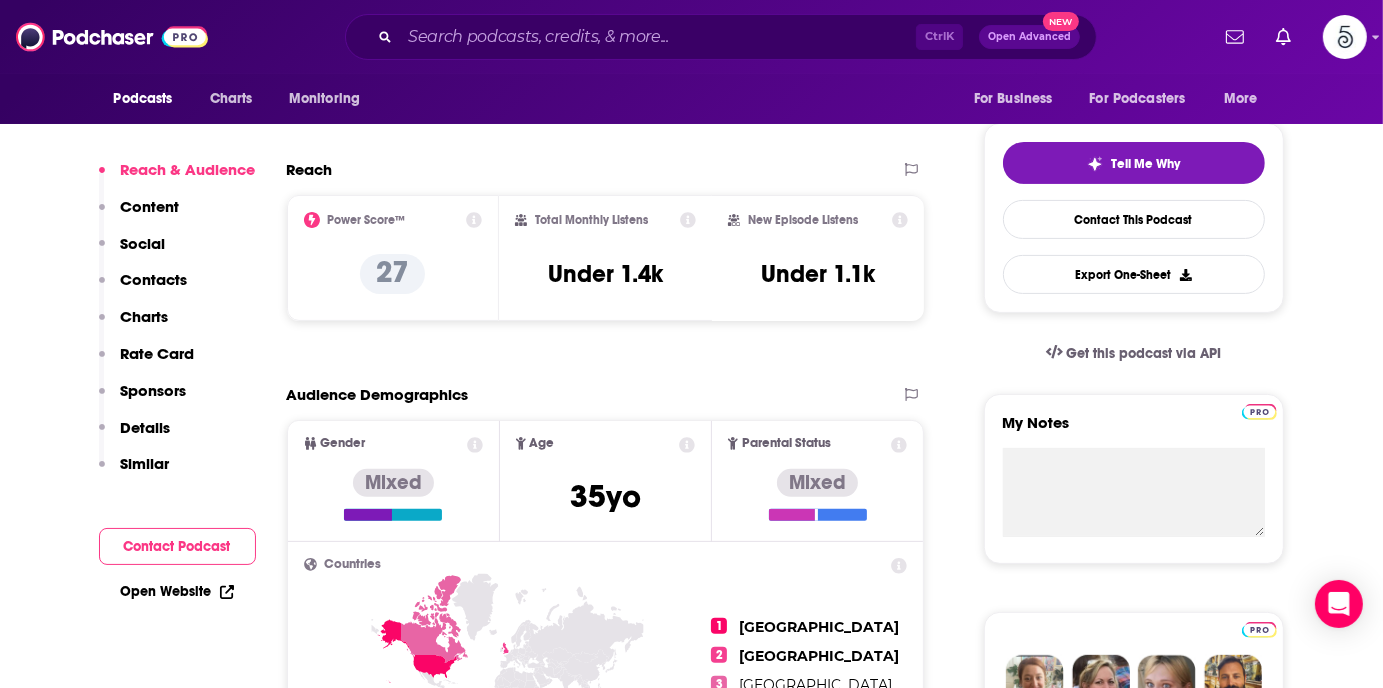 scroll, scrollTop: 430, scrollLeft: 0, axis: vertical 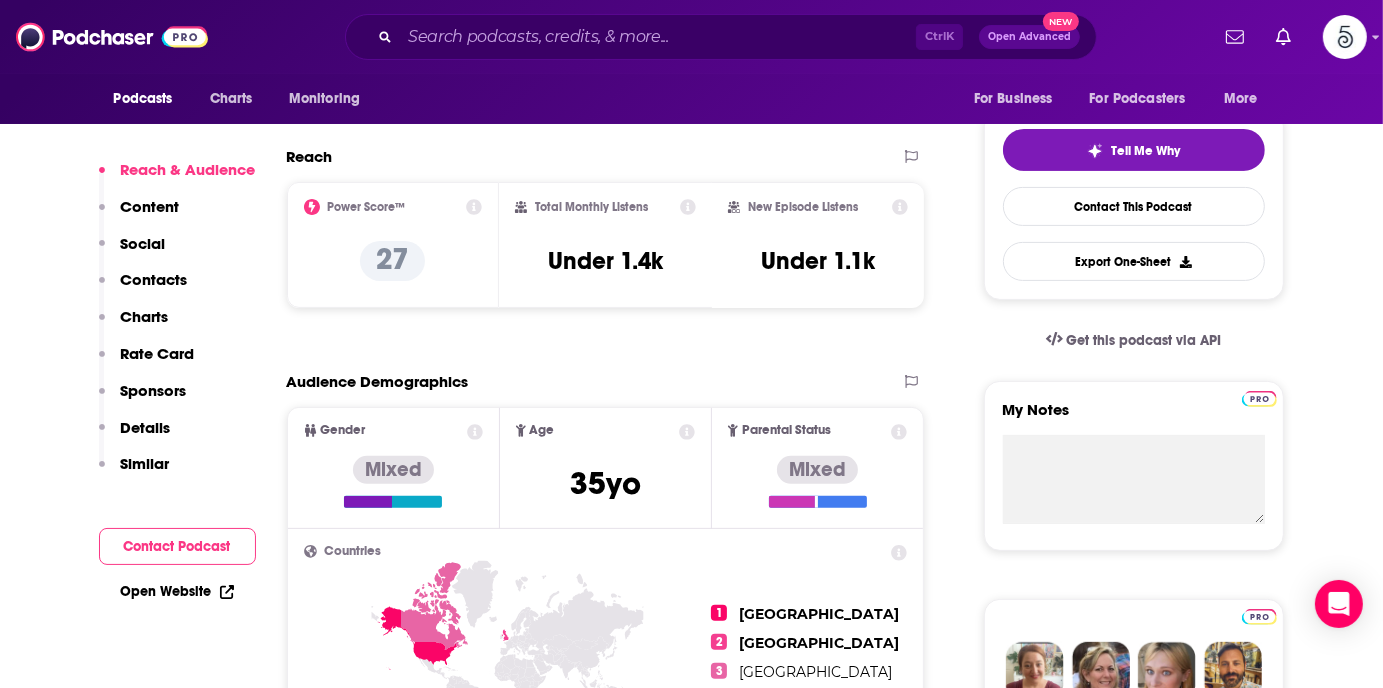 click on "Contacts" at bounding box center (154, 279) 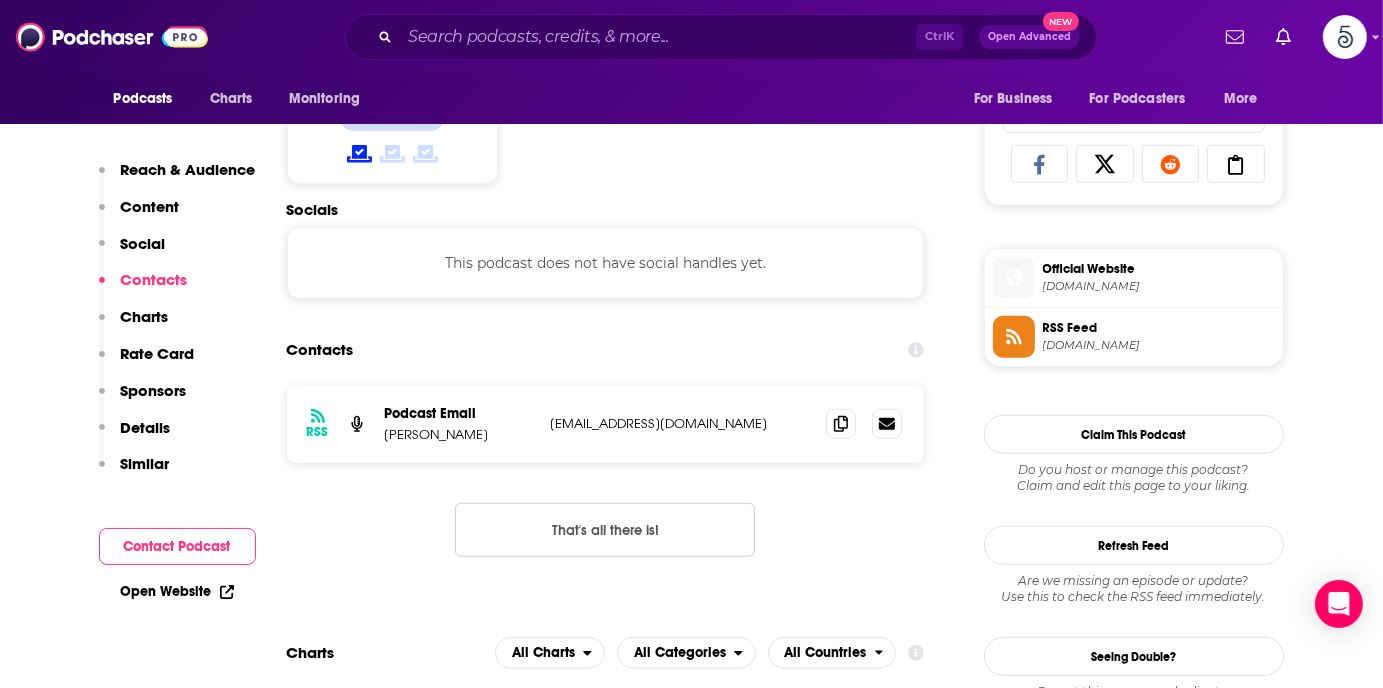 scroll, scrollTop: 1343, scrollLeft: 0, axis: vertical 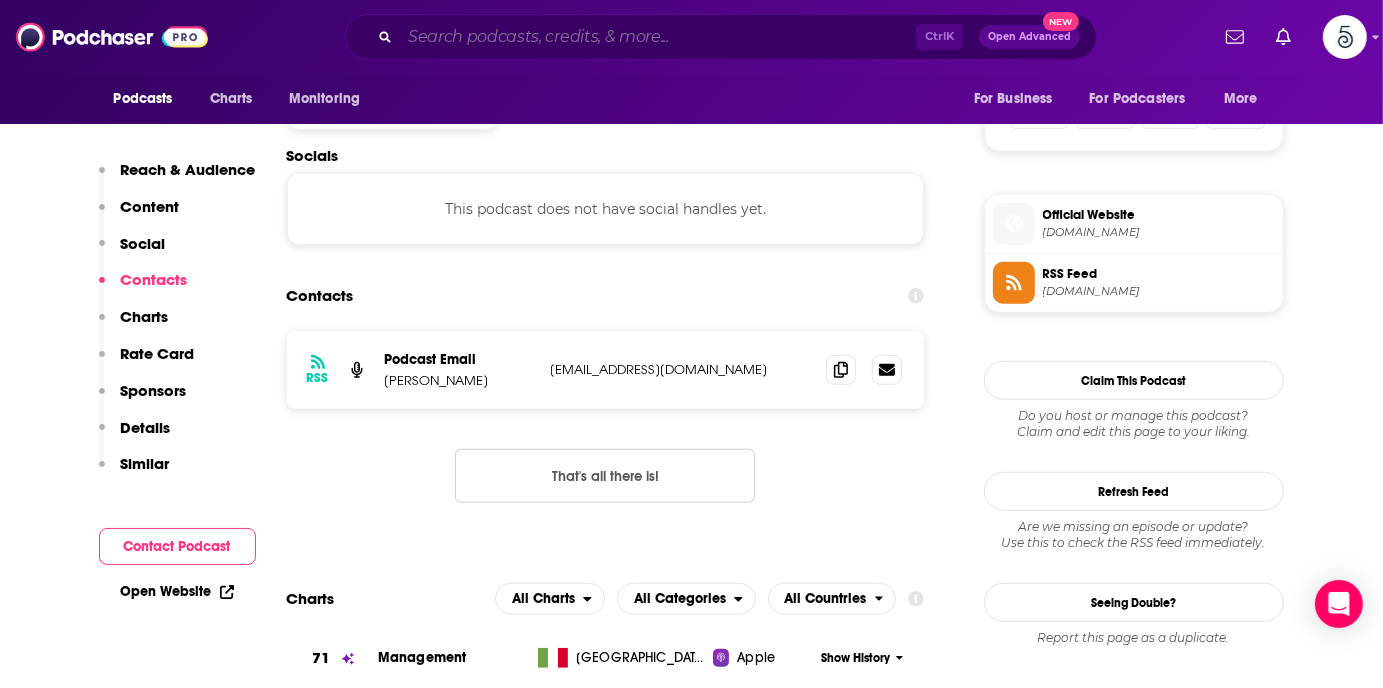 click at bounding box center (658, 37) 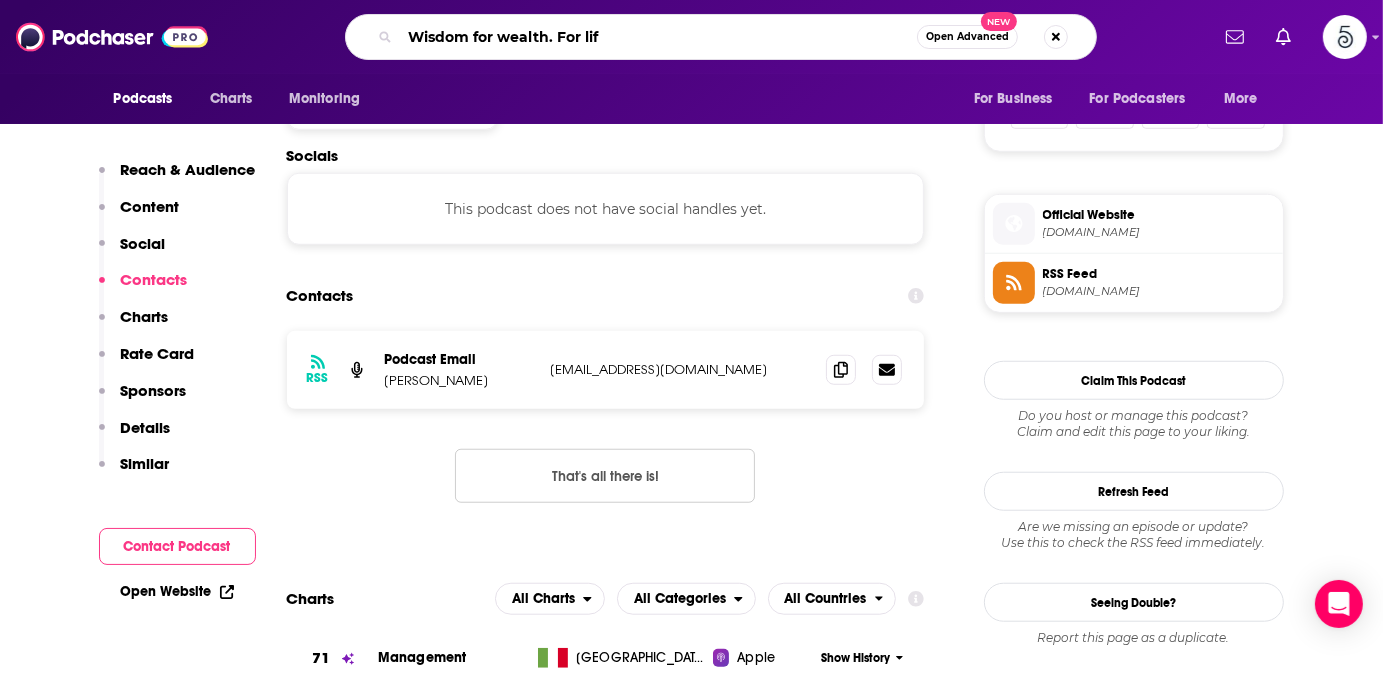 type on "Wisdom for wealth. For life" 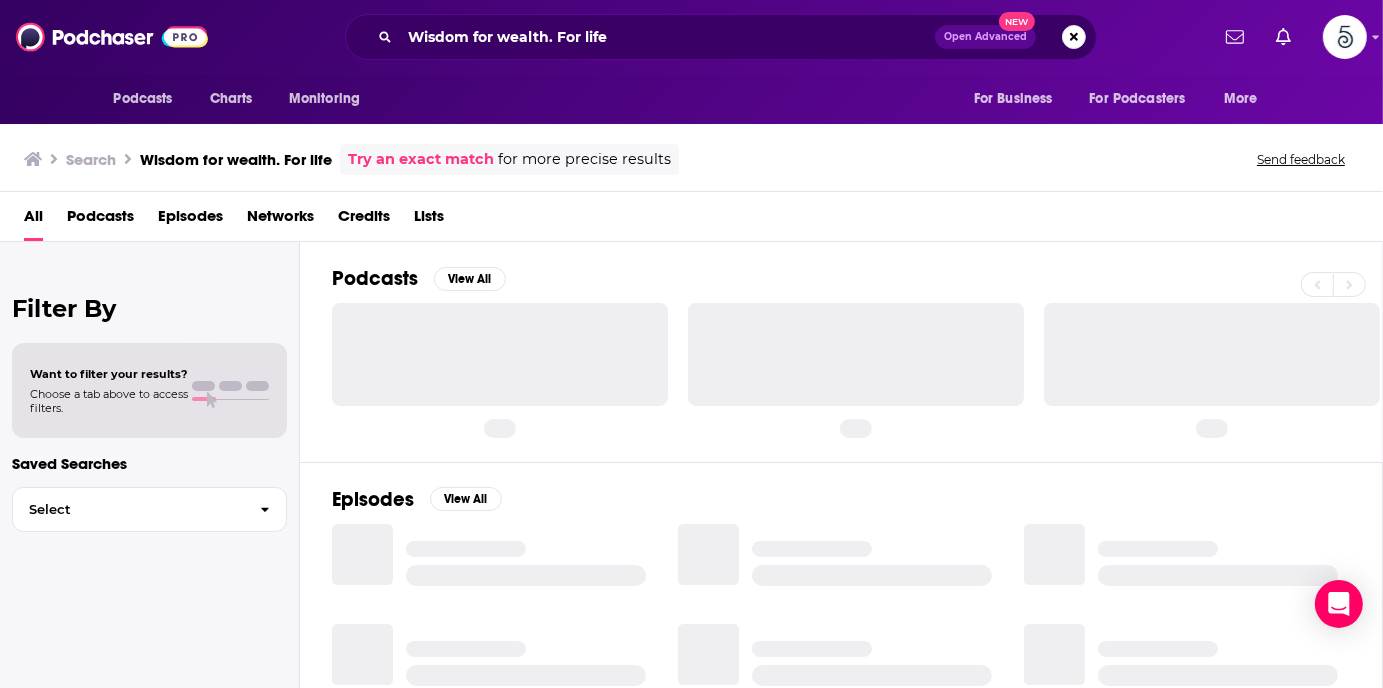 scroll, scrollTop: 0, scrollLeft: 0, axis: both 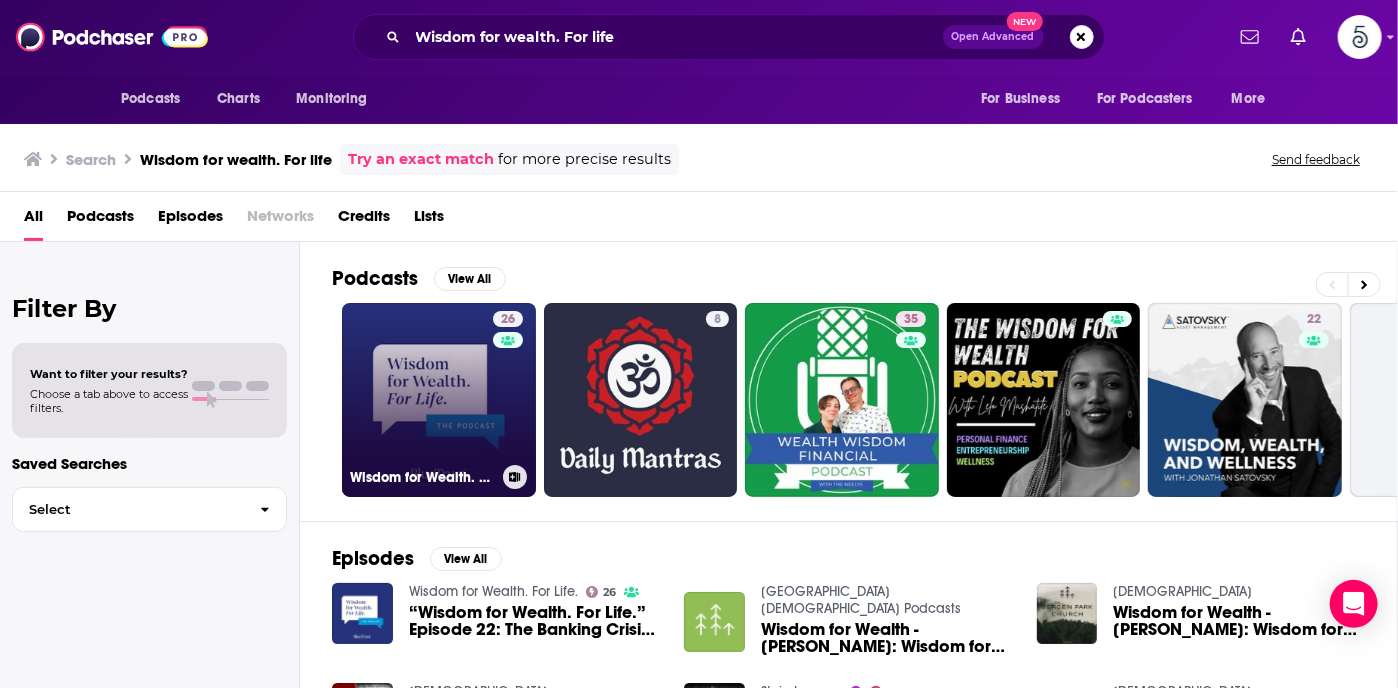 click on "26 Wisdom for Wealth. For Life." at bounding box center [439, 400] 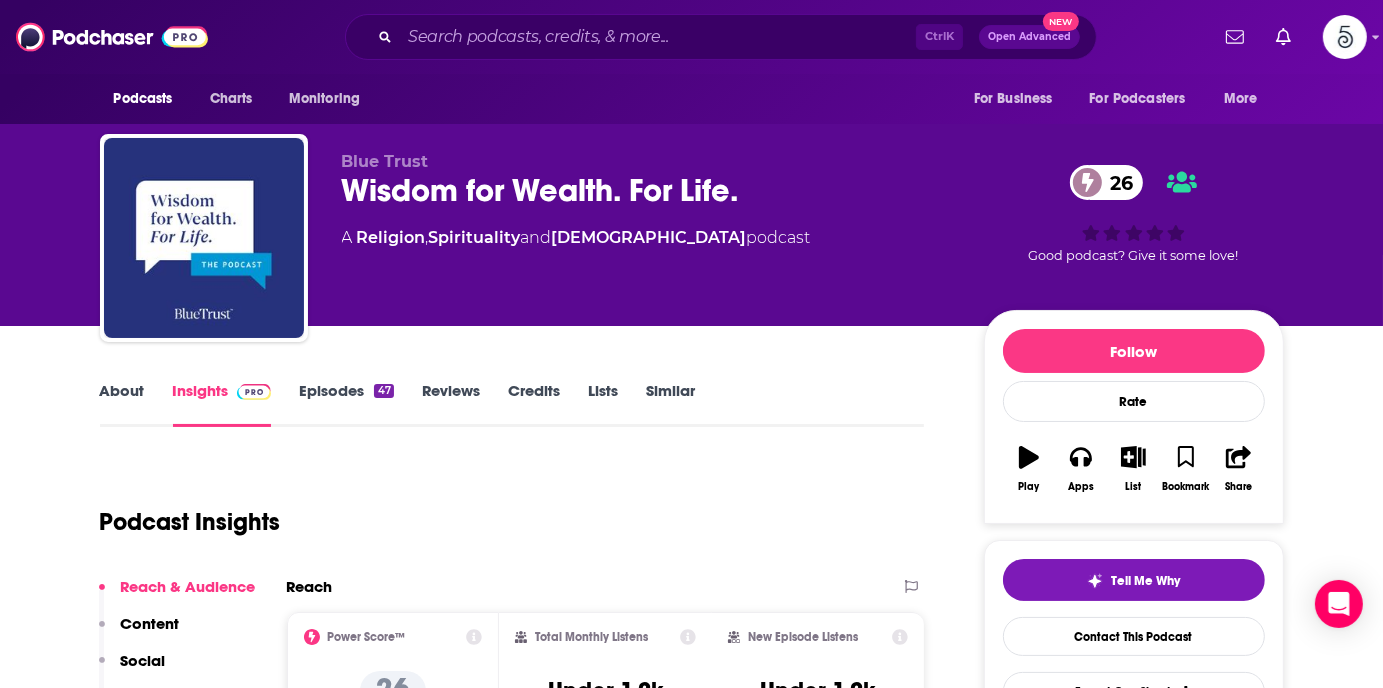 click on "Episodes 47" at bounding box center [346, 404] 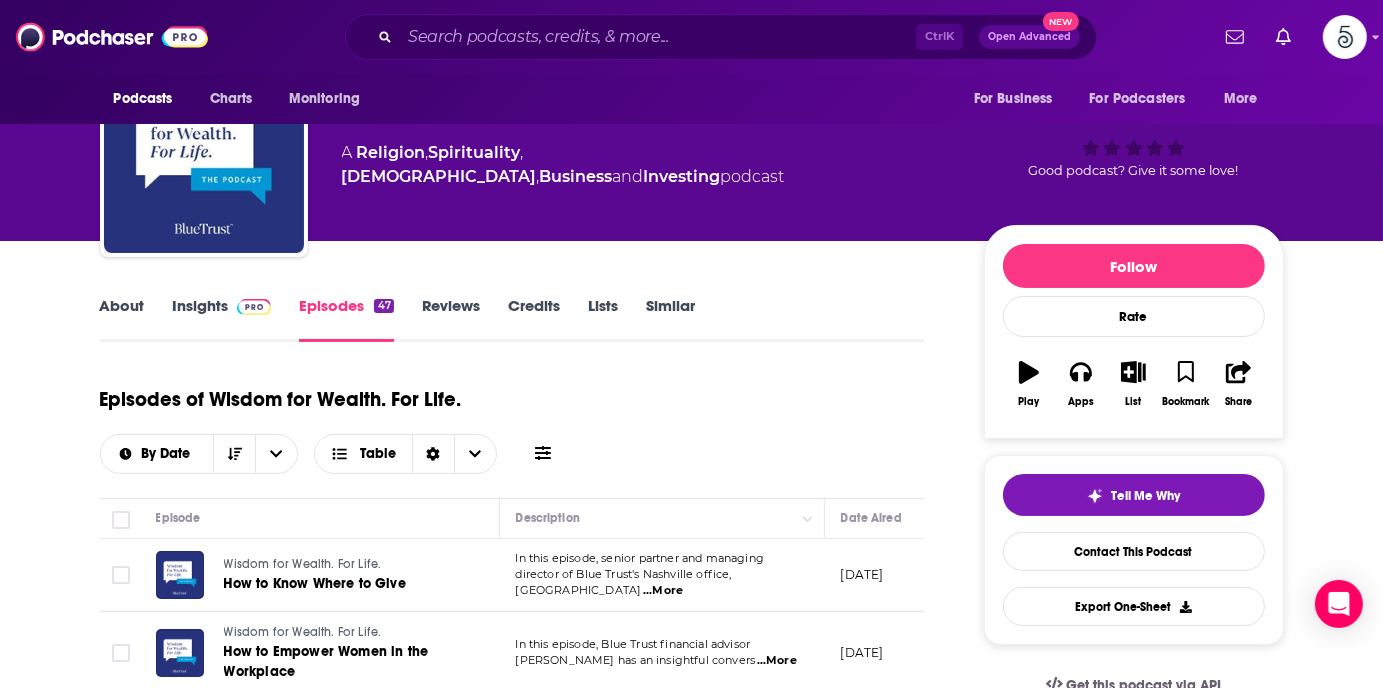 scroll, scrollTop: 236, scrollLeft: 0, axis: vertical 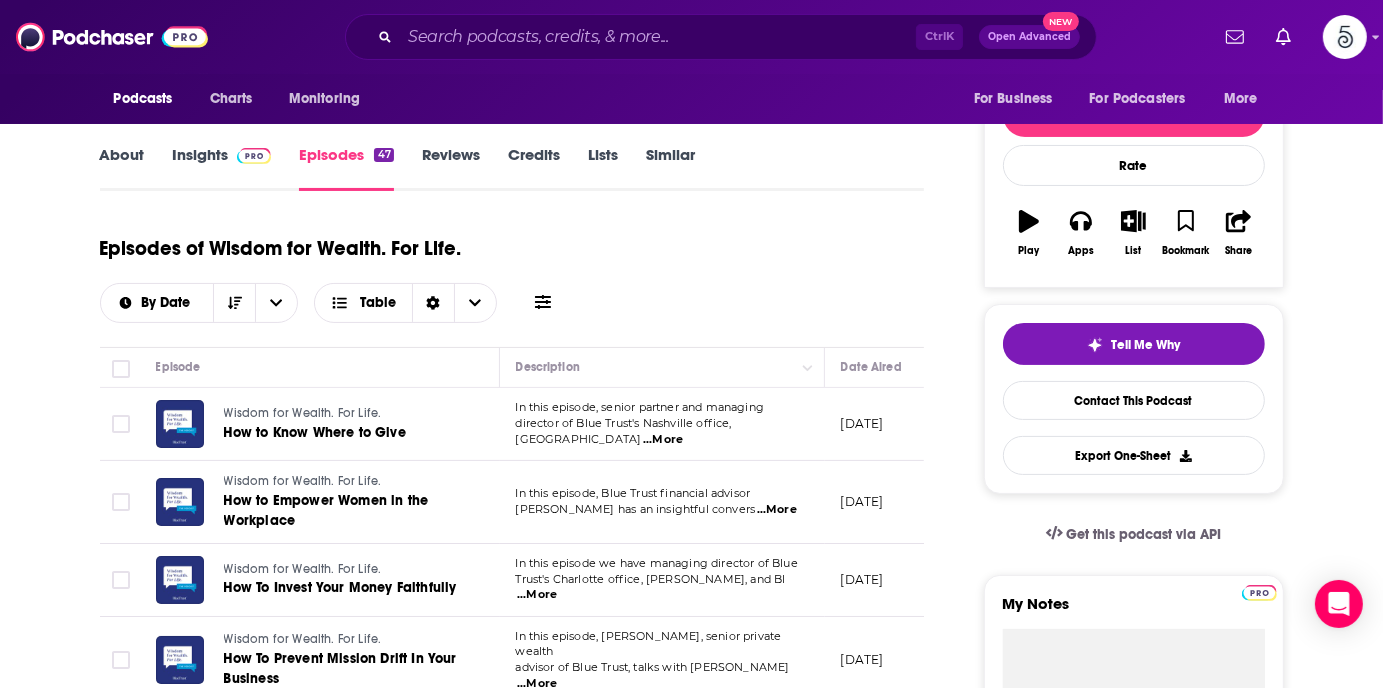 click on "...More" at bounding box center [777, 510] 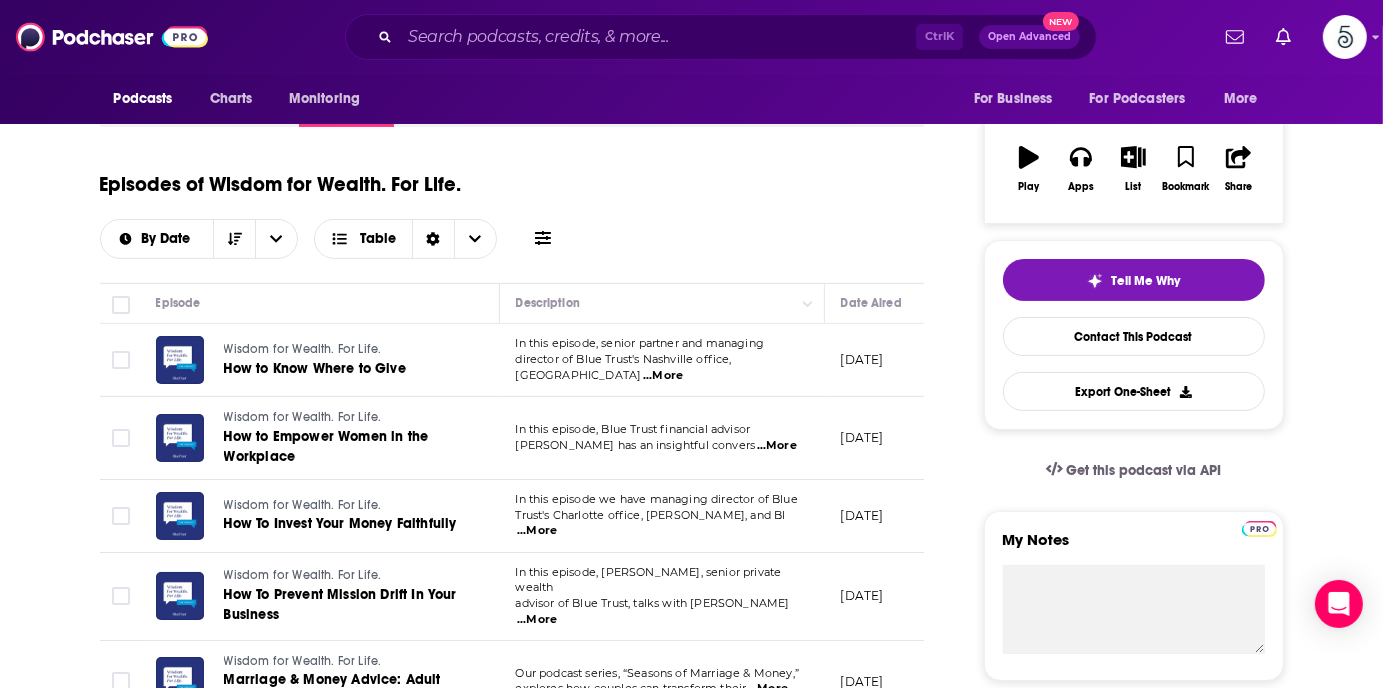 scroll, scrollTop: 0, scrollLeft: 0, axis: both 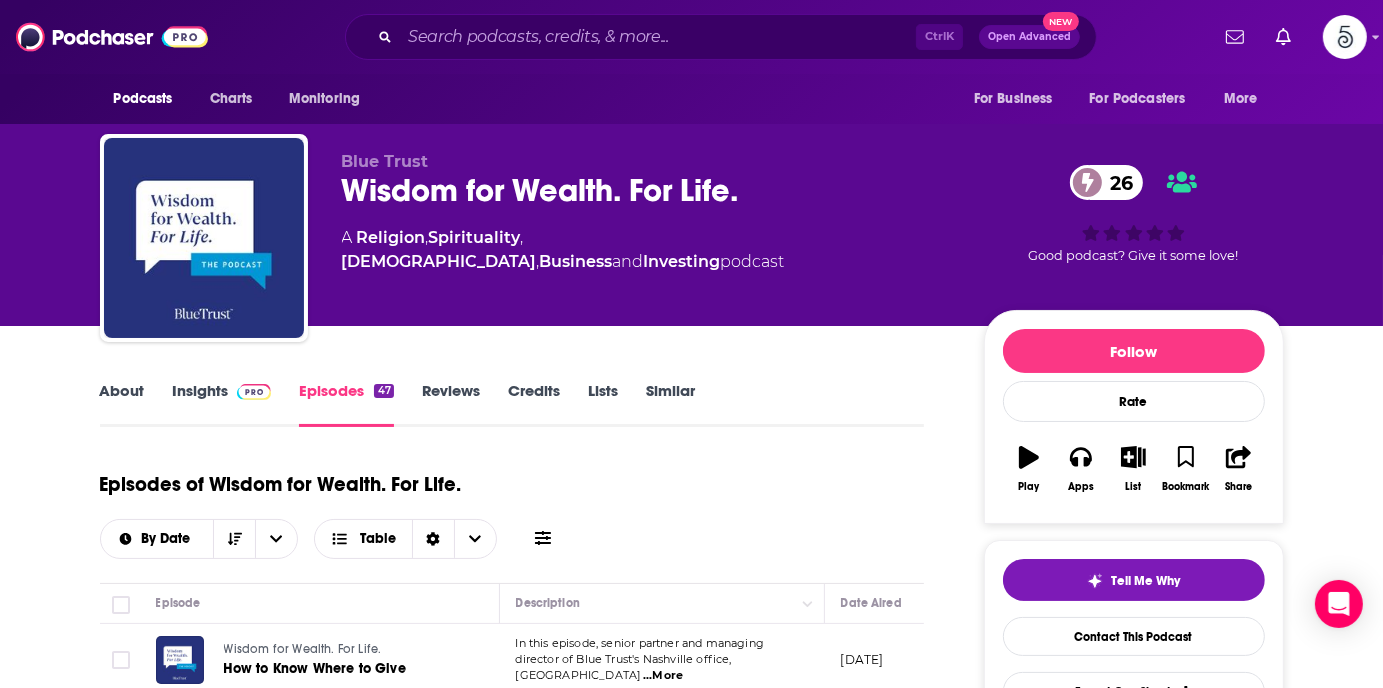 click on "Insights" at bounding box center (222, 404) 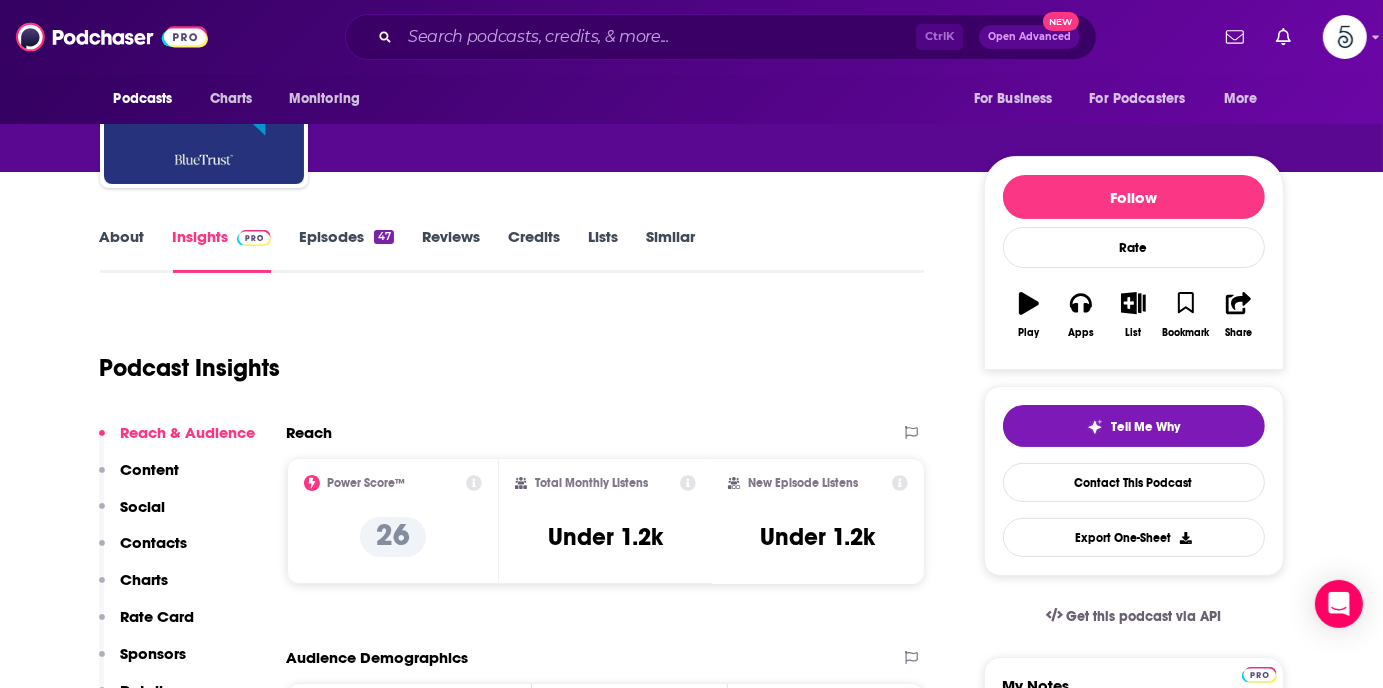 scroll, scrollTop: 319, scrollLeft: 0, axis: vertical 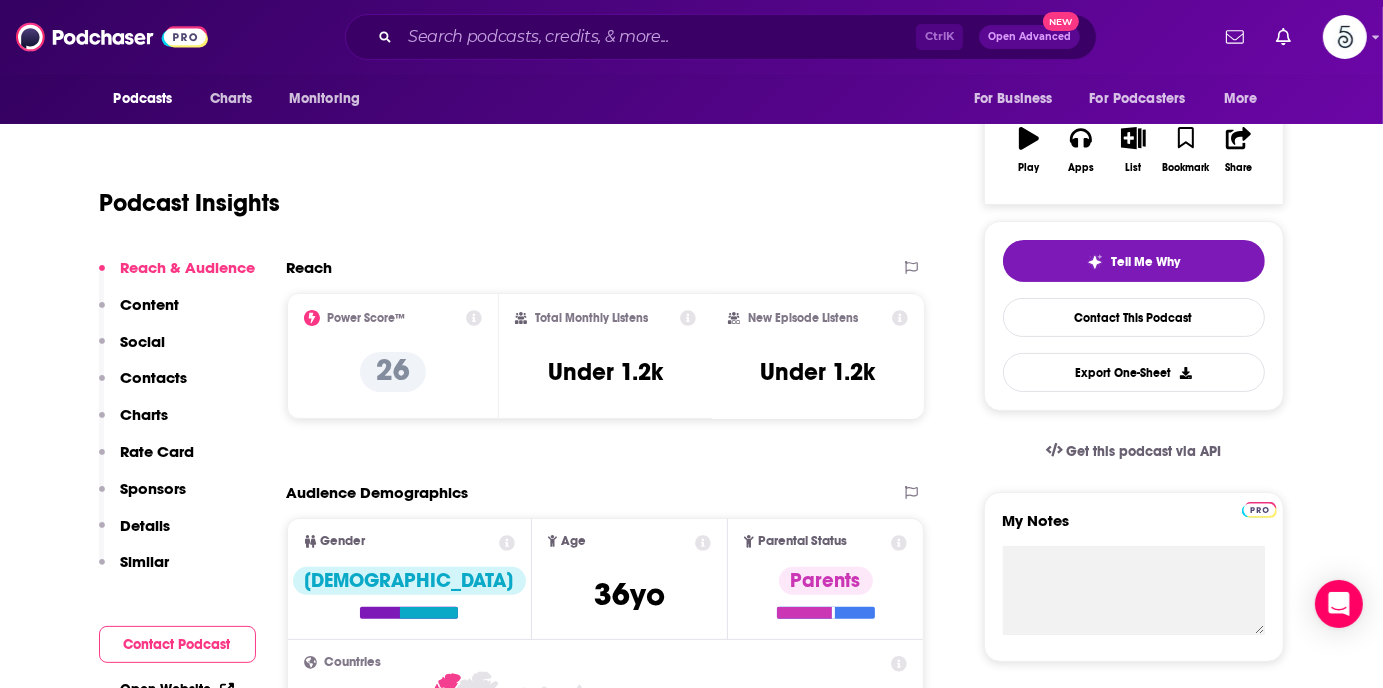 click on "Contacts" at bounding box center (154, 377) 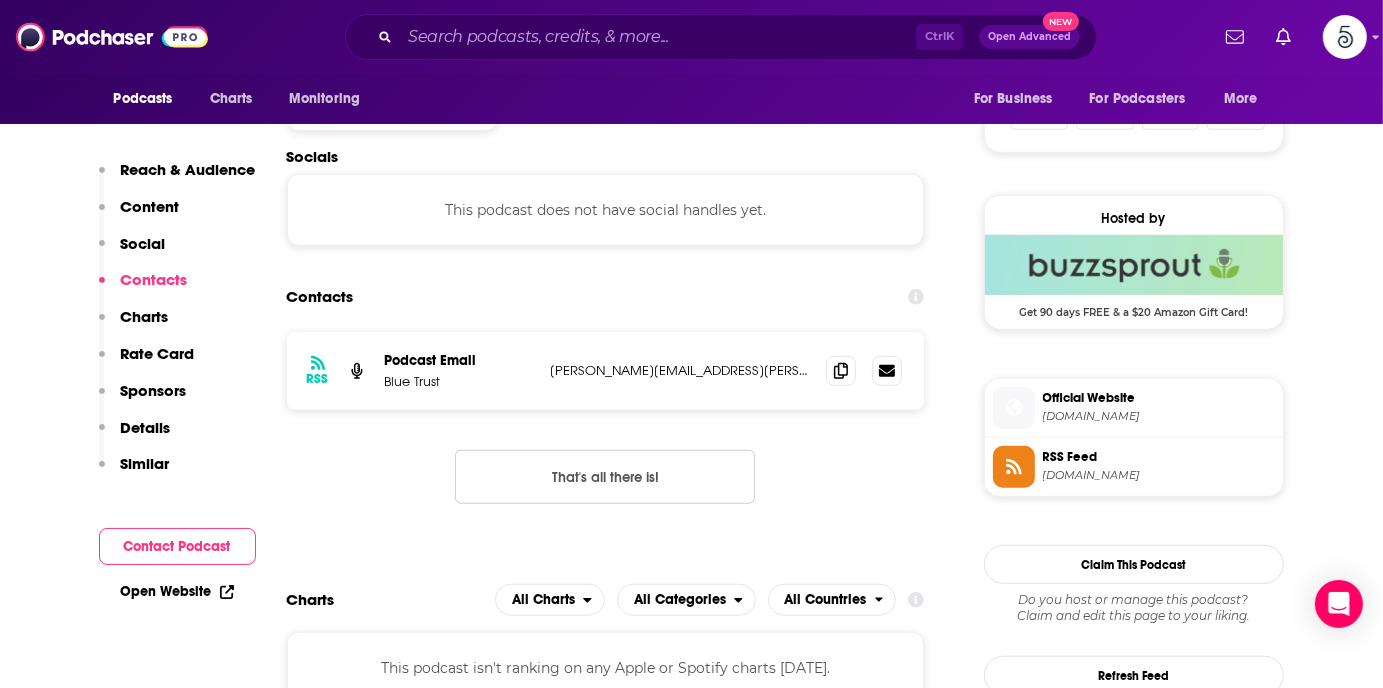 scroll, scrollTop: 1343, scrollLeft: 0, axis: vertical 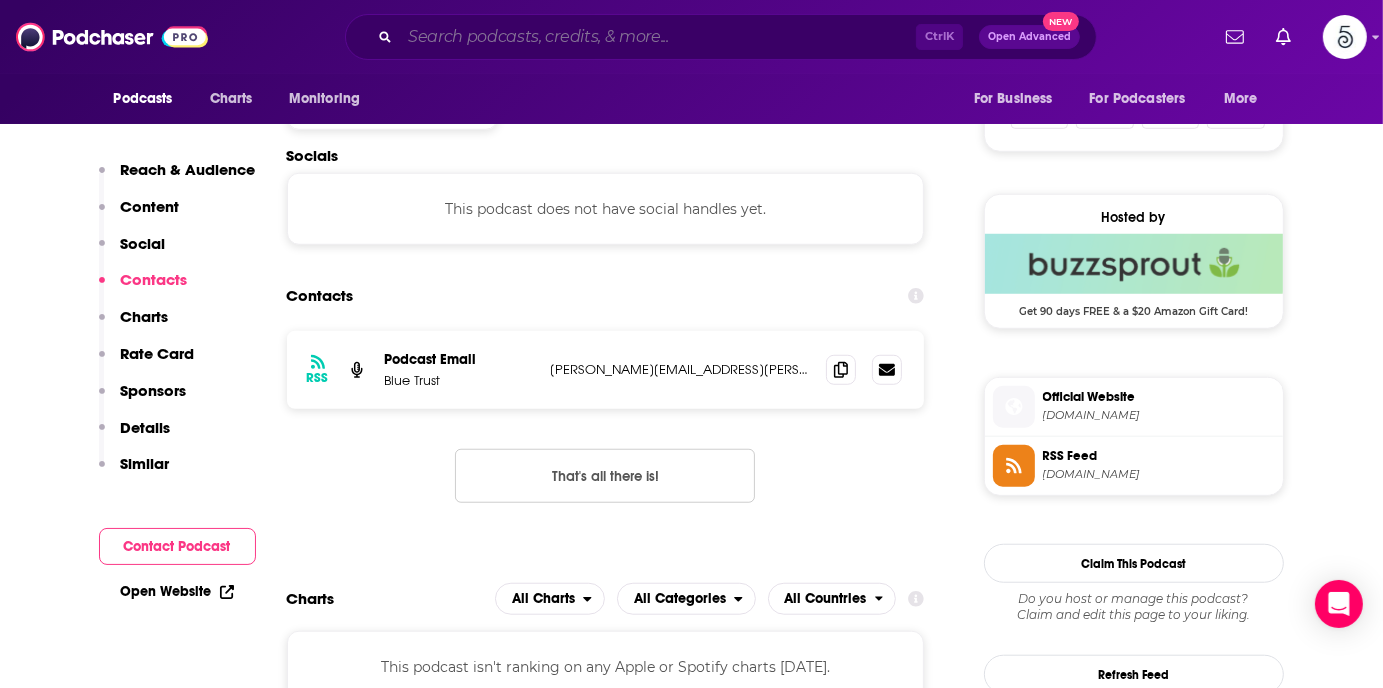 click at bounding box center [658, 37] 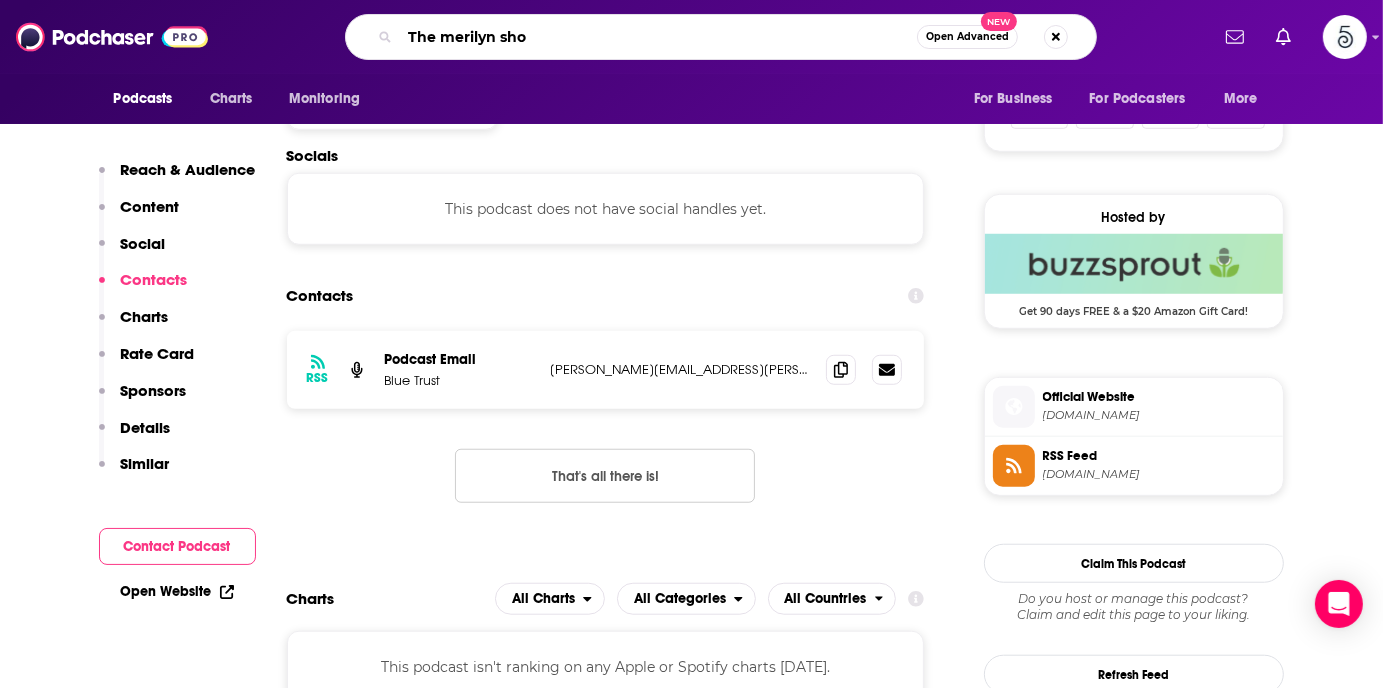 type on "The merilyn show" 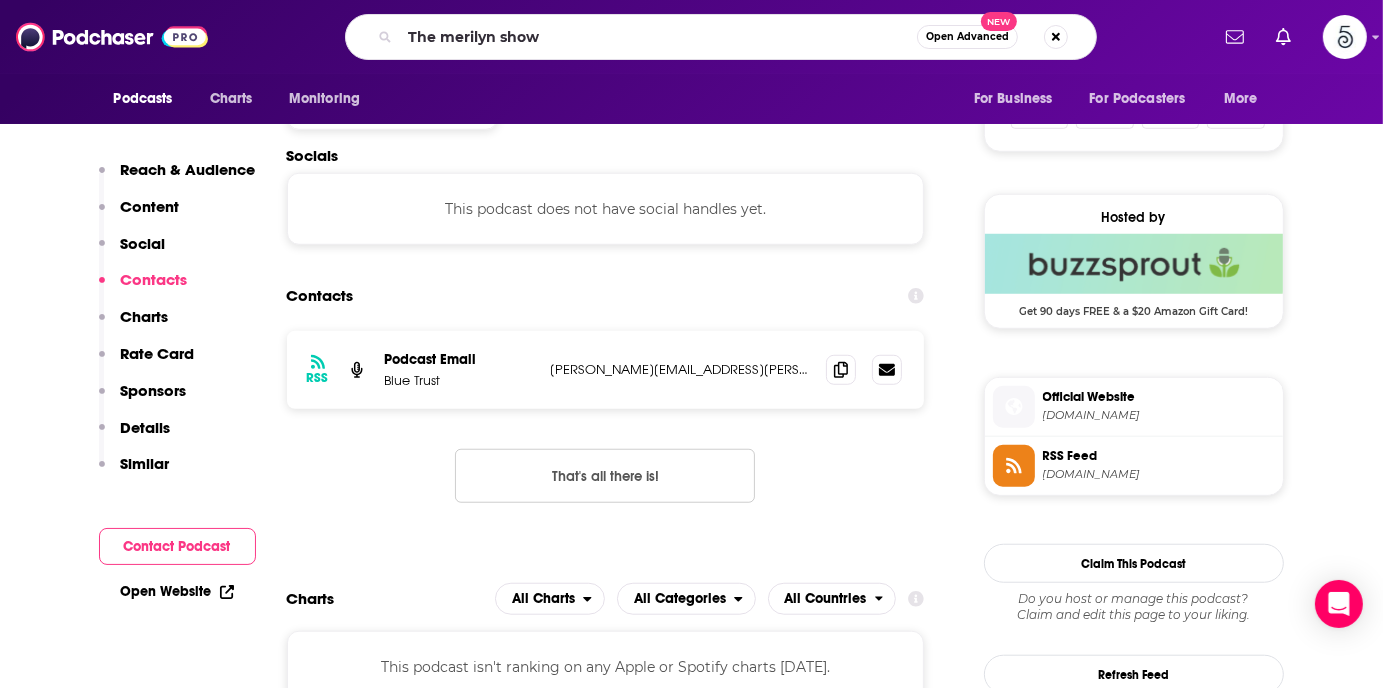 scroll, scrollTop: 0, scrollLeft: 0, axis: both 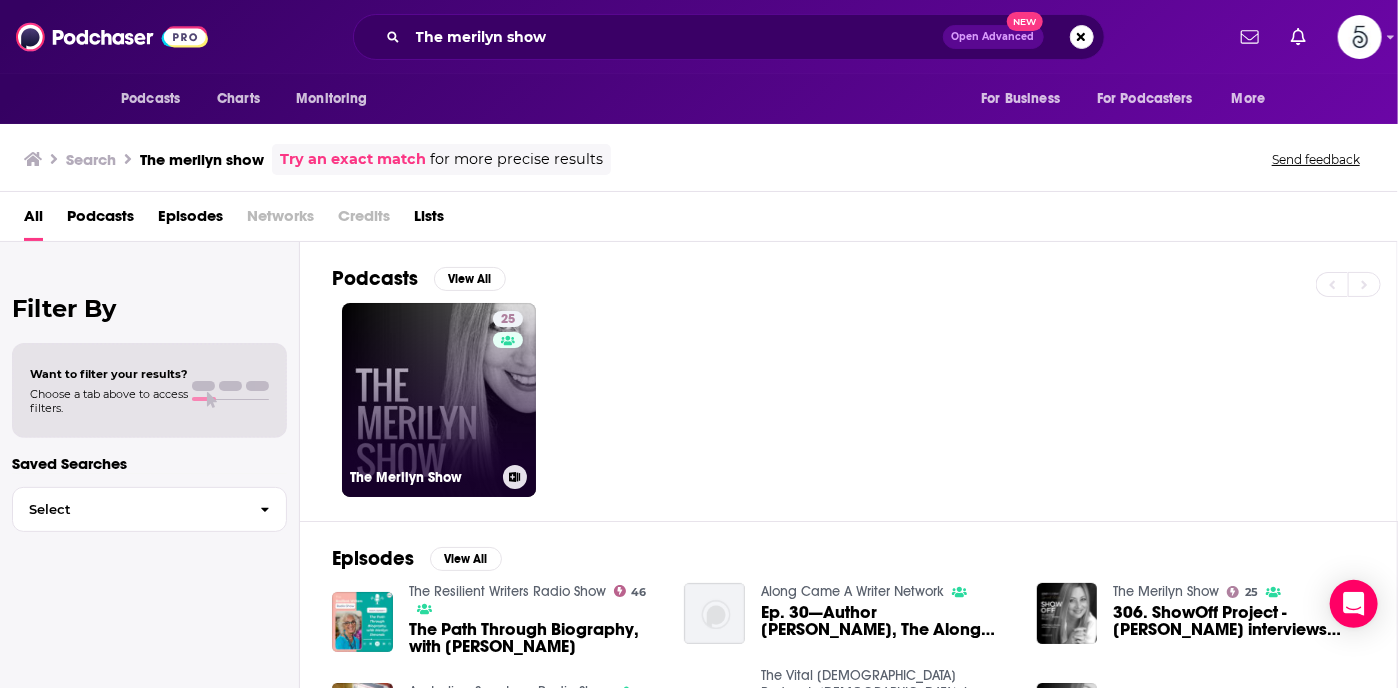 click on "25 The Merilyn Show" at bounding box center [439, 400] 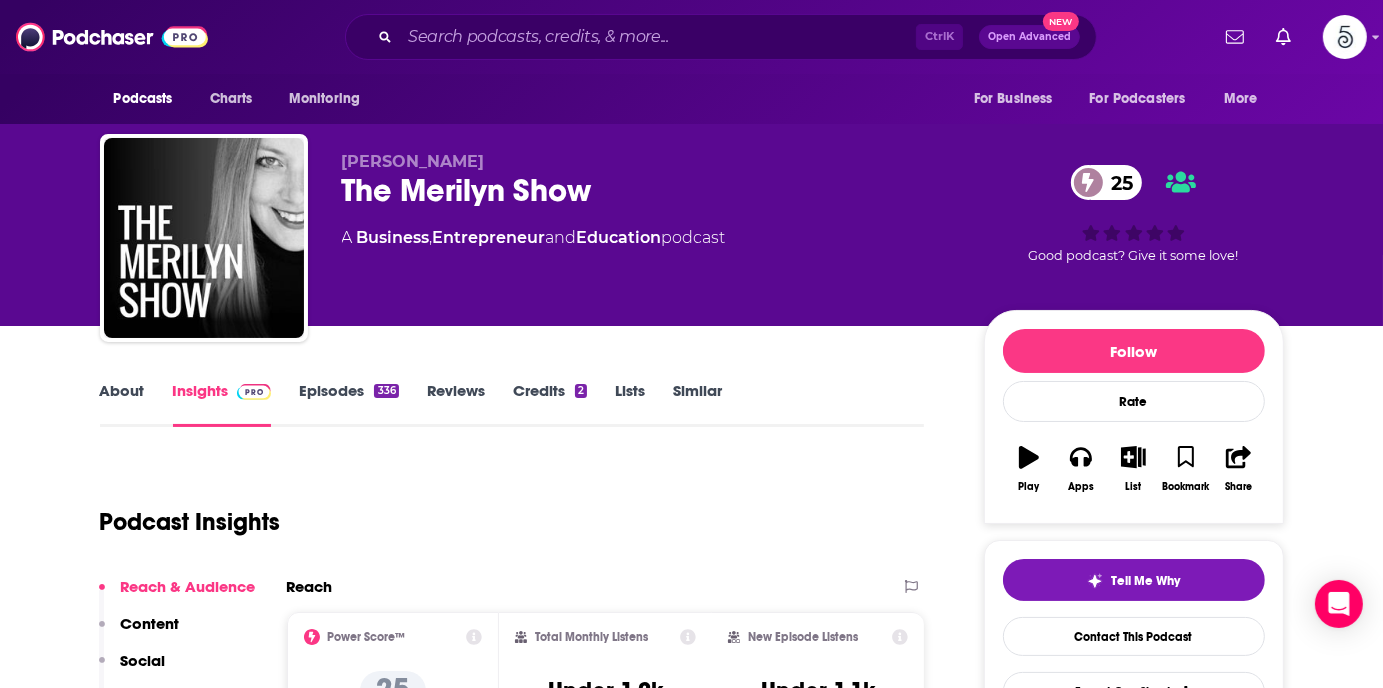 click on "Episodes 336" at bounding box center (348, 404) 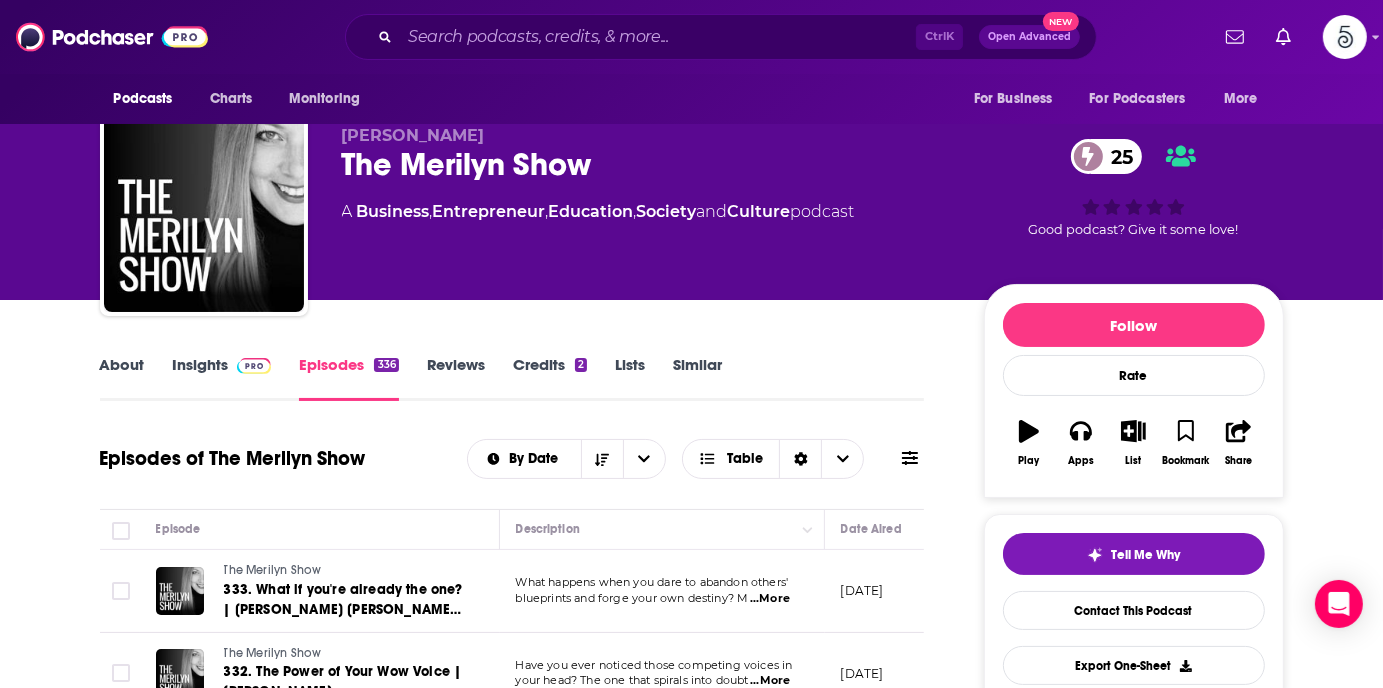 scroll, scrollTop: 0, scrollLeft: 0, axis: both 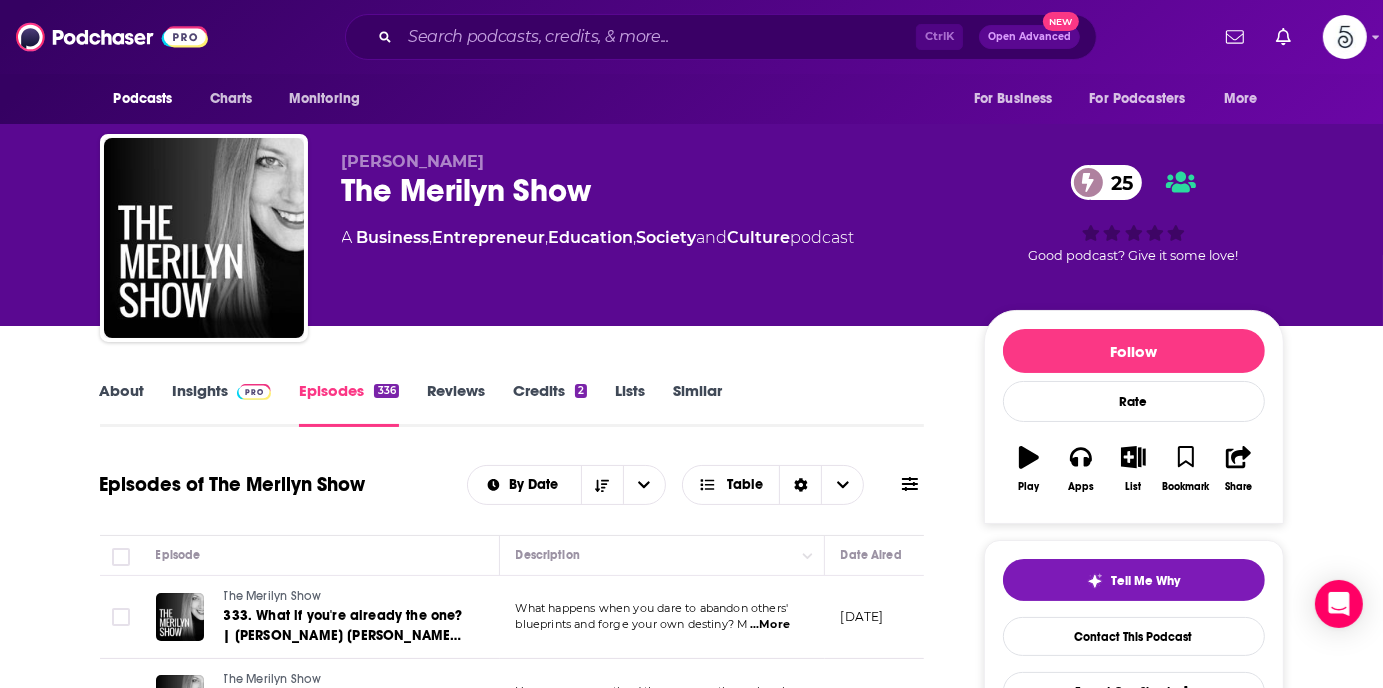 click on "Insights" at bounding box center (222, 404) 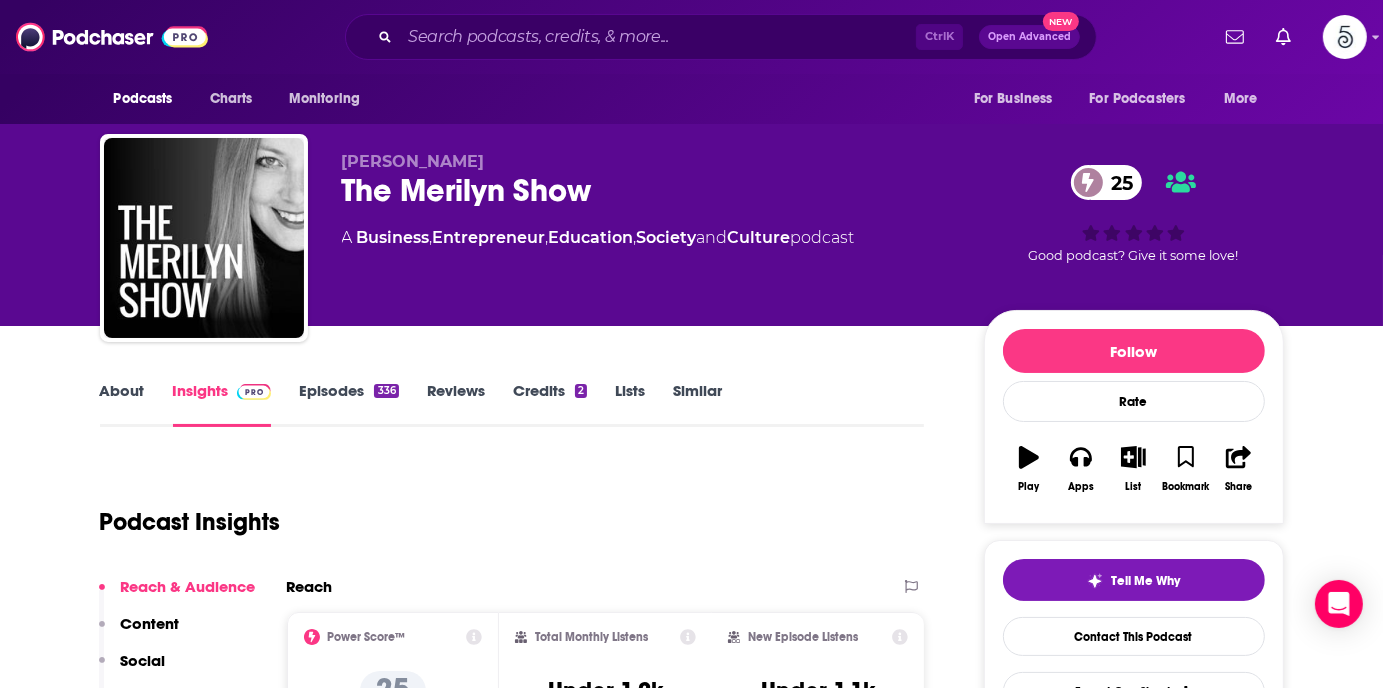 scroll, scrollTop: 267, scrollLeft: 0, axis: vertical 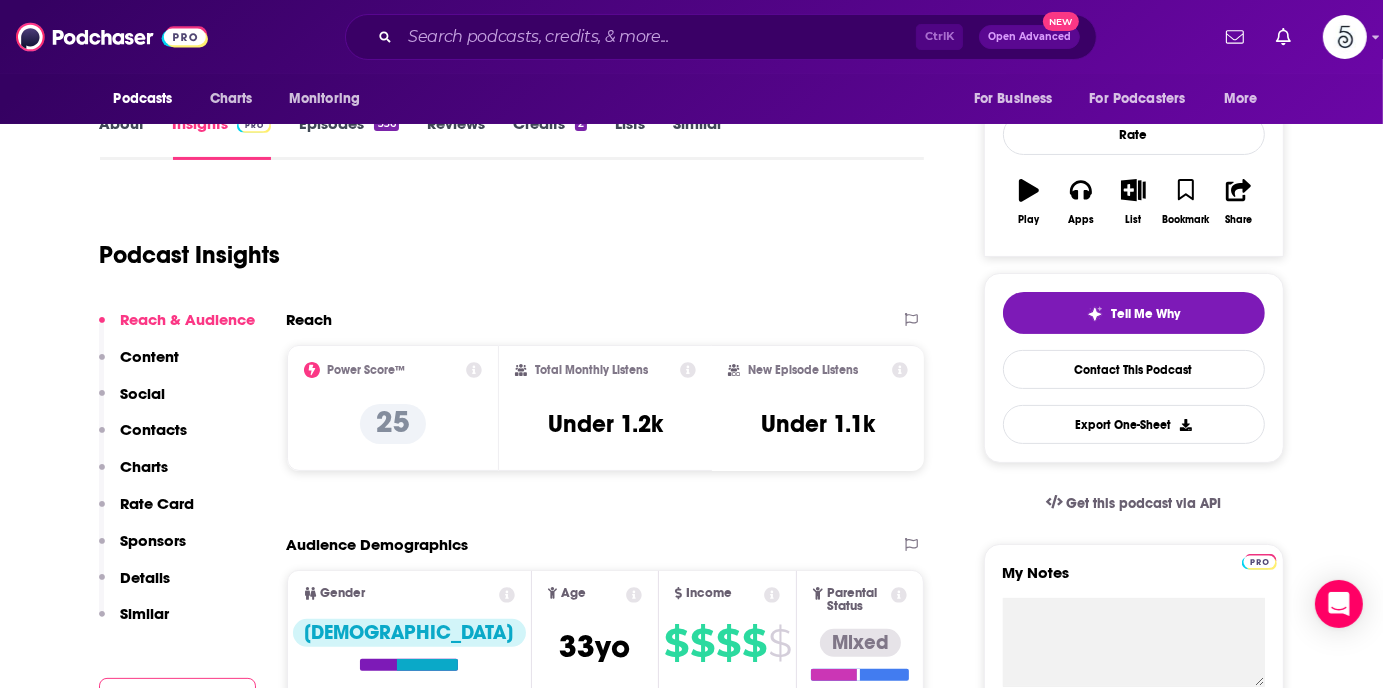 click on "Contacts" at bounding box center (154, 429) 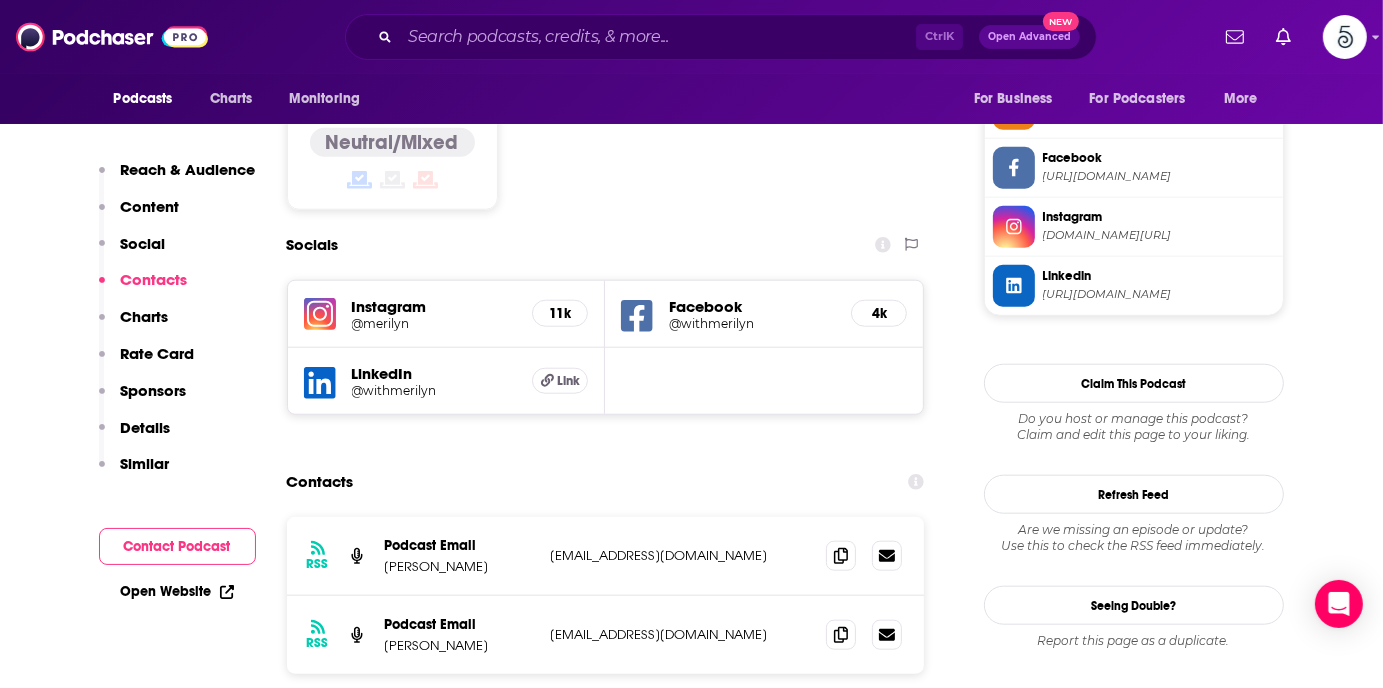 scroll, scrollTop: 1762, scrollLeft: 0, axis: vertical 